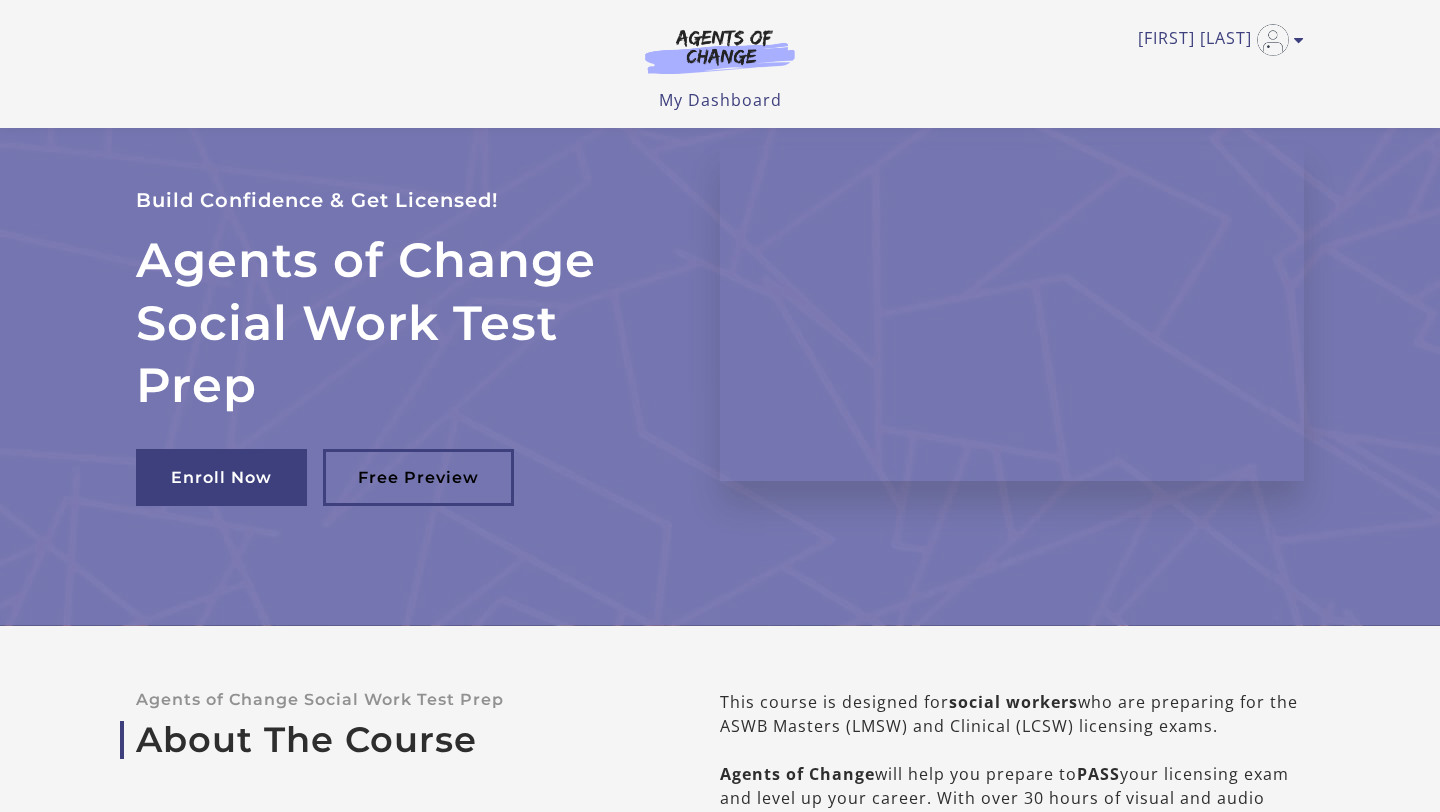 scroll, scrollTop: 8756, scrollLeft: 0, axis: vertical 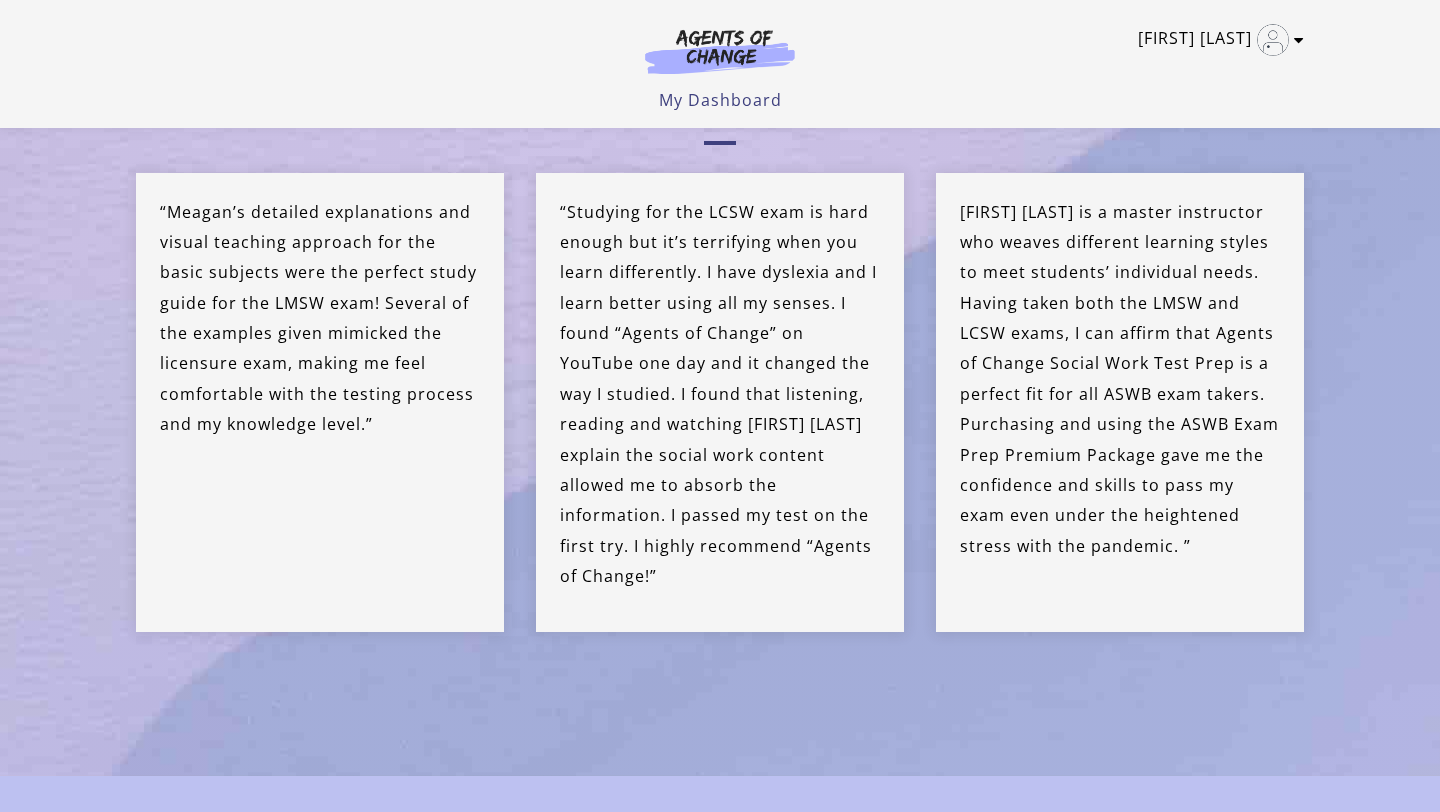 click on "[FIRST] [LAST]" at bounding box center [1216, 40] 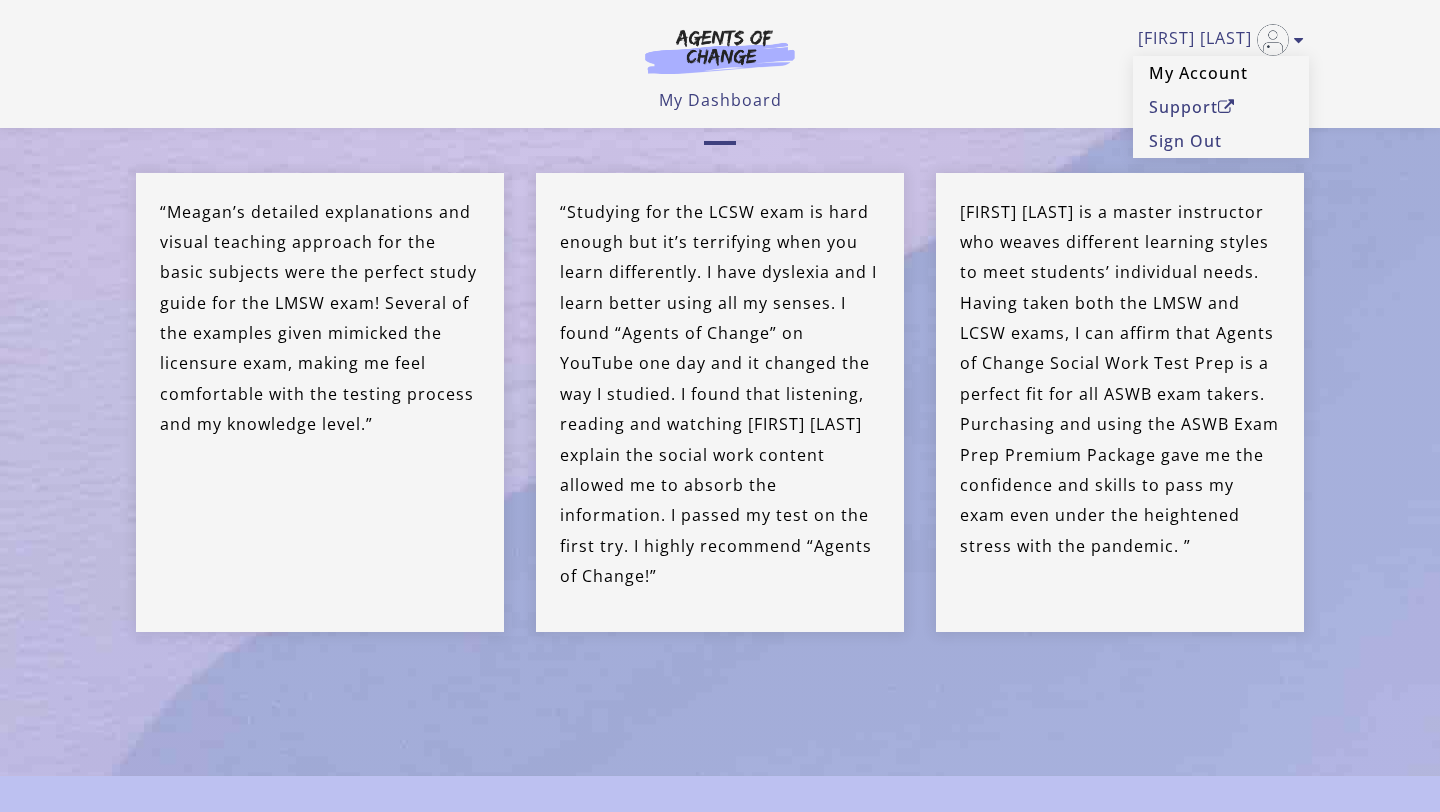 click on "My Account" at bounding box center (1221, 73) 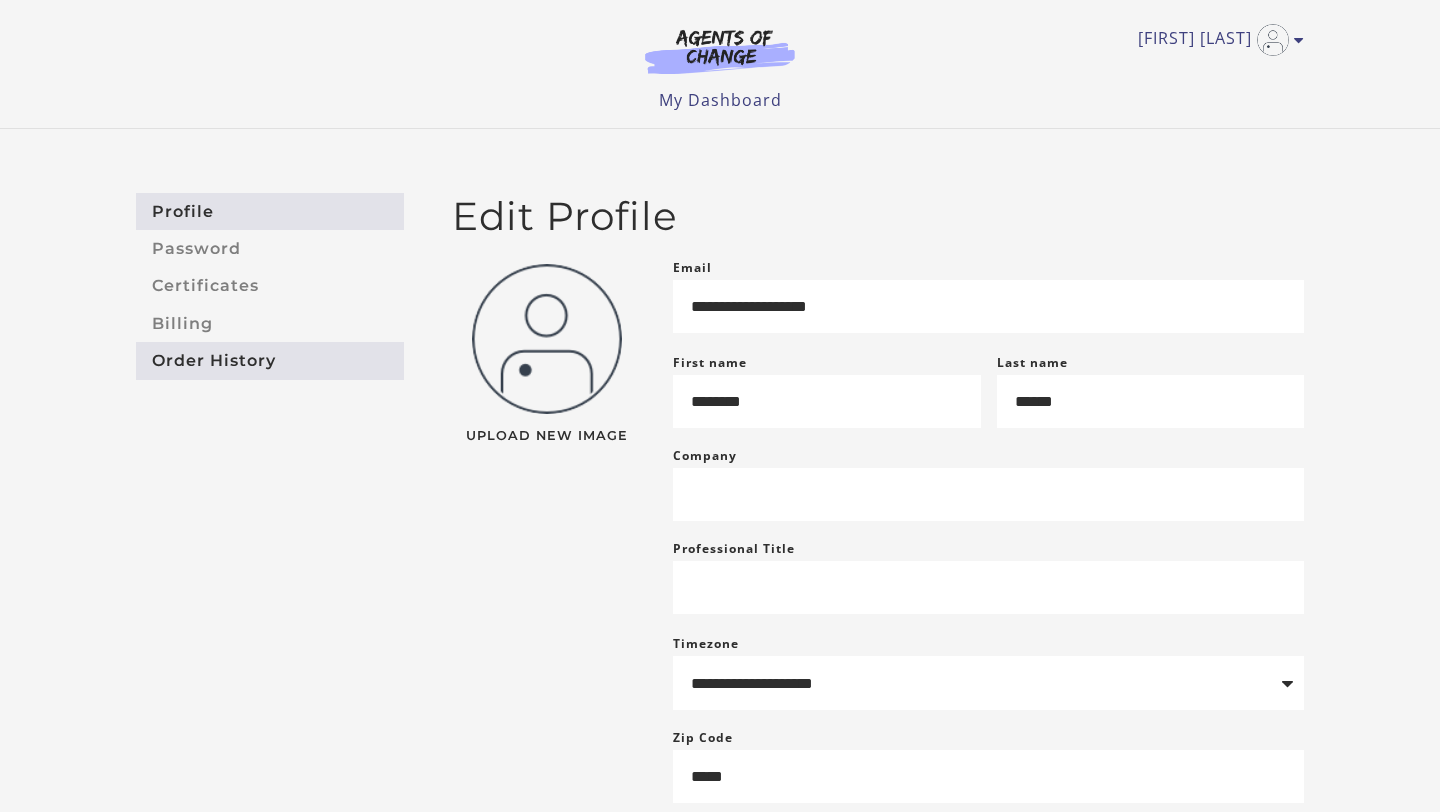 scroll, scrollTop: 0, scrollLeft: 0, axis: both 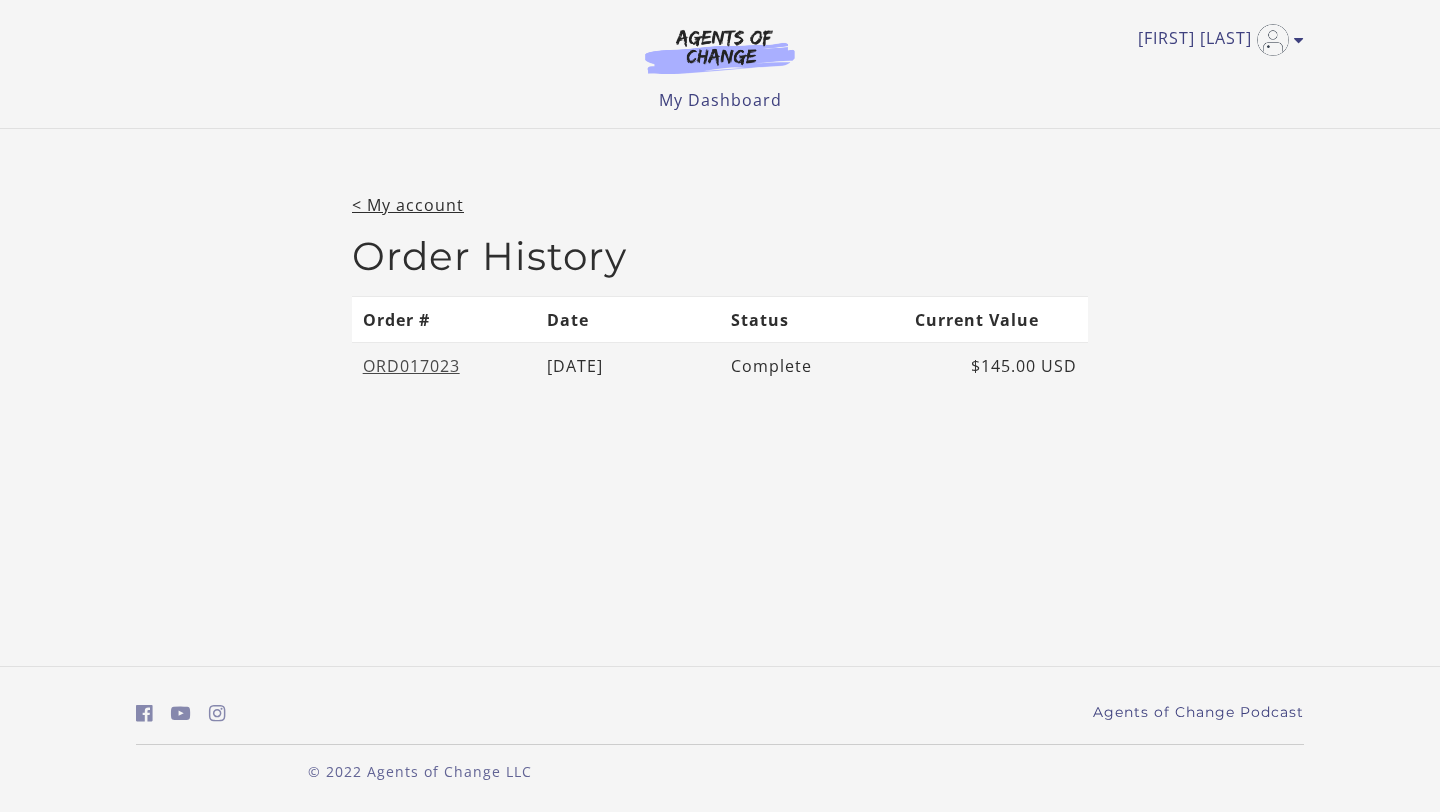 click on "ORD017023" at bounding box center (411, 366) 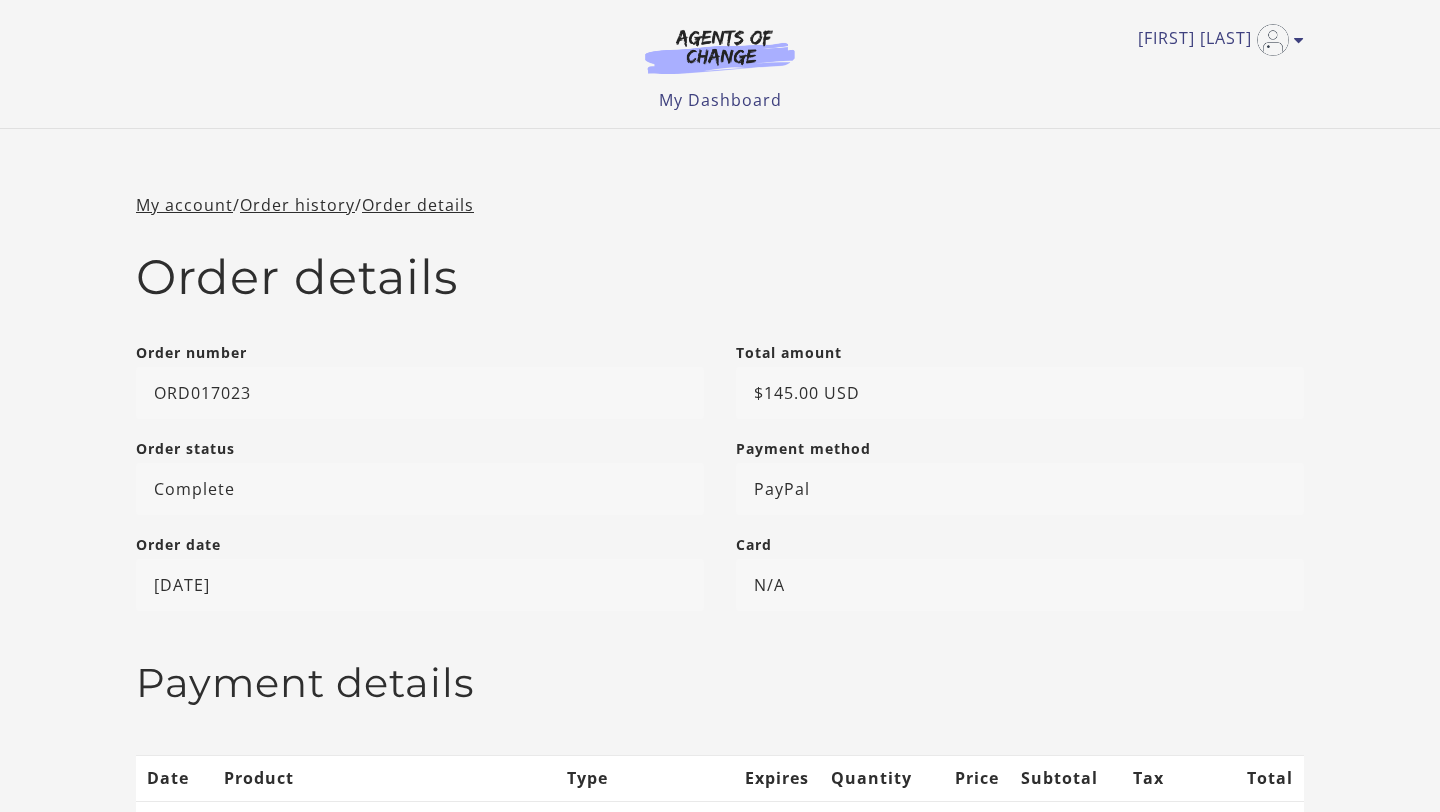 scroll, scrollTop: 0, scrollLeft: 0, axis: both 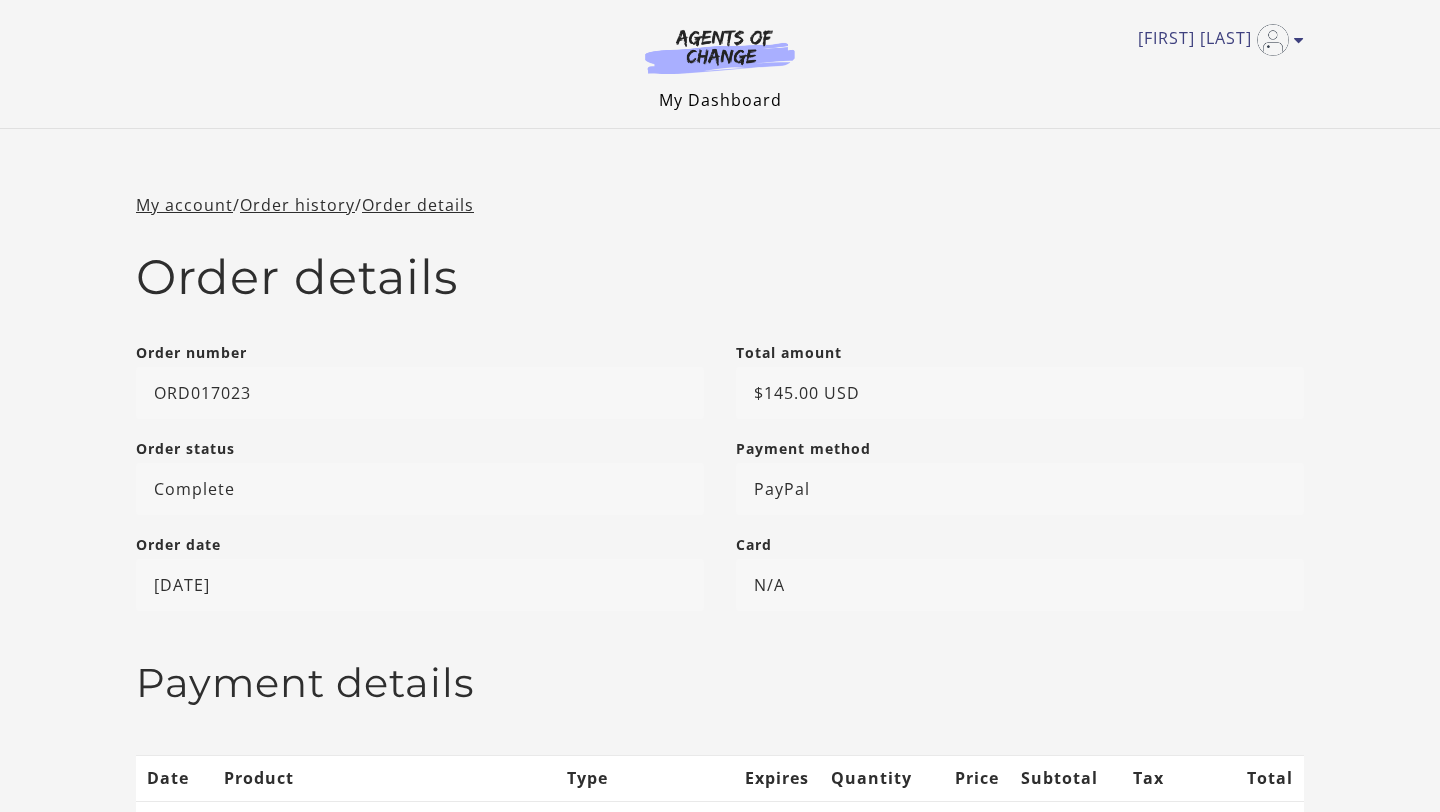click on "My Dashboard" at bounding box center (720, 100) 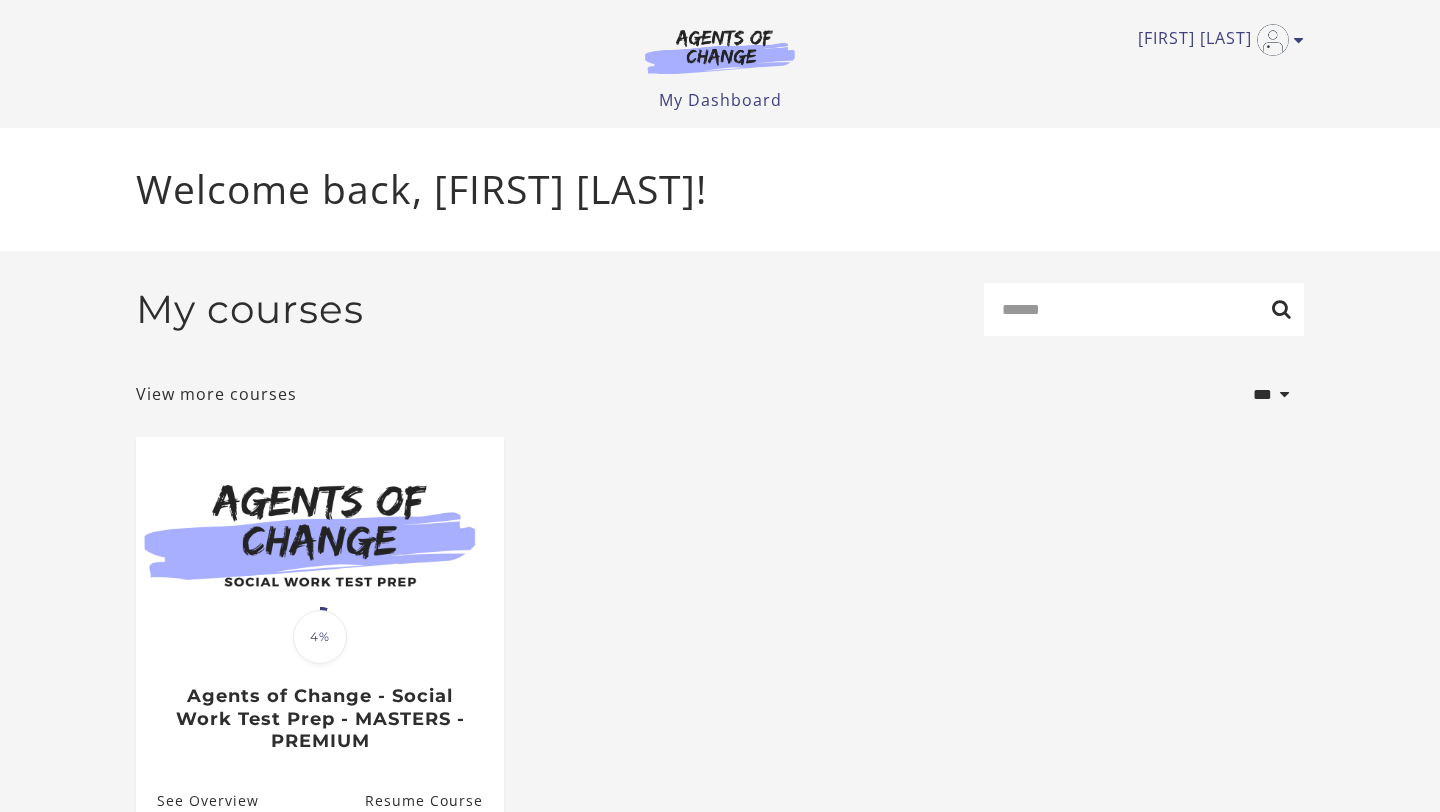 scroll, scrollTop: 0, scrollLeft: 0, axis: both 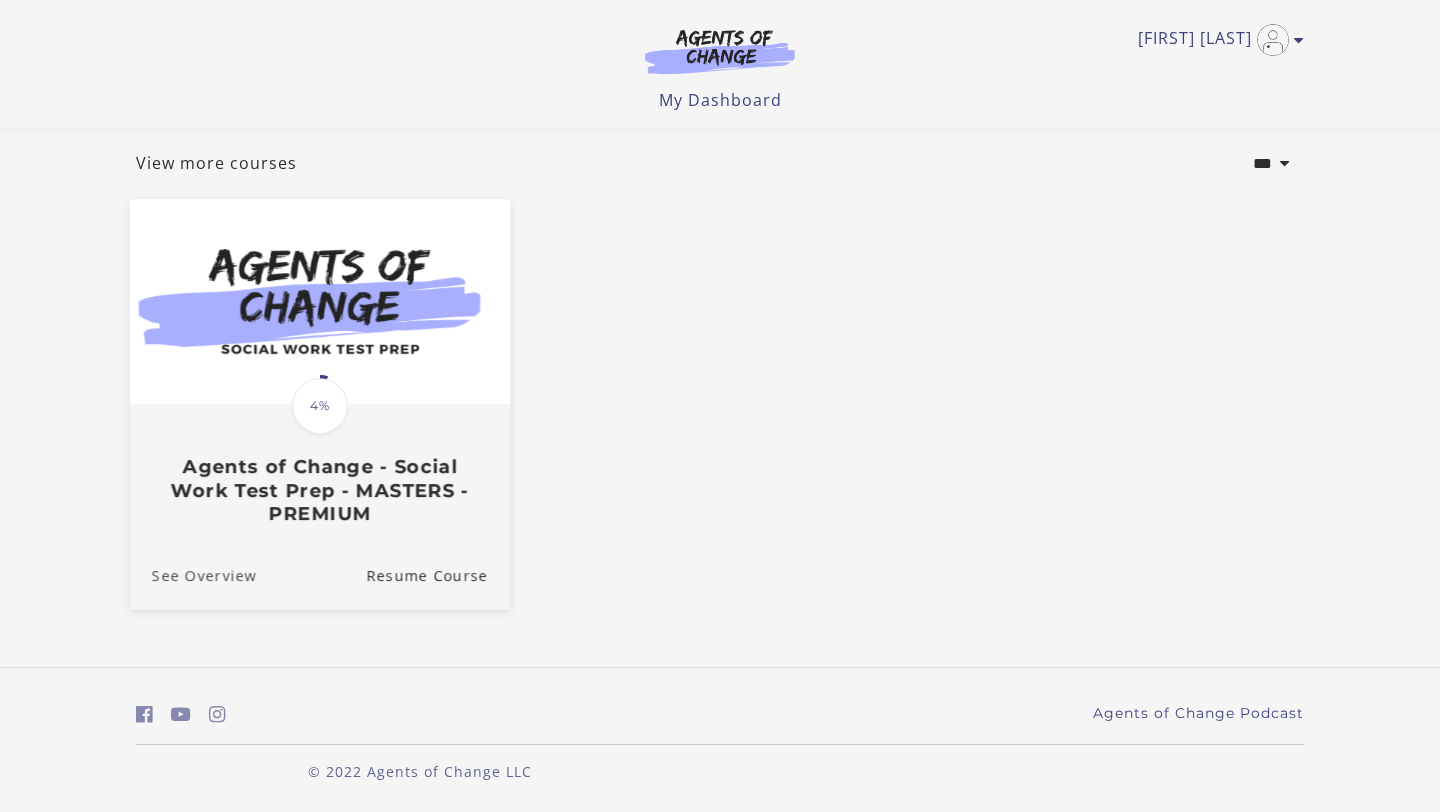 click on "See Overview" at bounding box center [193, 575] 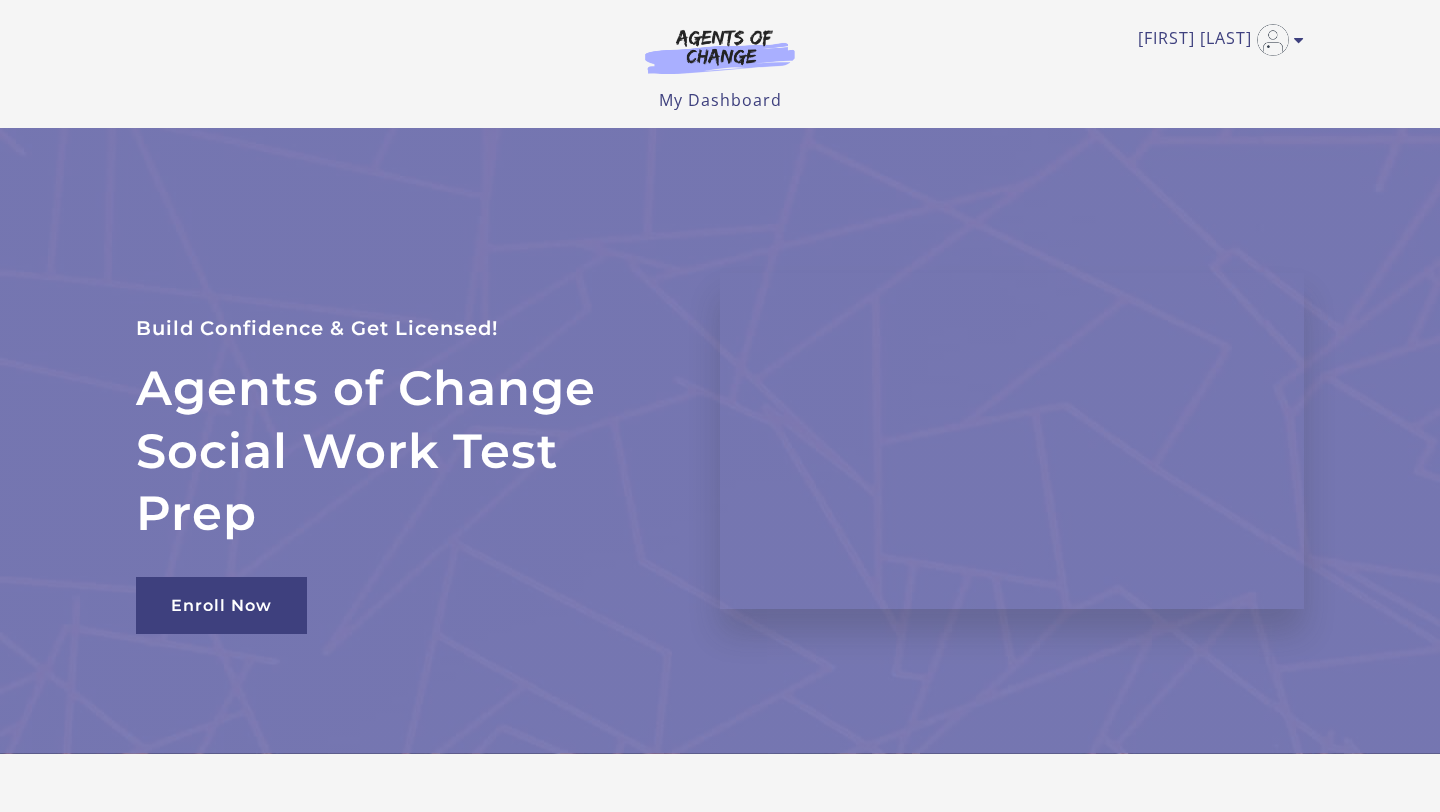scroll, scrollTop: 0, scrollLeft: 0, axis: both 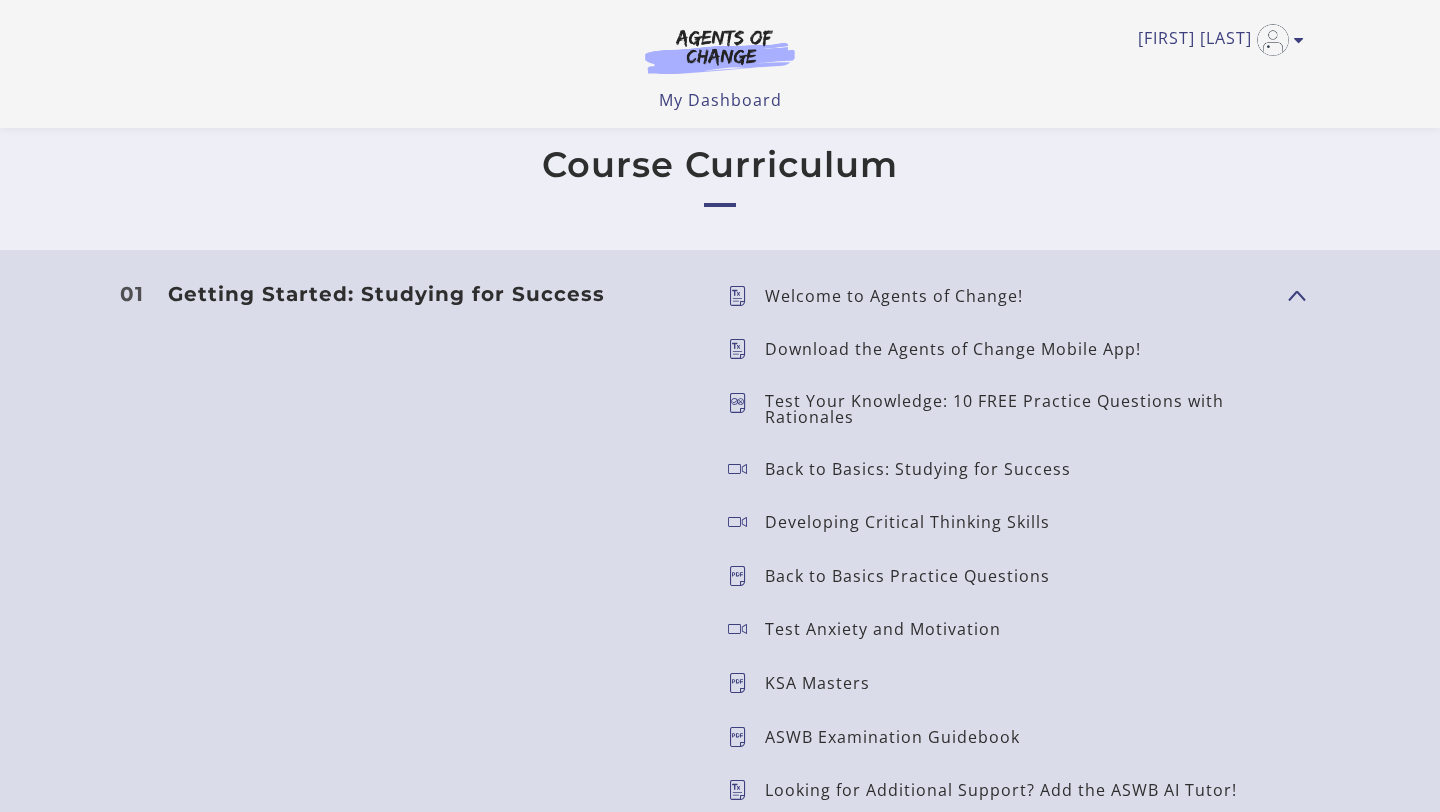 click on "Welcome to Agents of Change!" at bounding box center (902, 296) 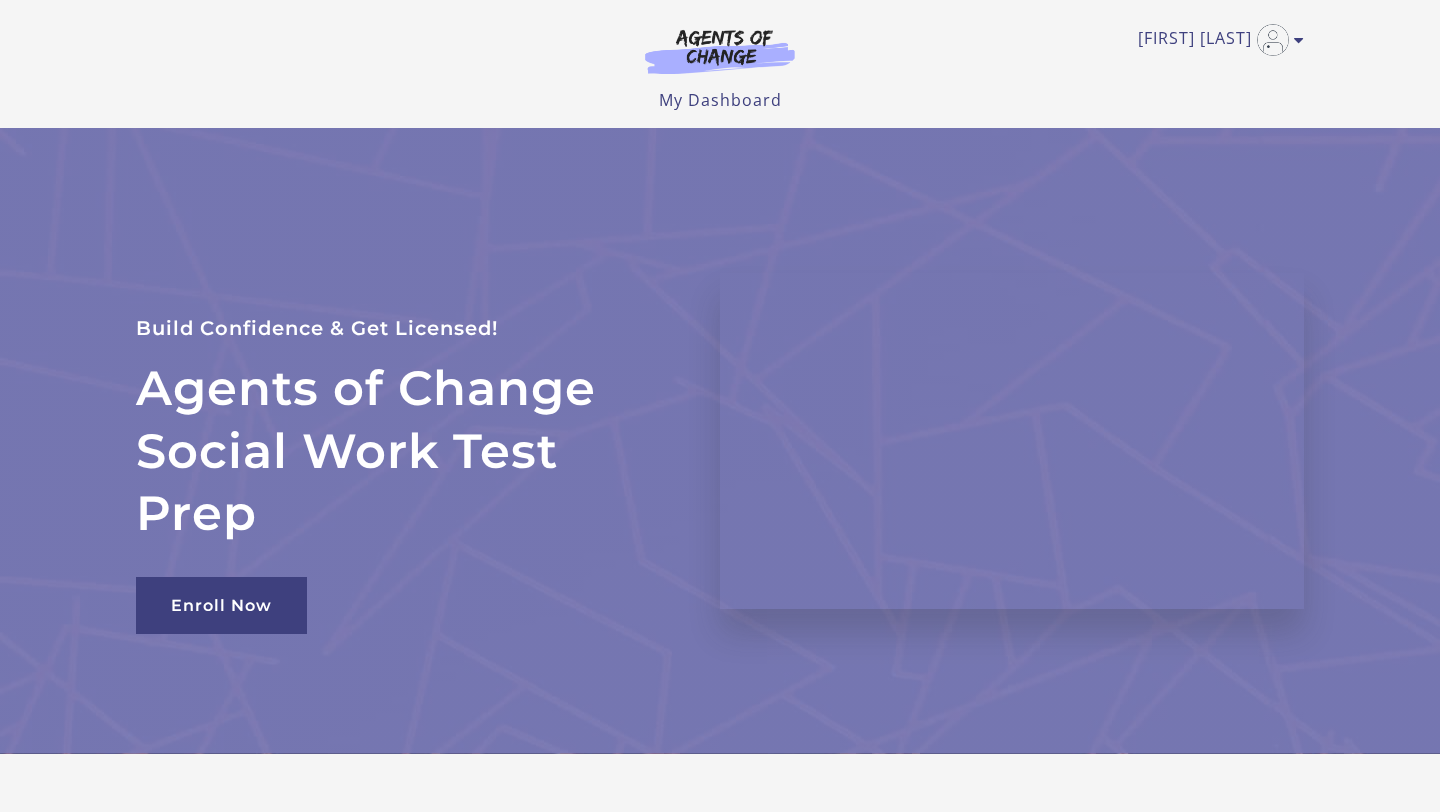scroll, scrollTop: 1796, scrollLeft: 0, axis: vertical 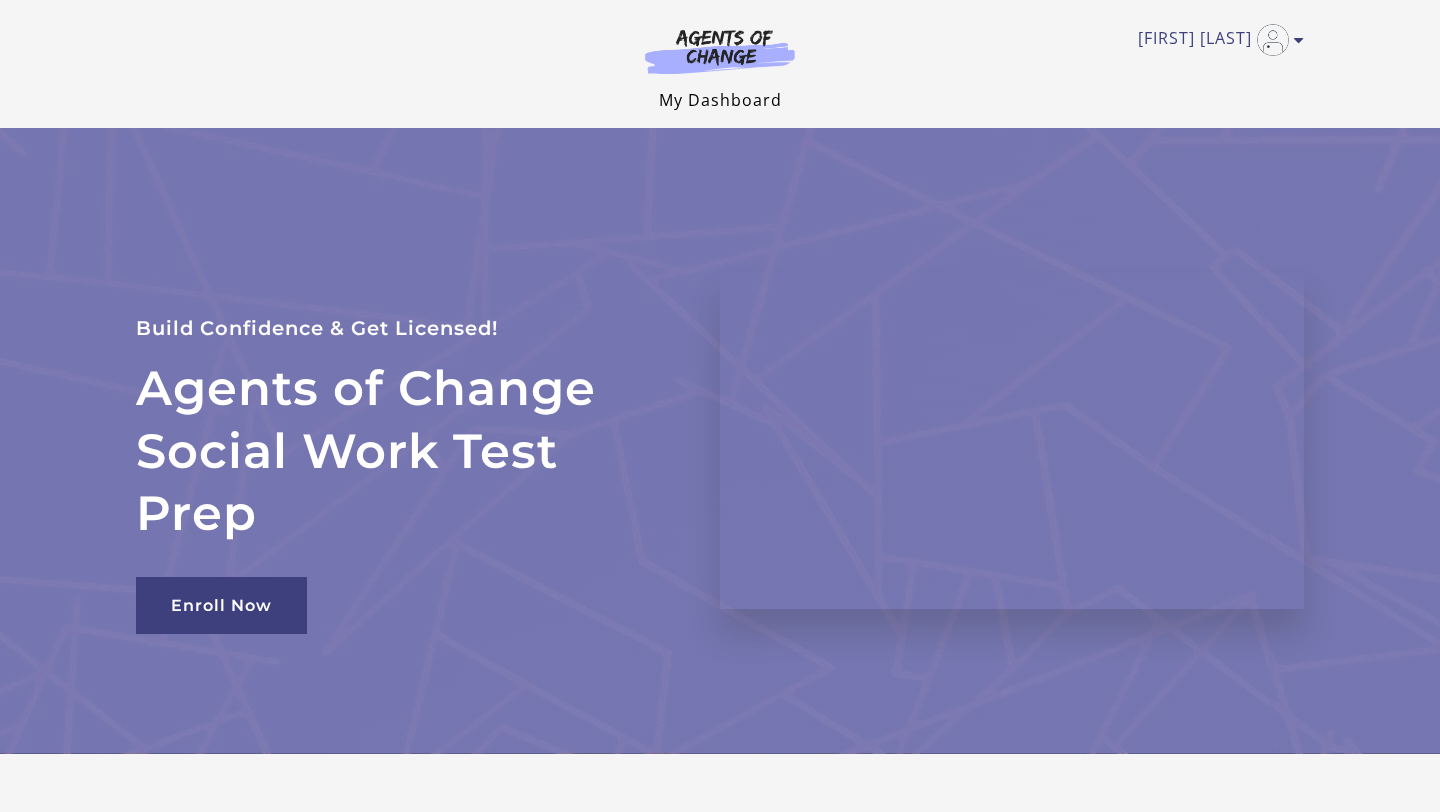 click on "My Dashboard" at bounding box center [720, 100] 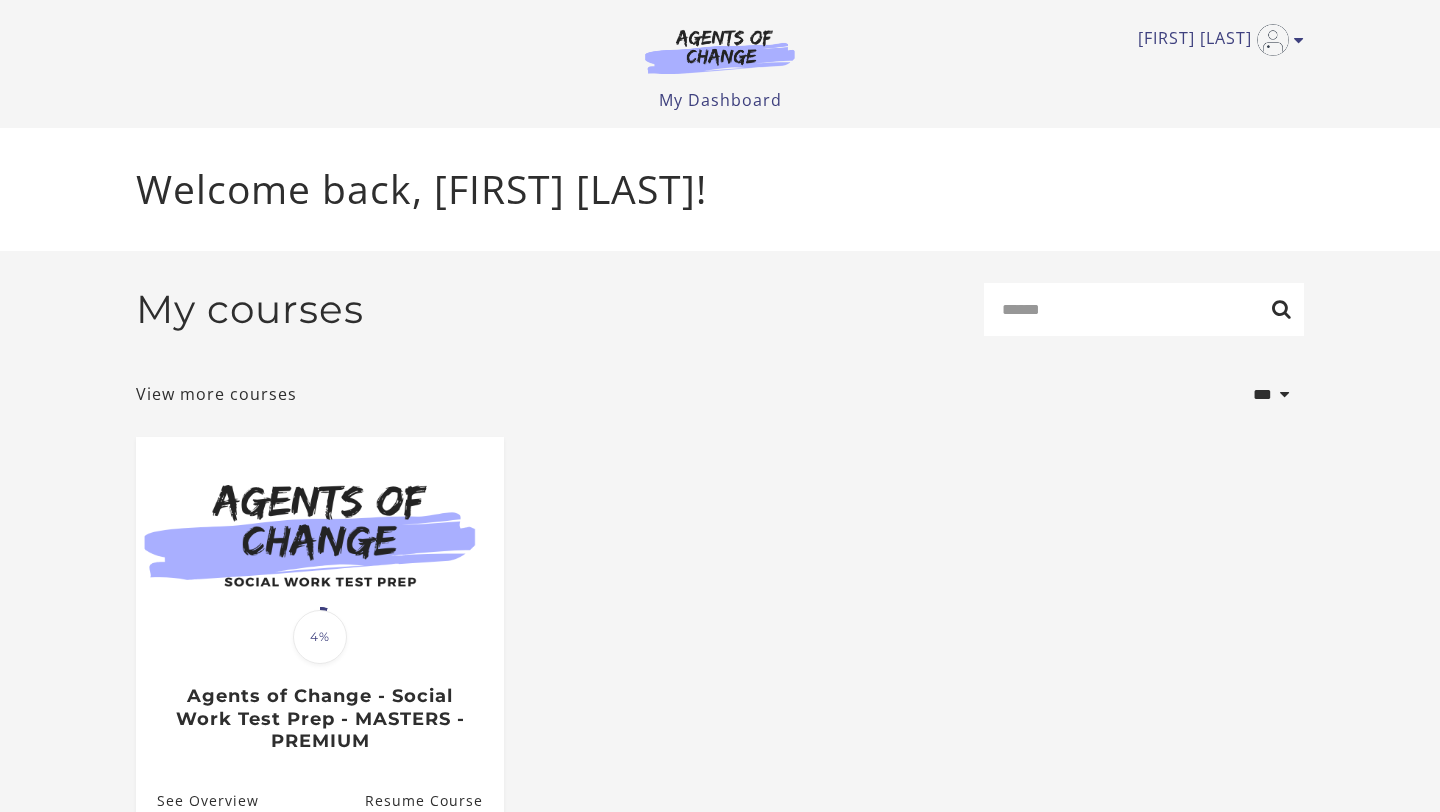 scroll, scrollTop: 0, scrollLeft: 0, axis: both 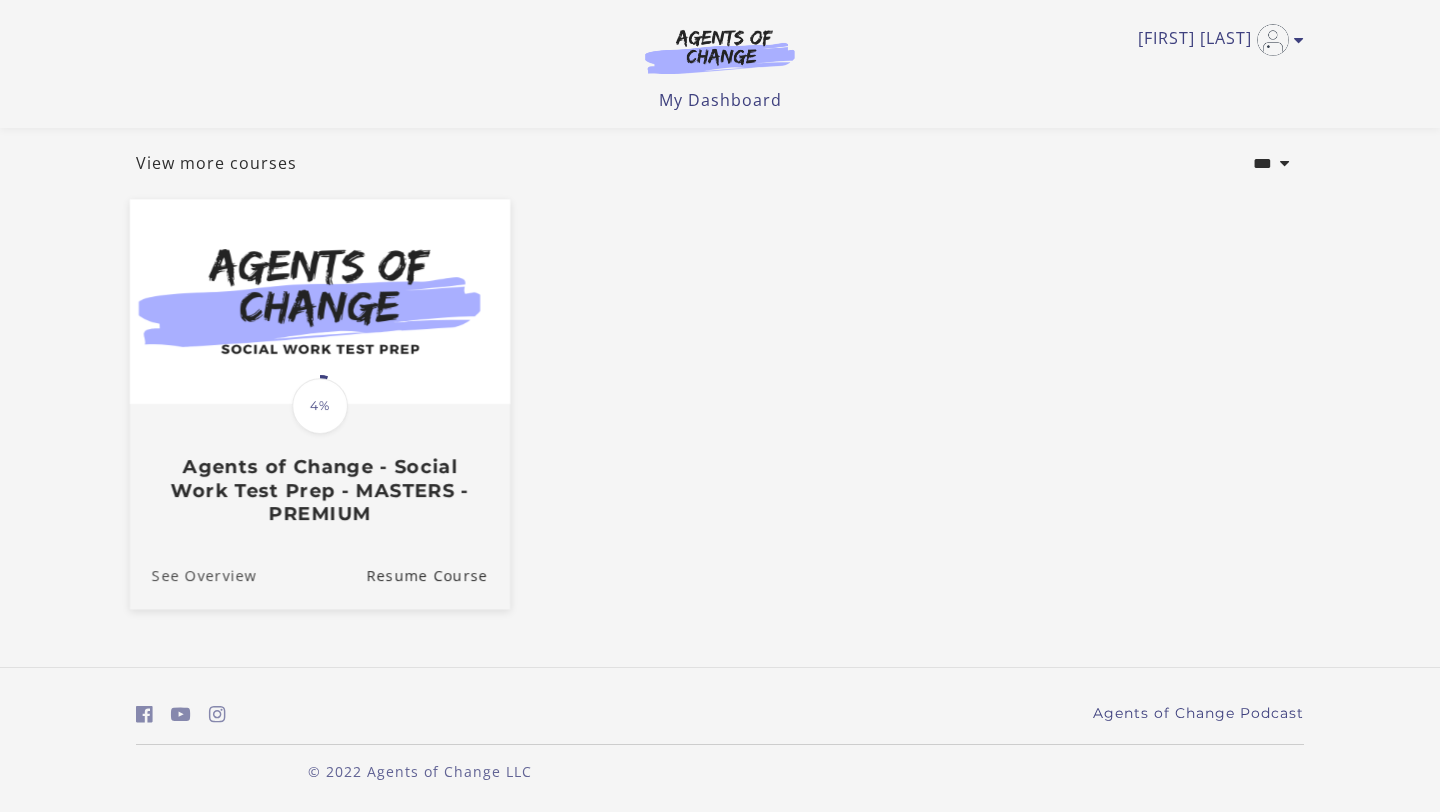 click on "See Overview" at bounding box center (193, 575) 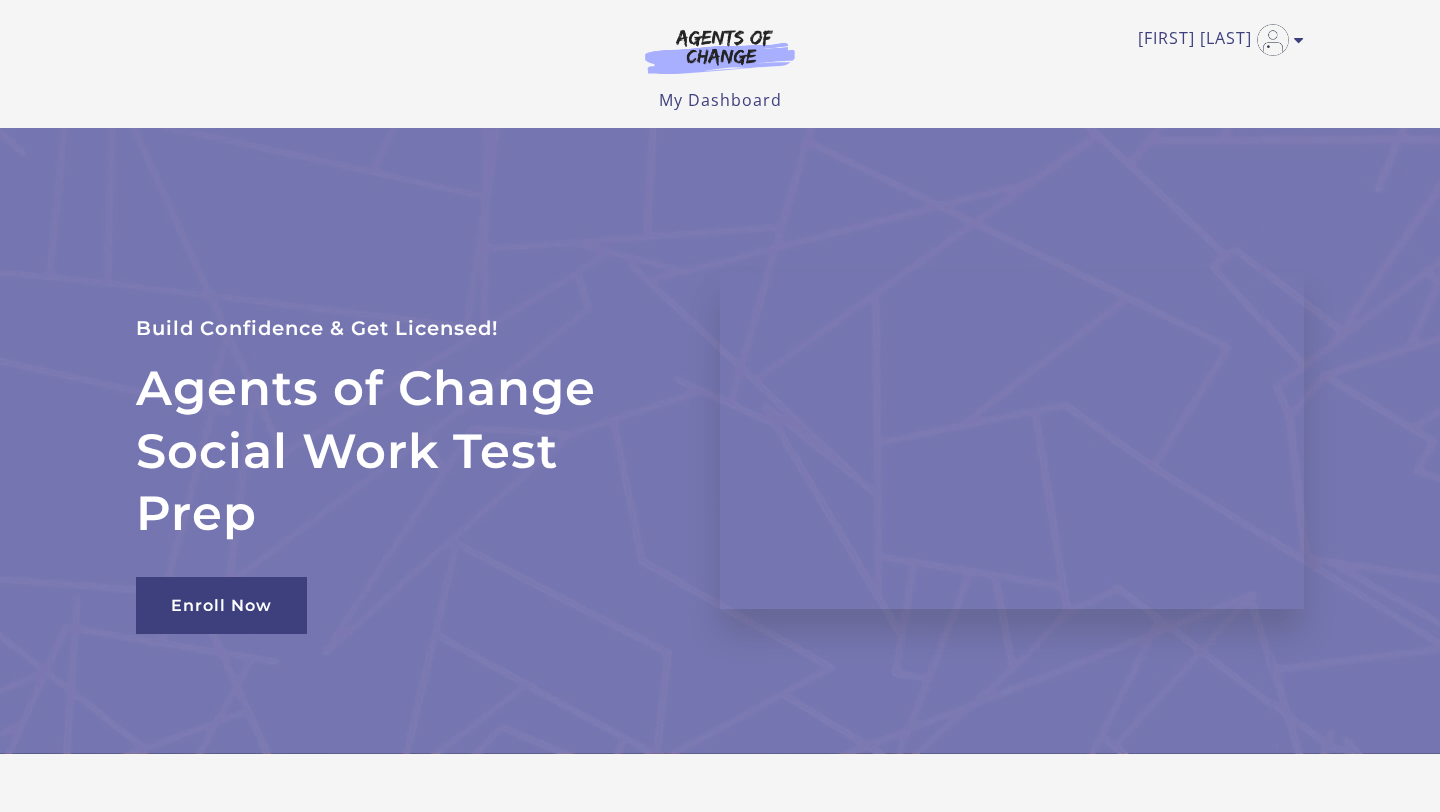 scroll, scrollTop: 0, scrollLeft: 0, axis: both 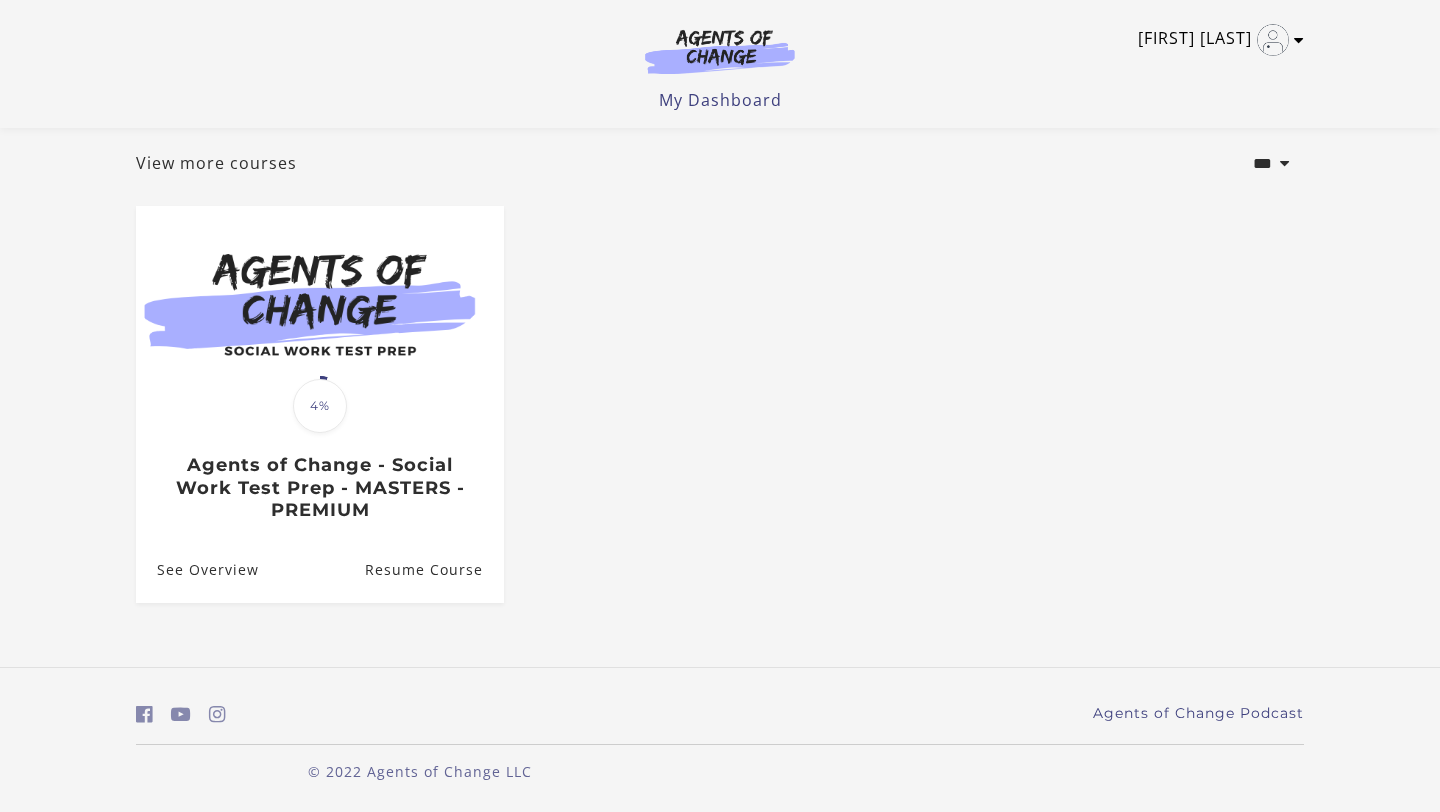 click at bounding box center (1299, 40) 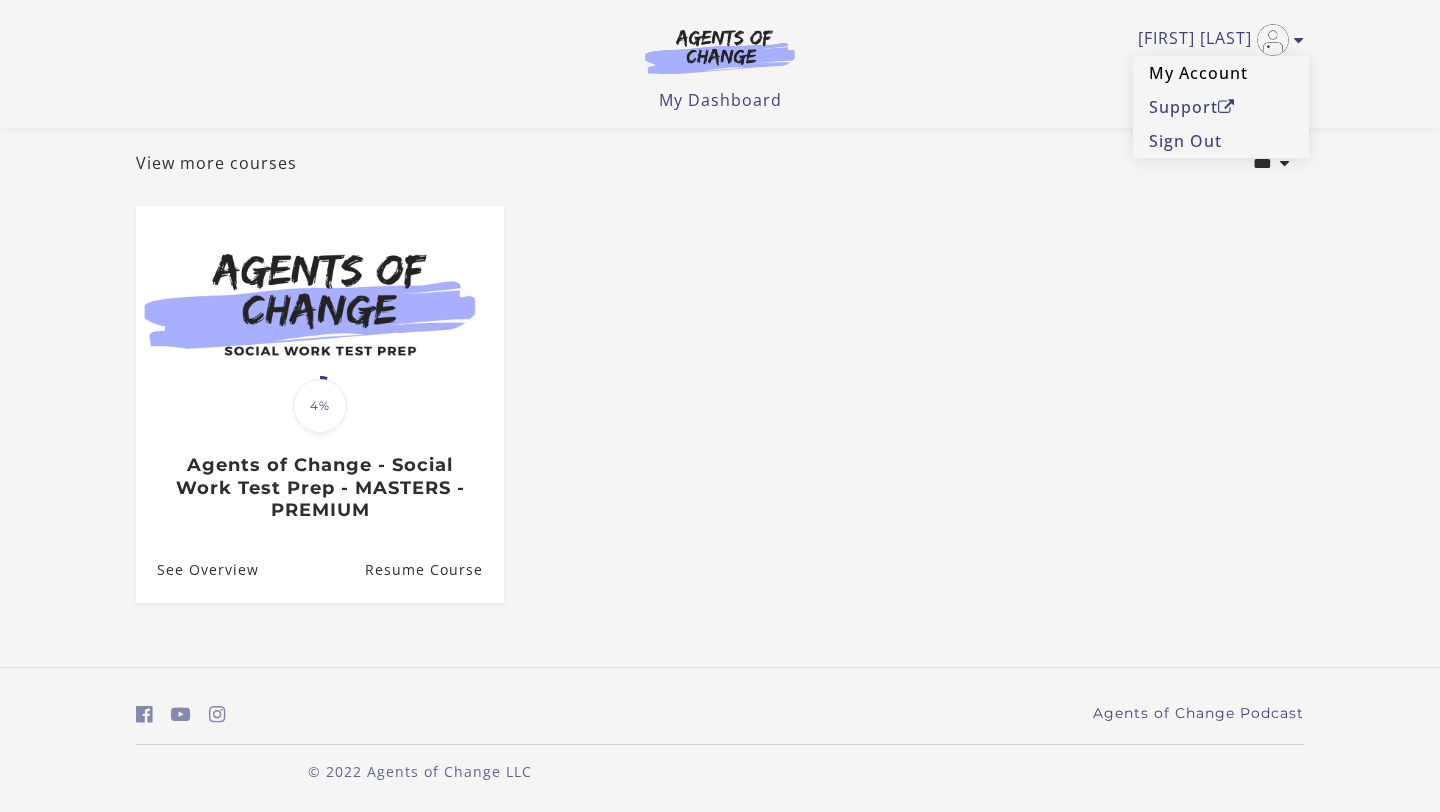 click on "My Account" at bounding box center [1221, 73] 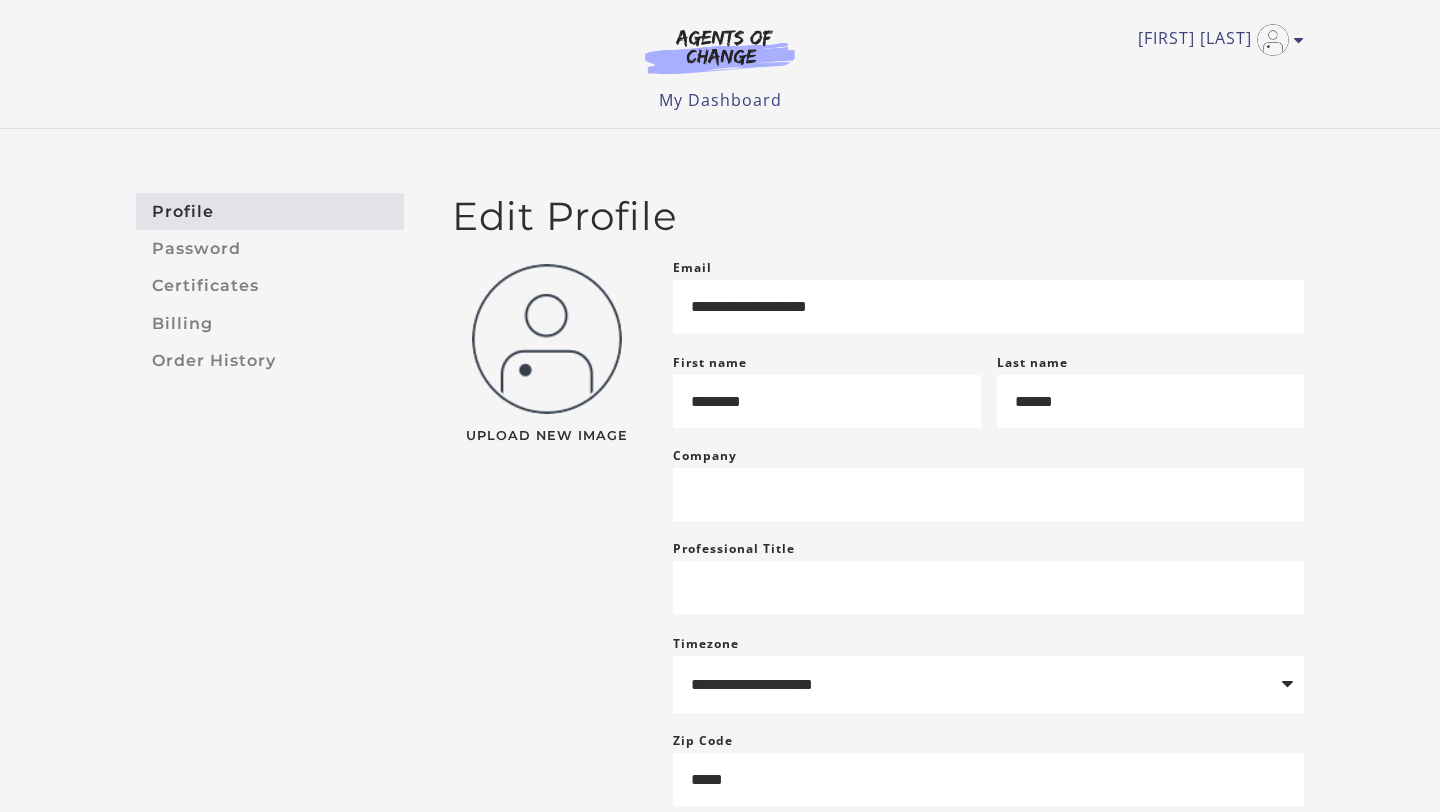 scroll, scrollTop: 0, scrollLeft: 0, axis: both 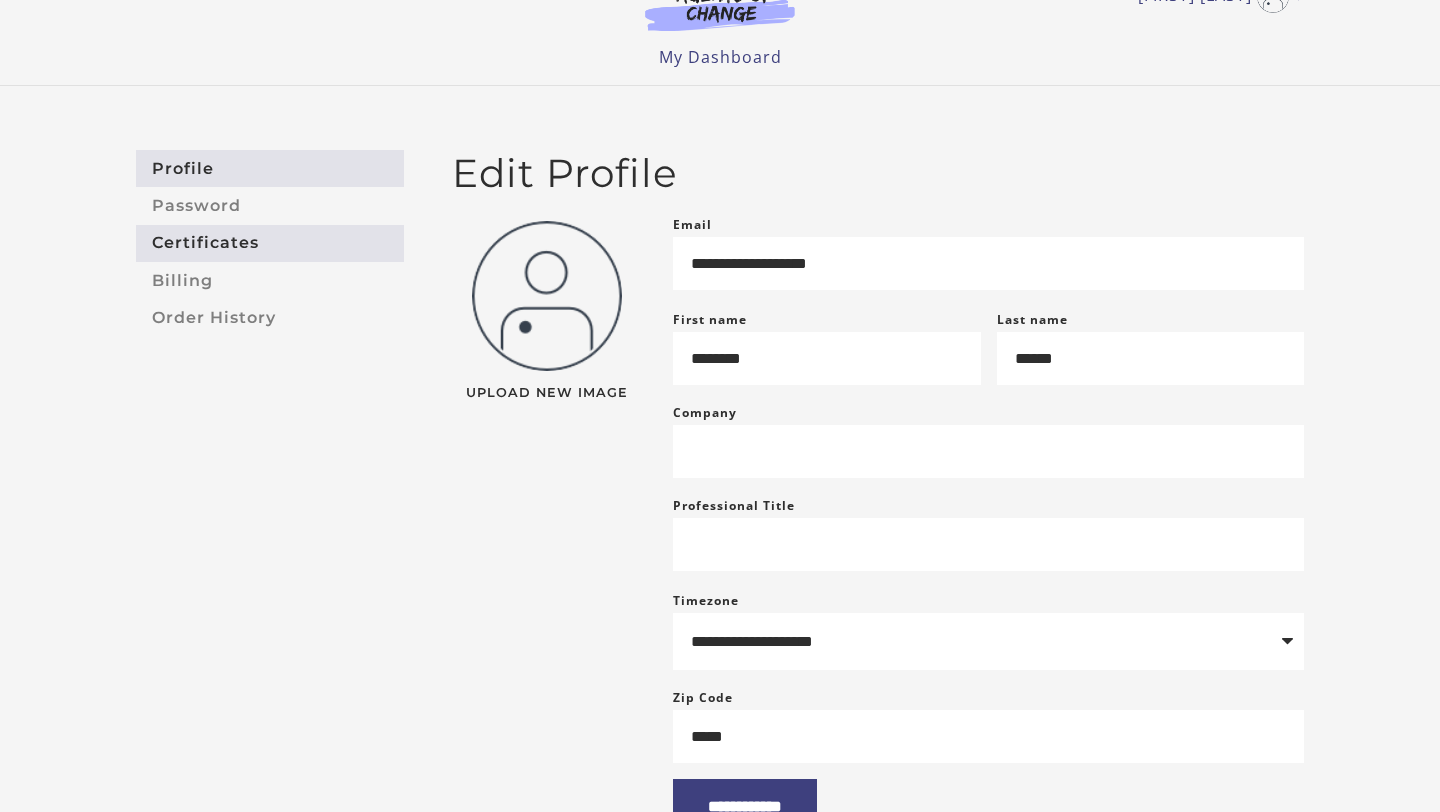 click on "Certificates" at bounding box center [270, 243] 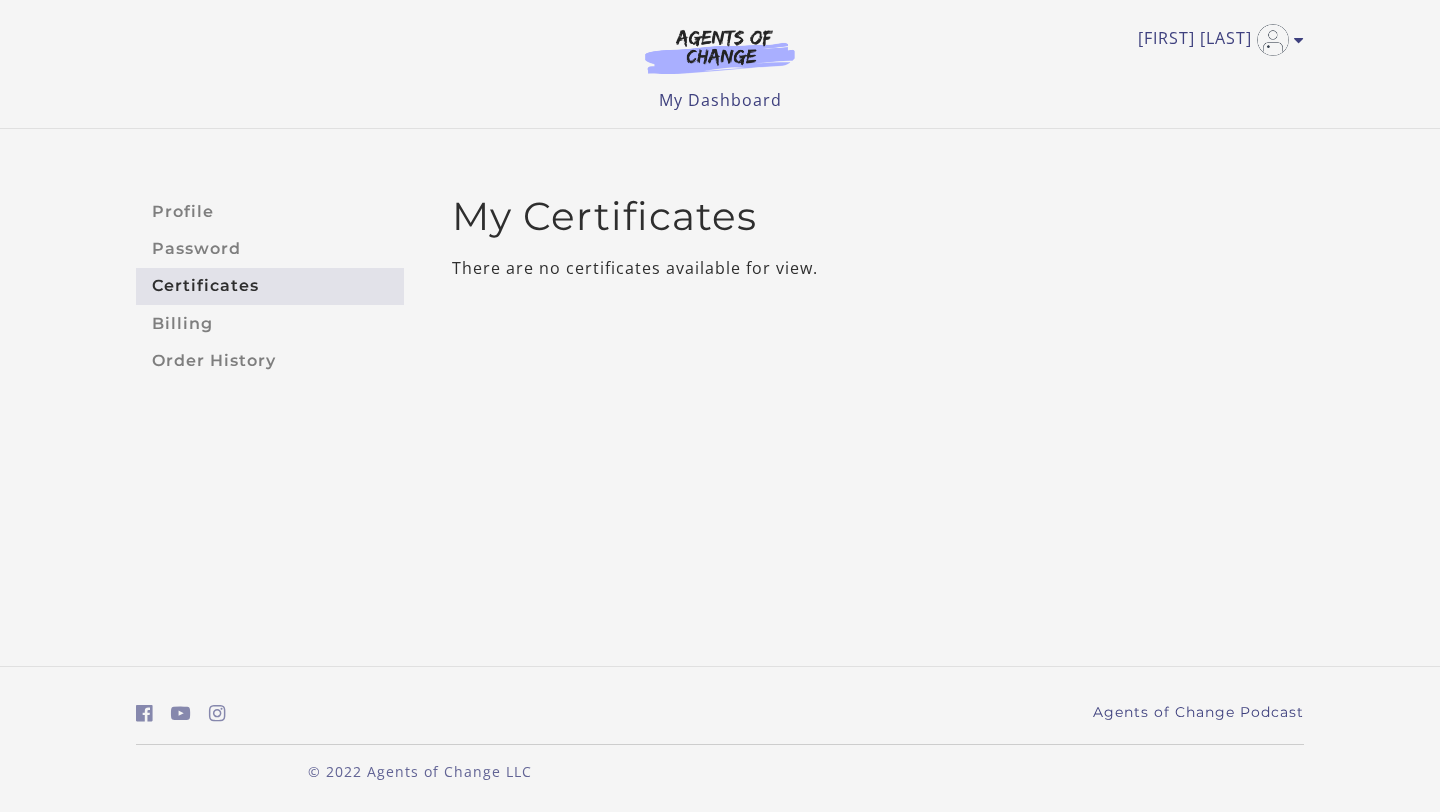 scroll, scrollTop: 0, scrollLeft: 0, axis: both 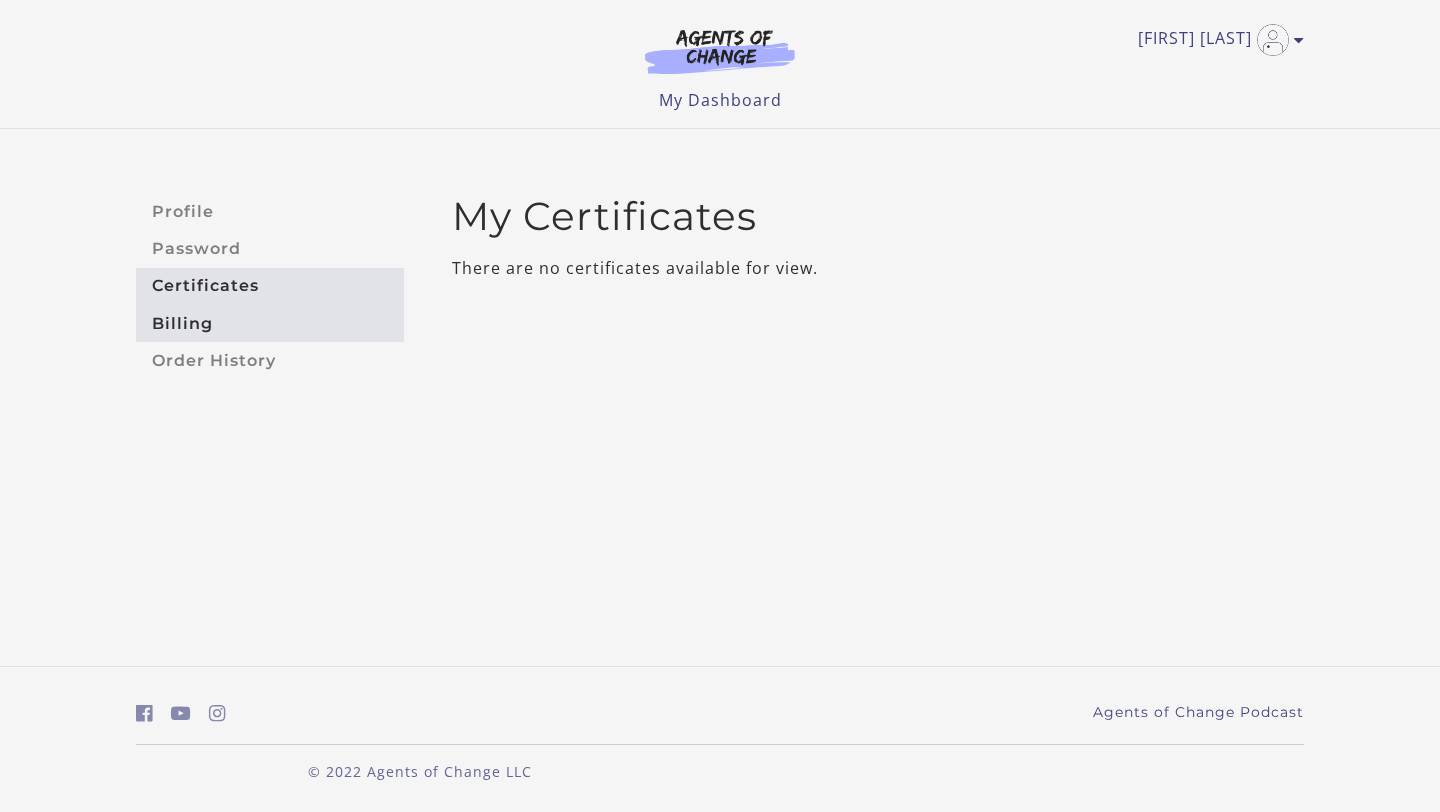 click on "Billing" at bounding box center (270, 323) 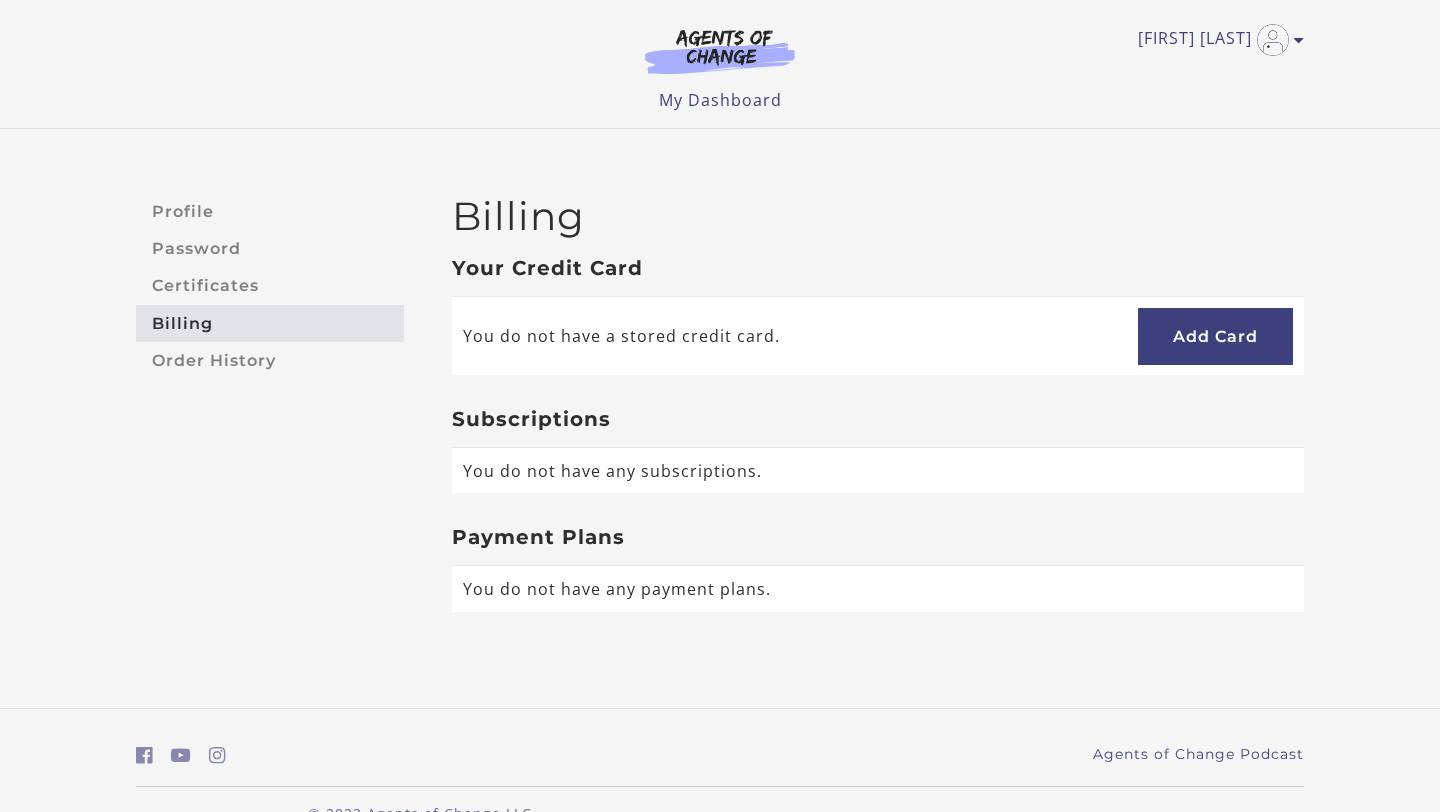 scroll, scrollTop: 0, scrollLeft: 0, axis: both 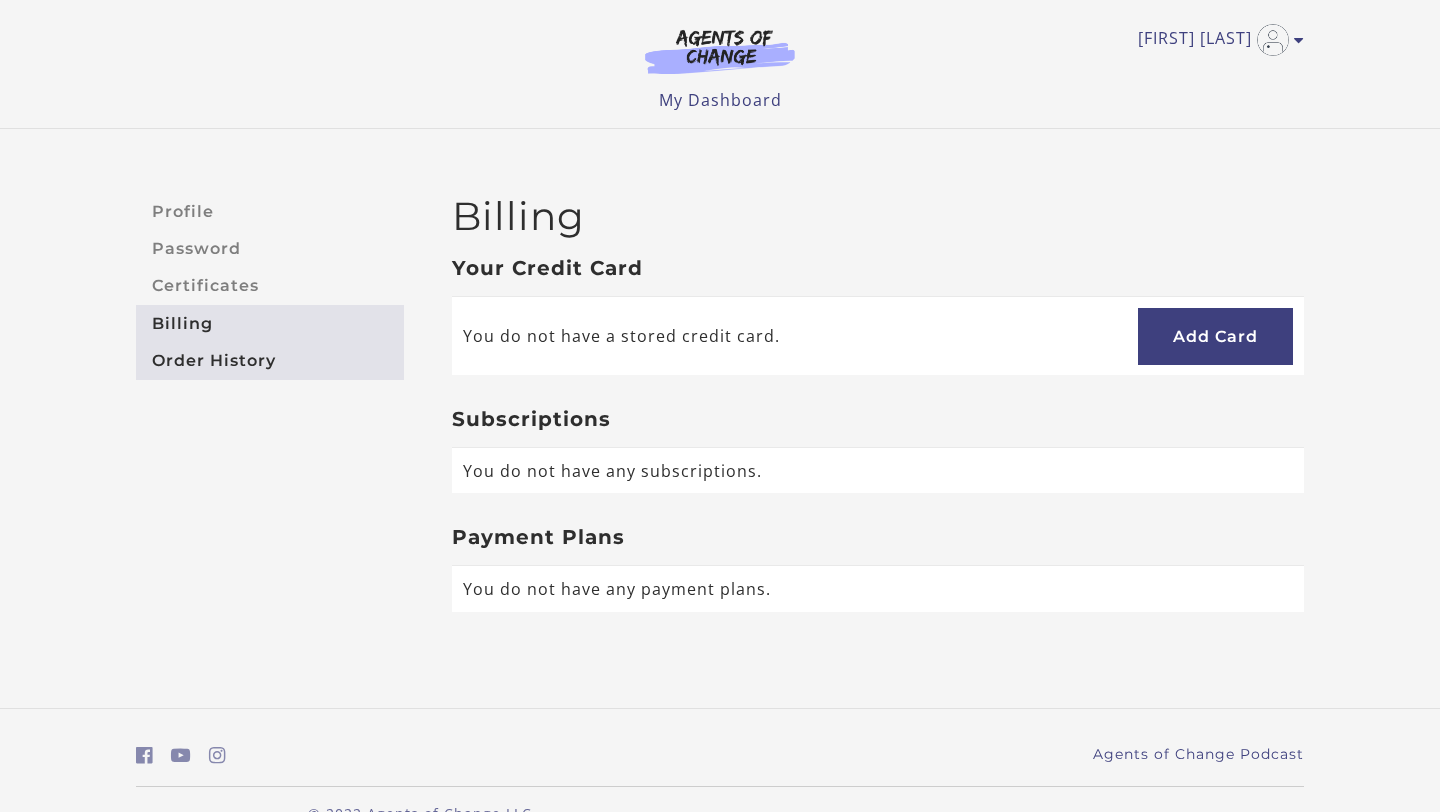click on "Order History" at bounding box center [270, 360] 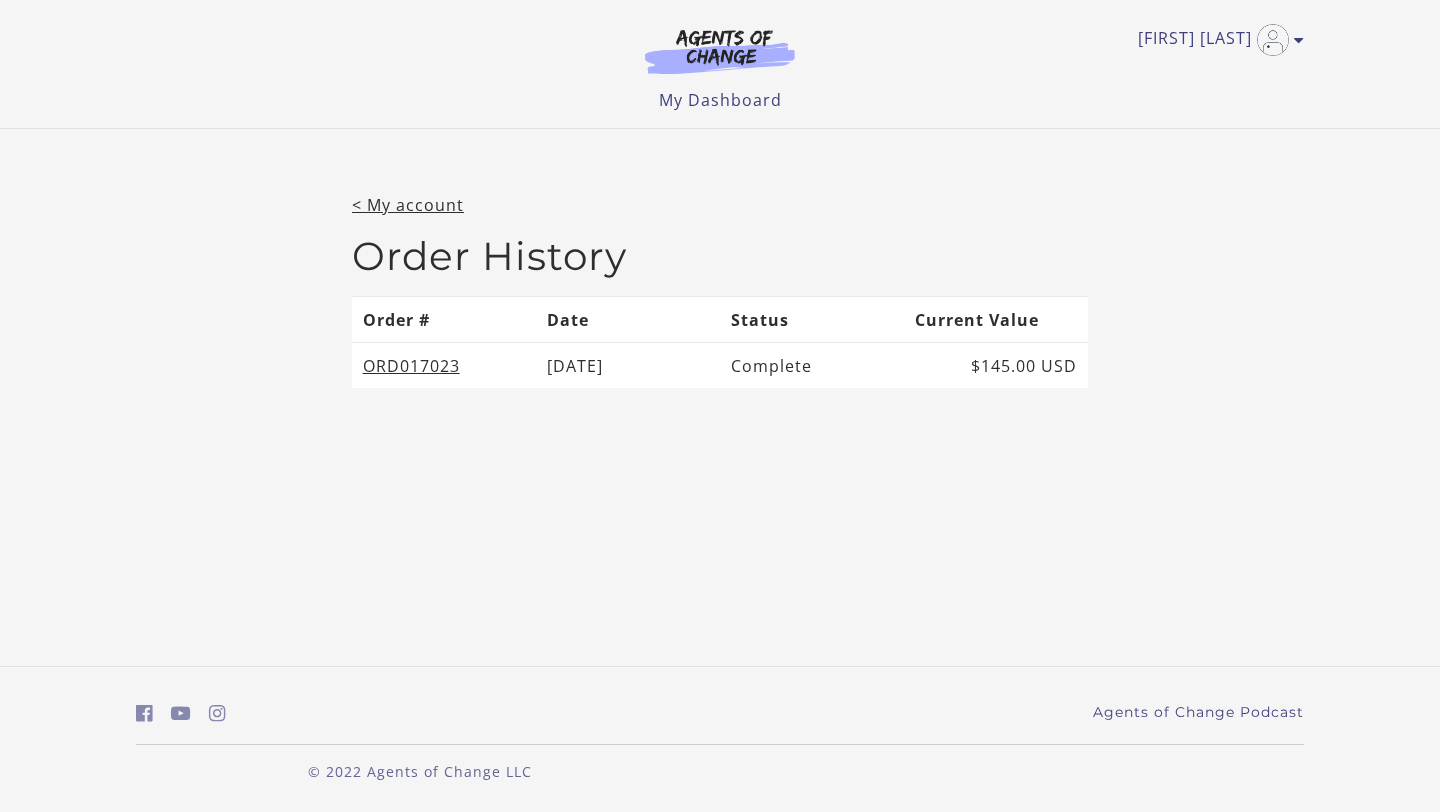 scroll, scrollTop: 0, scrollLeft: 0, axis: both 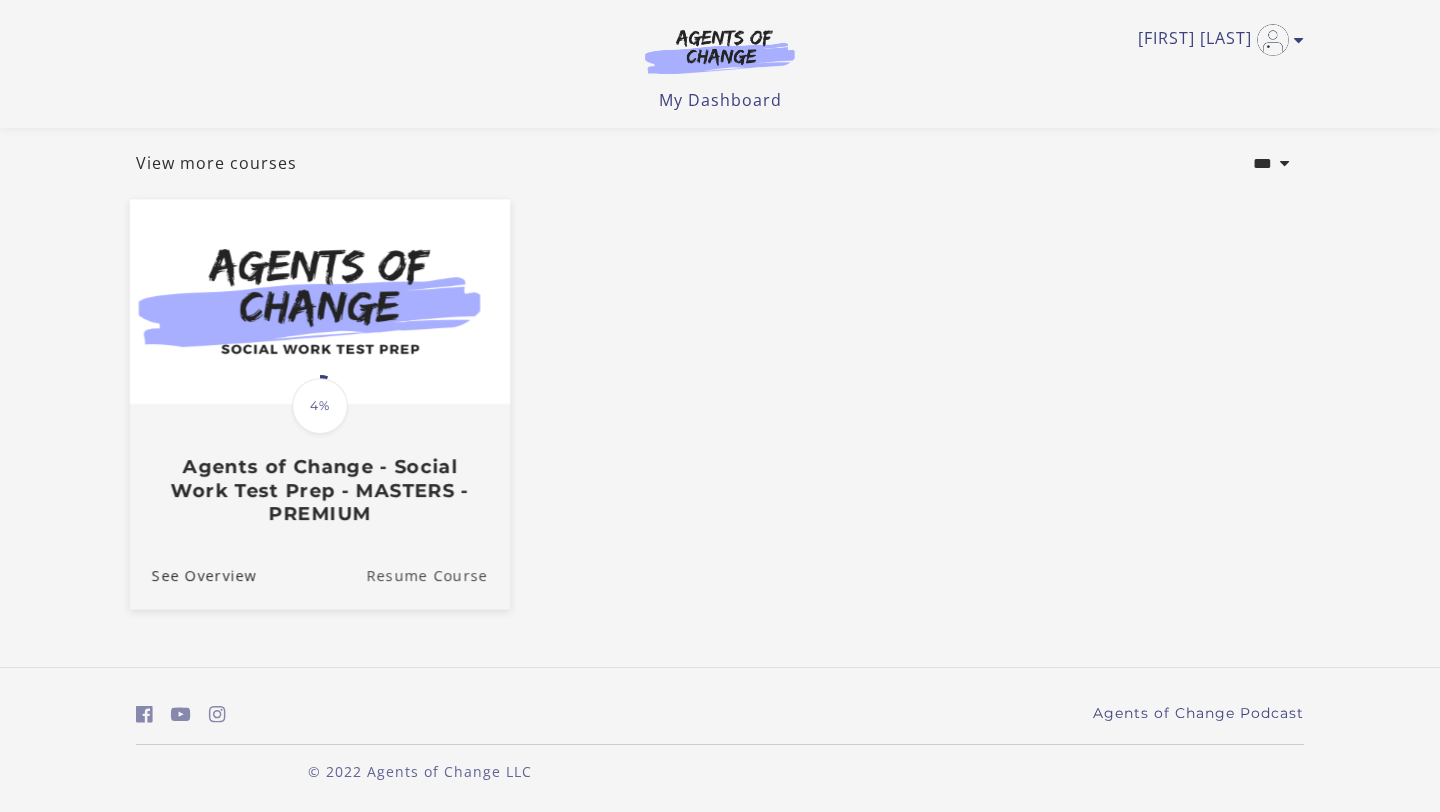 click on "Resume Course" at bounding box center [438, 575] 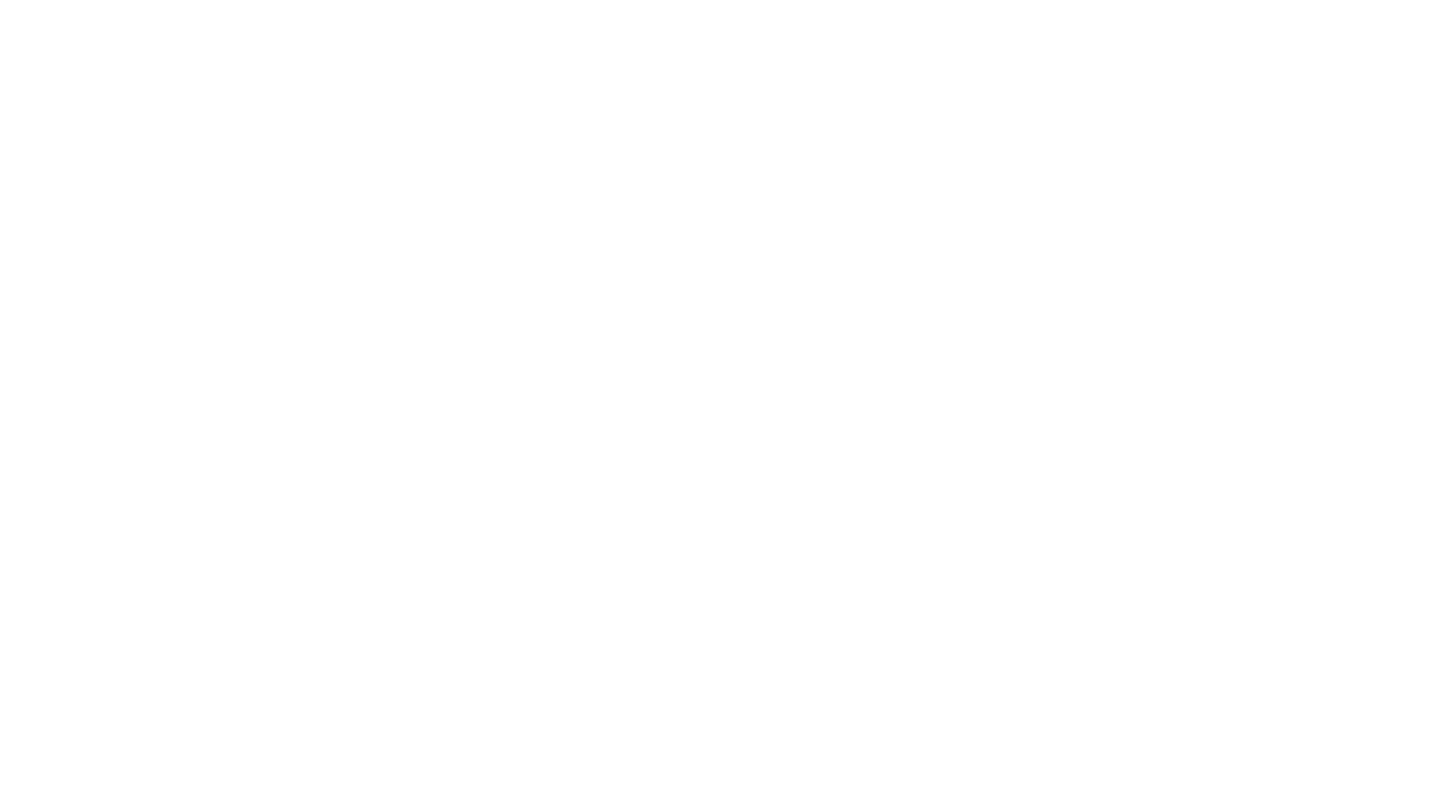 scroll, scrollTop: 0, scrollLeft: 0, axis: both 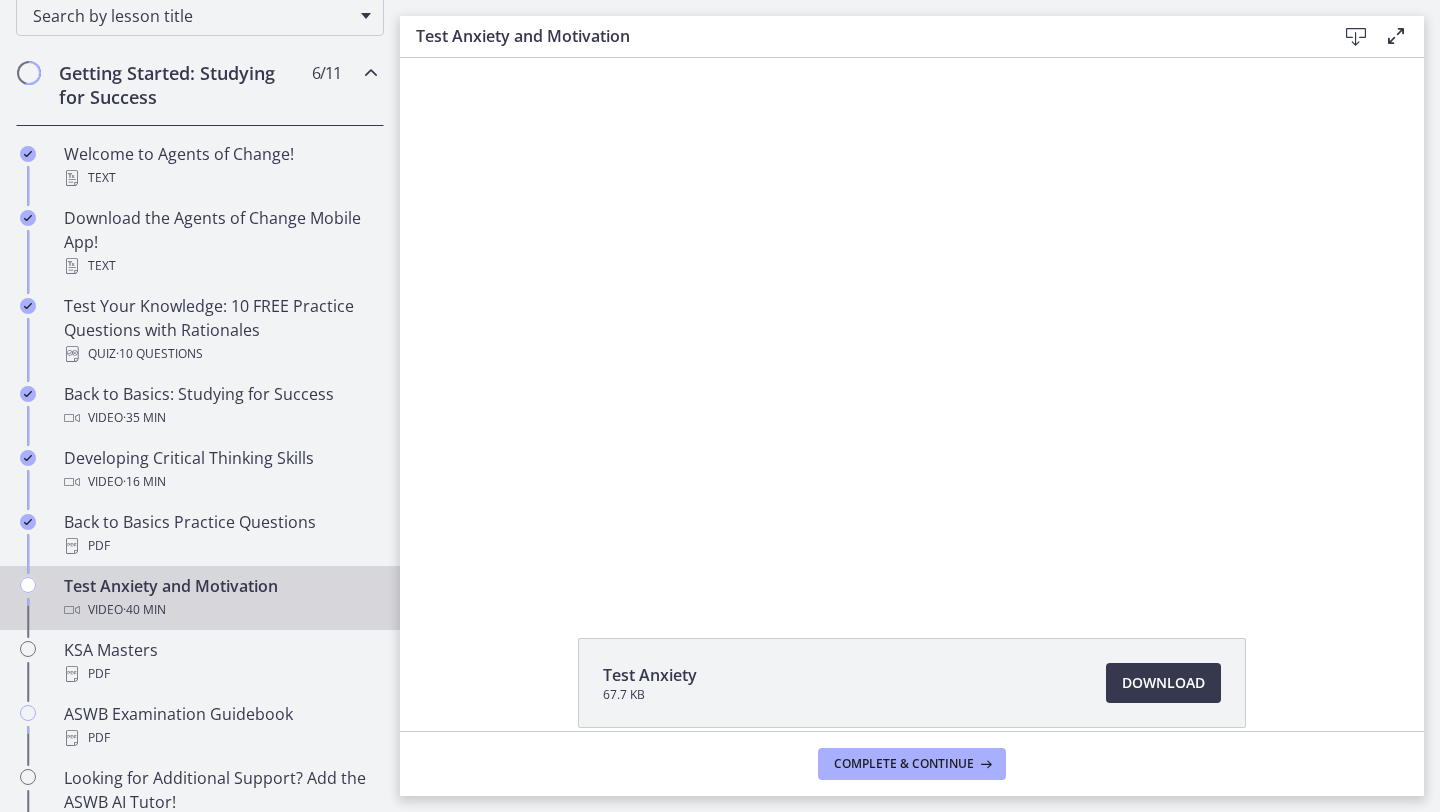 click on "Video
·  40 min" at bounding box center [220, 610] 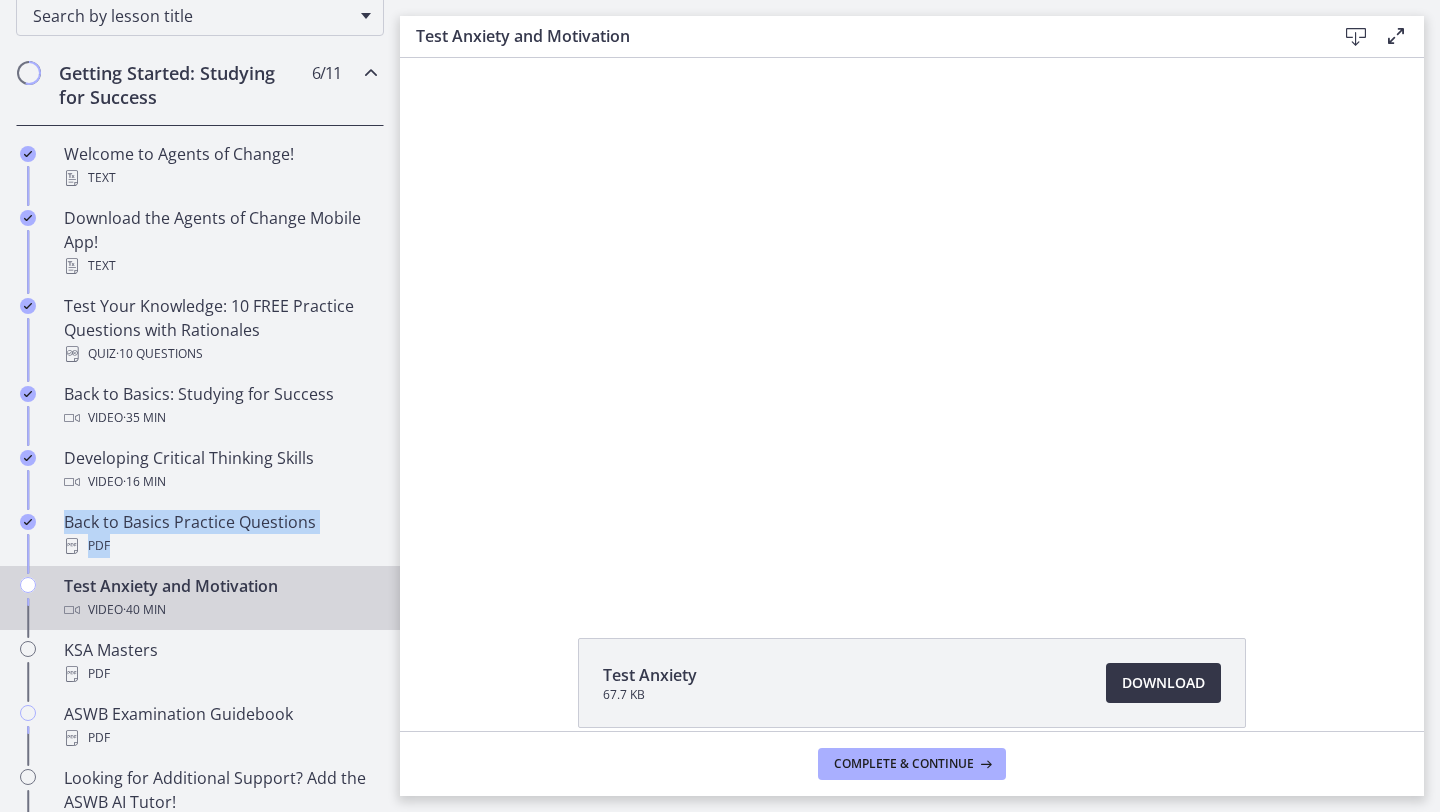 click on "Download
Opens in a new window" at bounding box center [1163, 683] 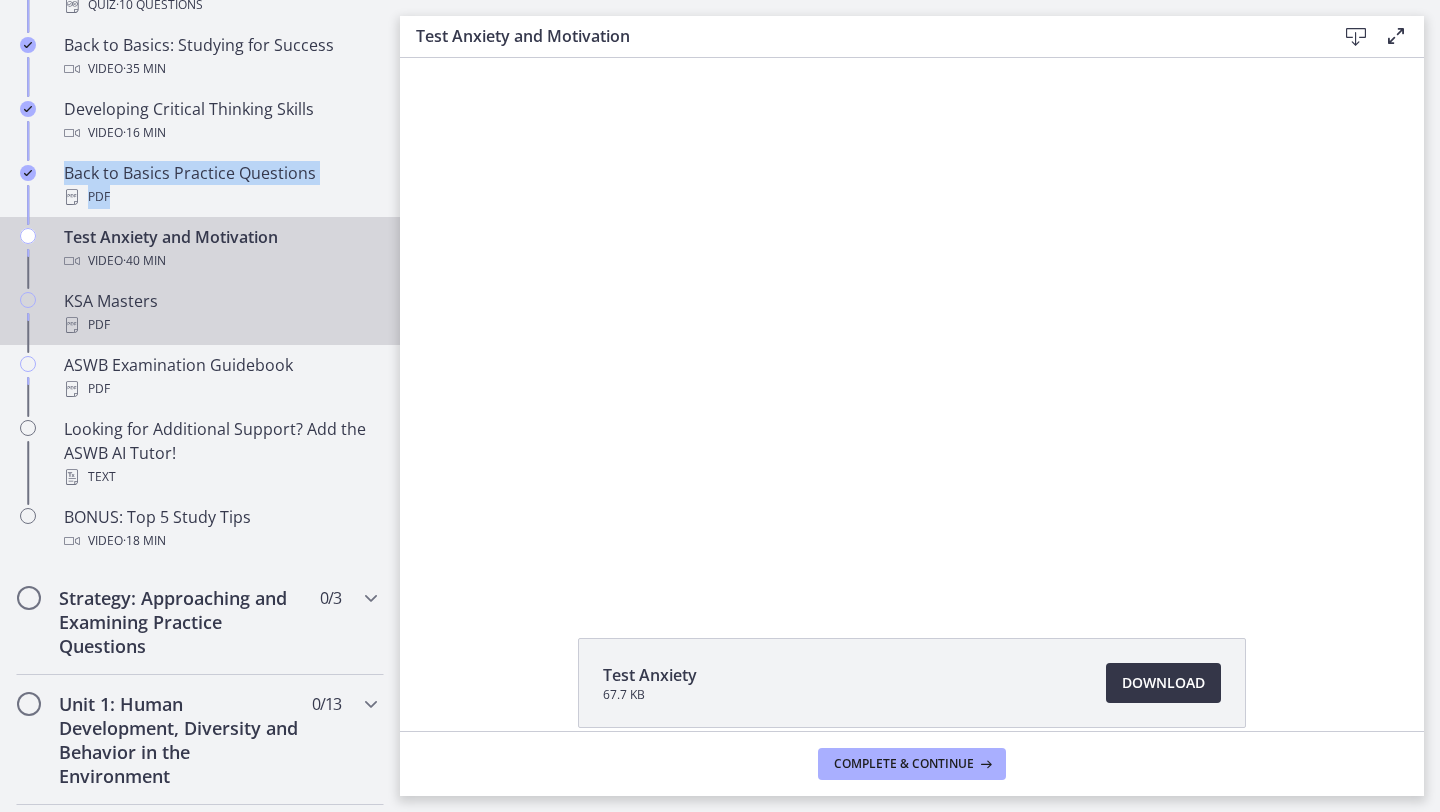 scroll, scrollTop: 691, scrollLeft: 0, axis: vertical 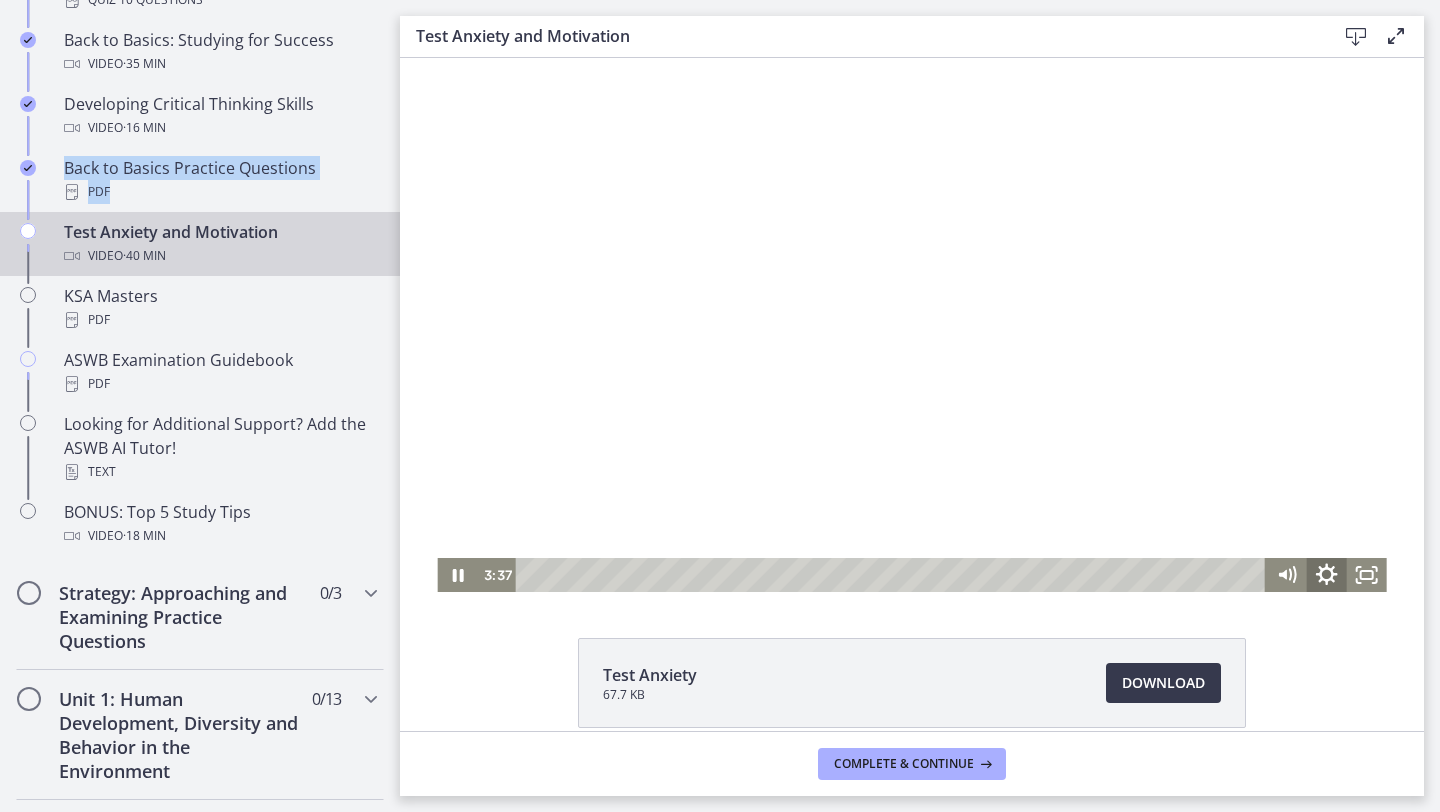 click 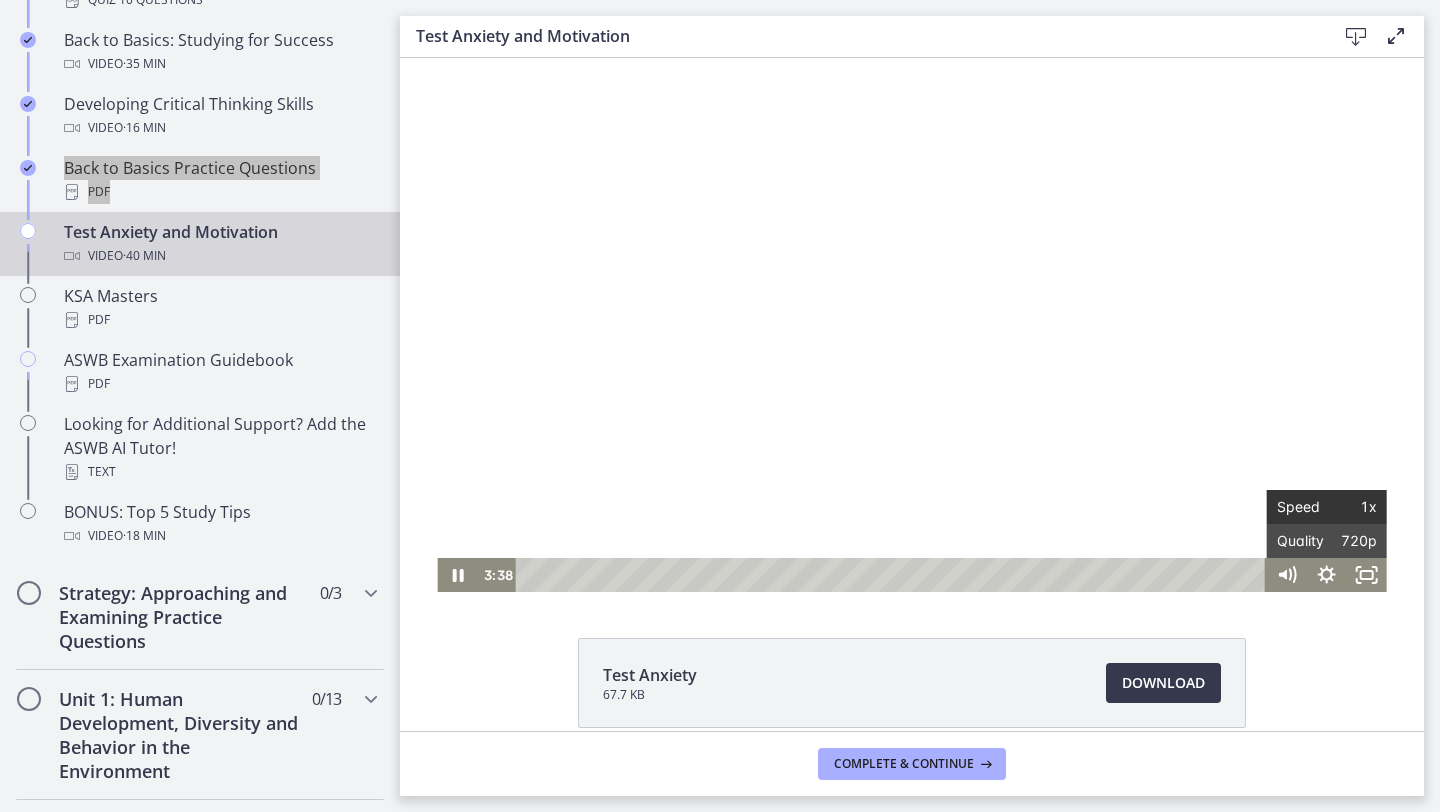 click on "Speed" at bounding box center (1302, 507) 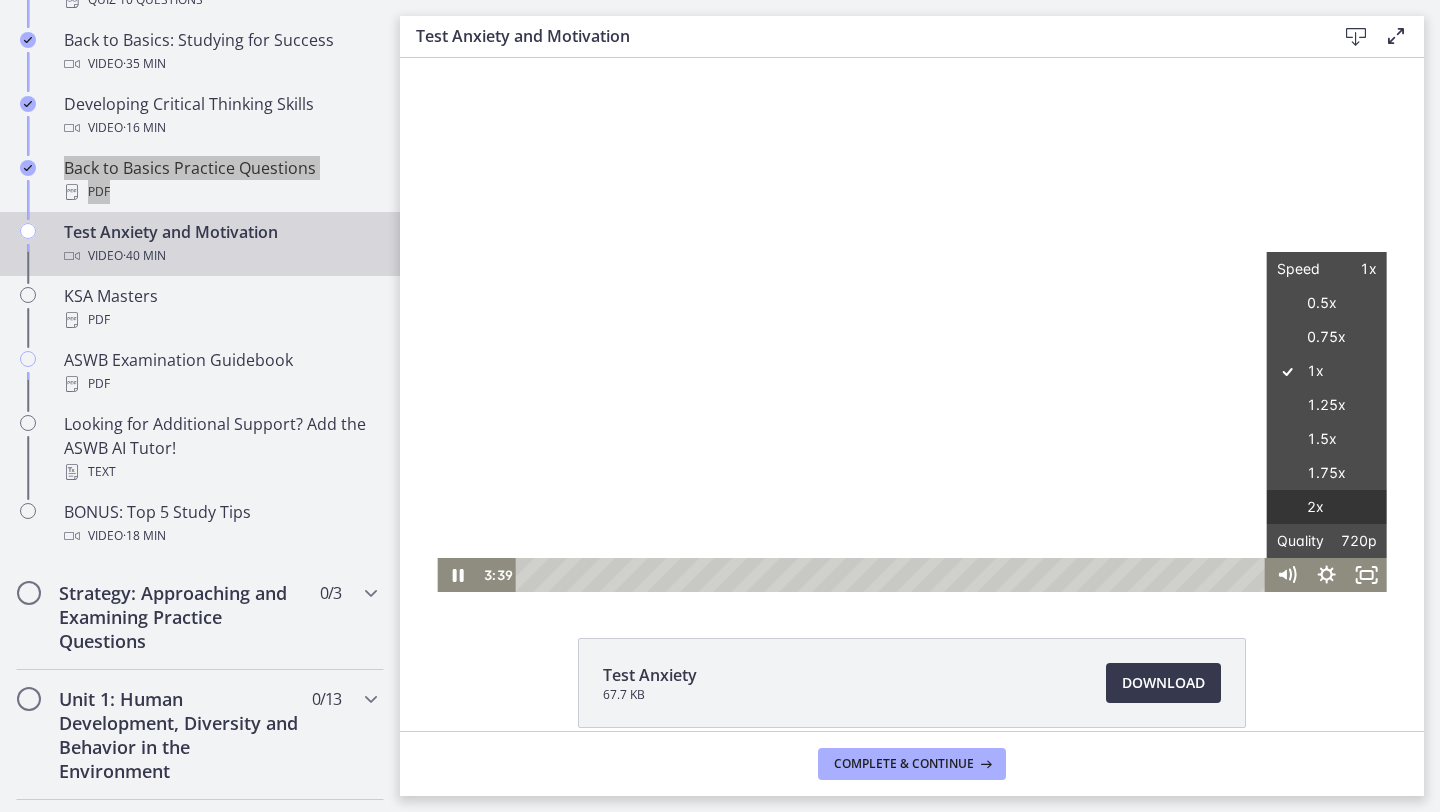 click on "2x" at bounding box center [1327, 507] 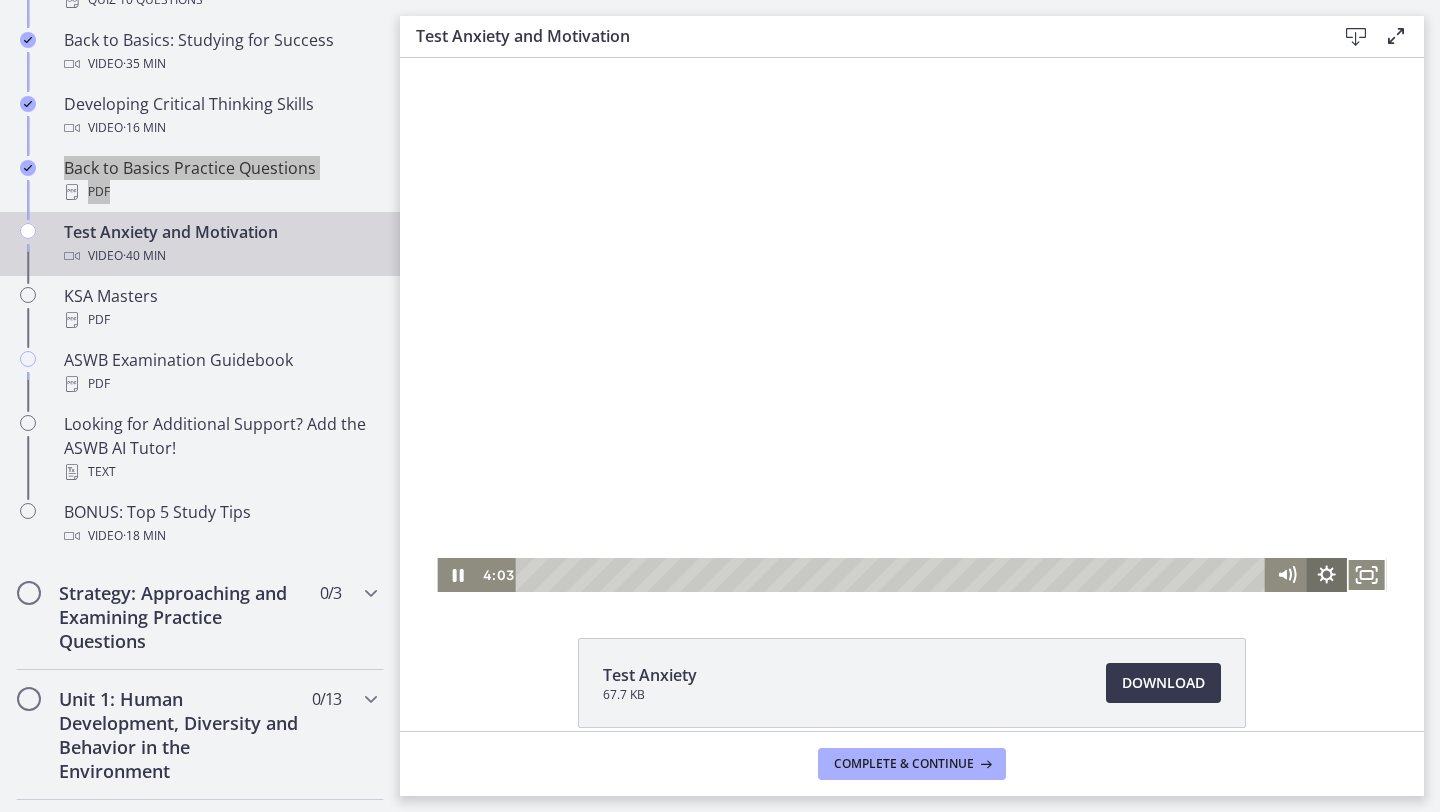 click 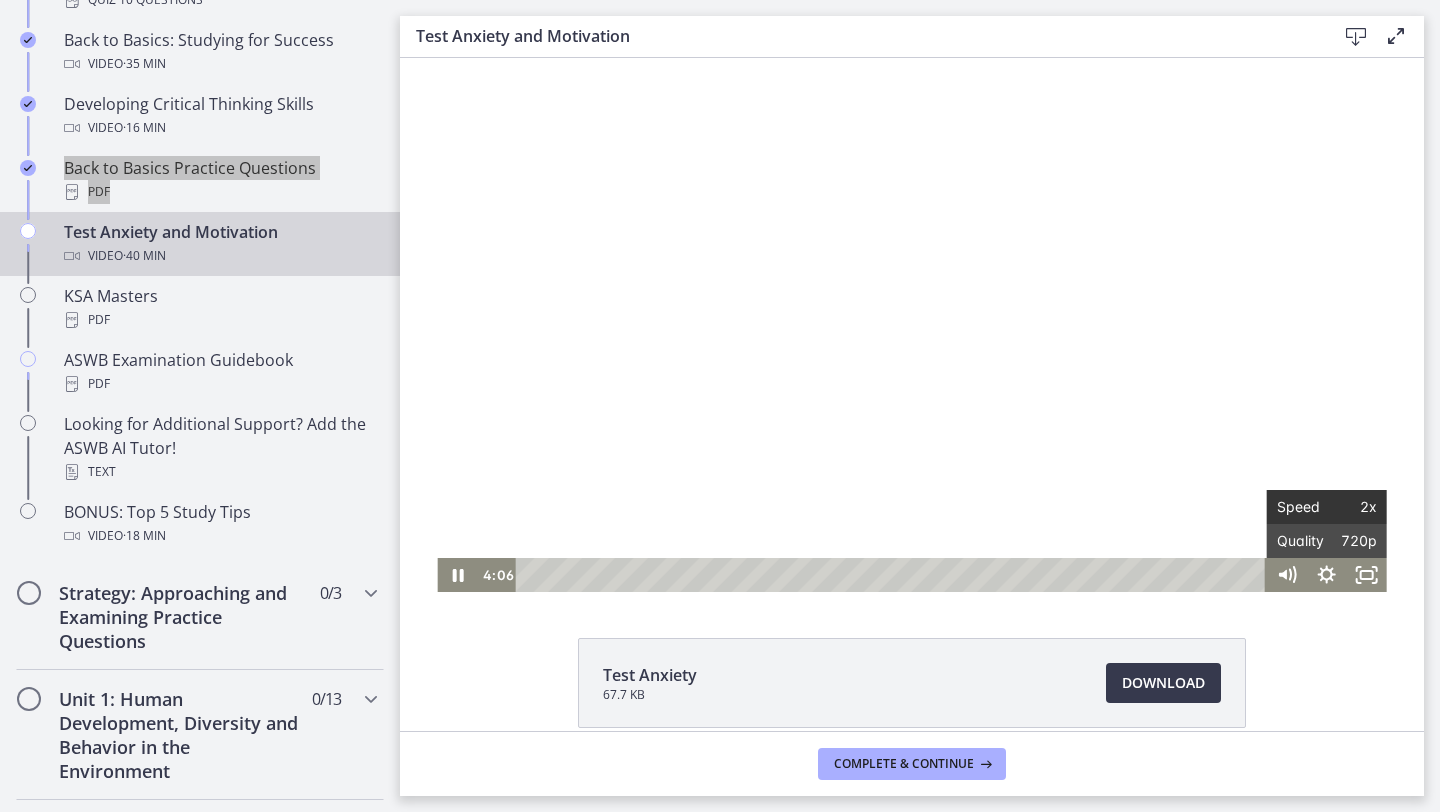 click on "Speed" at bounding box center (1302, 507) 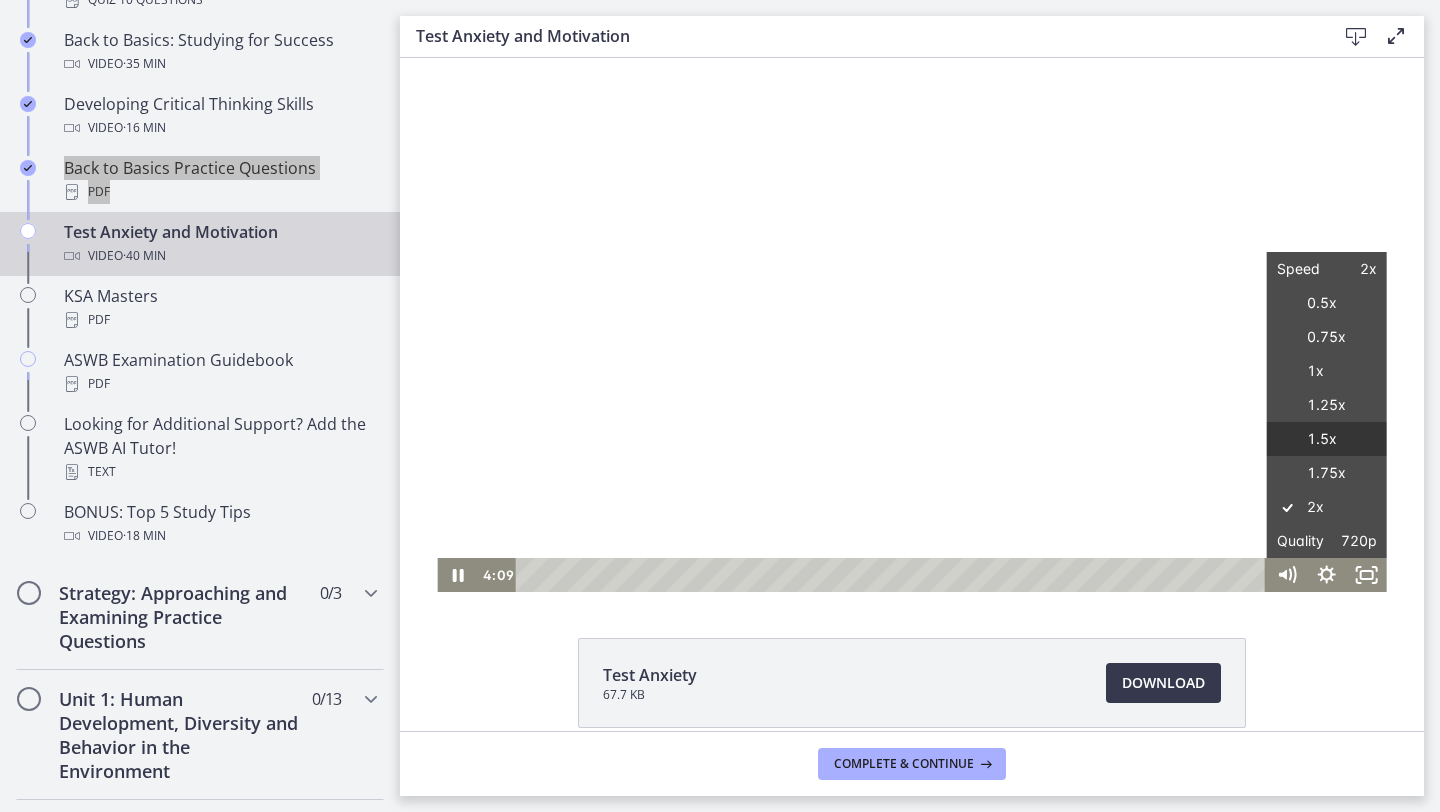 click on "1.5x" at bounding box center [1327, 439] 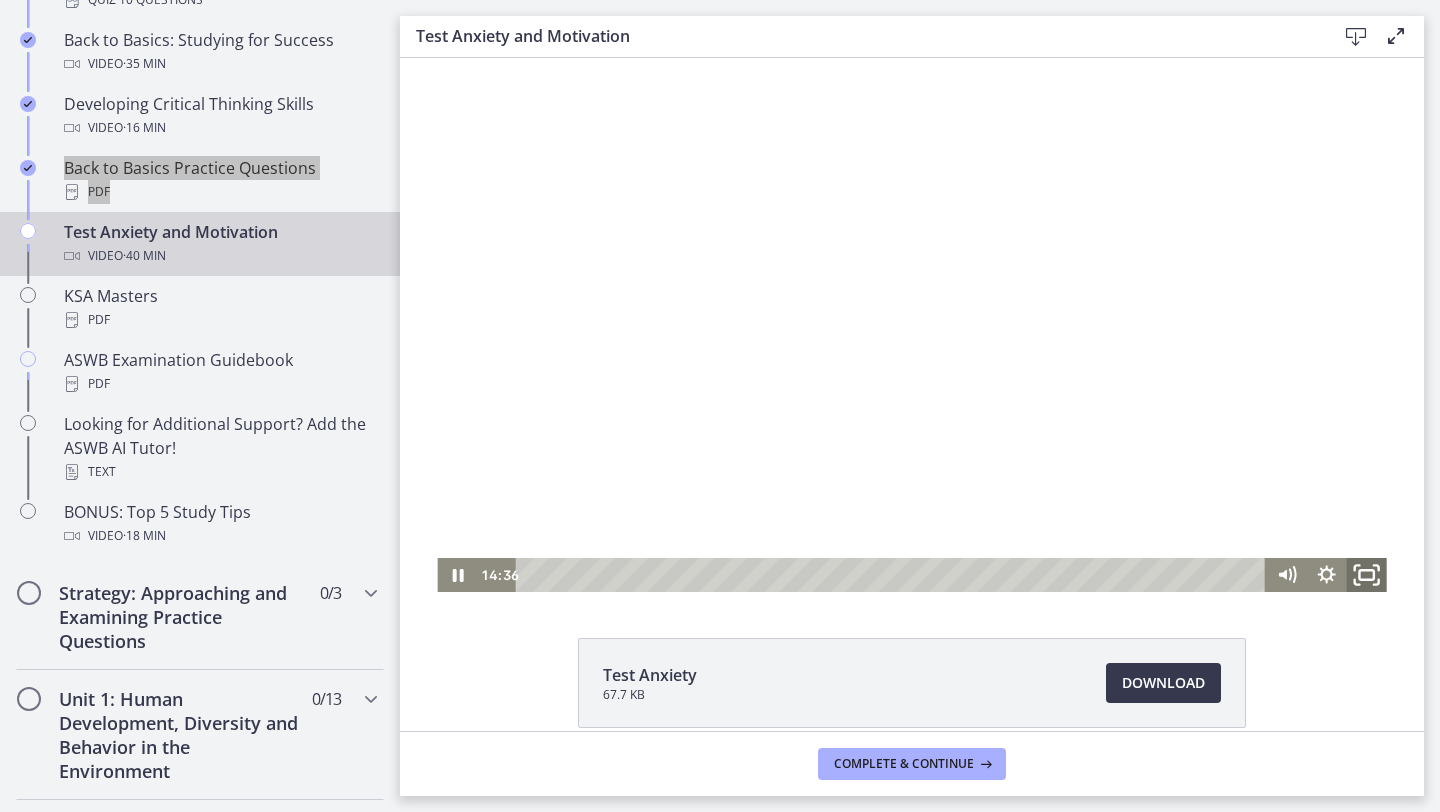 click 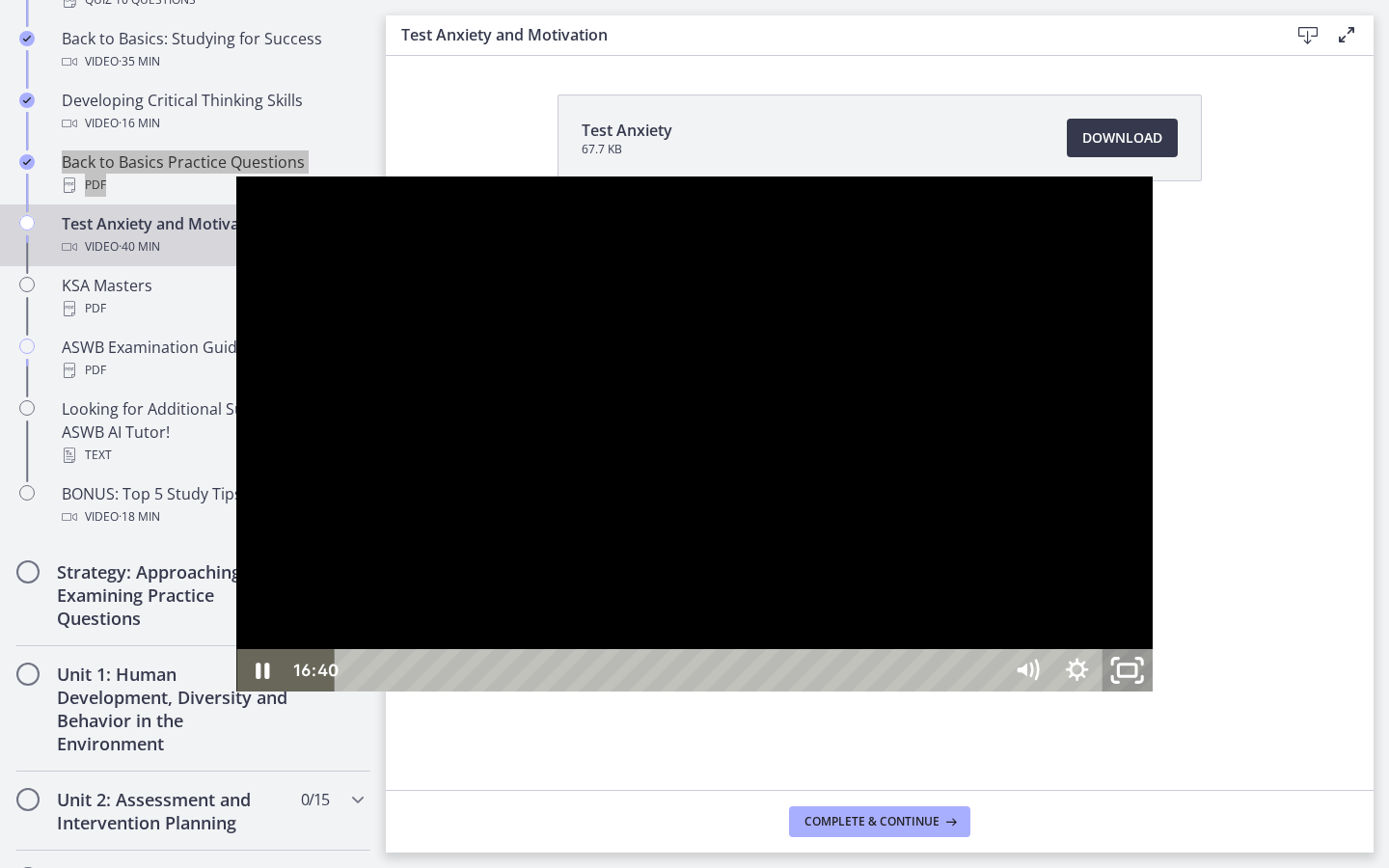 click 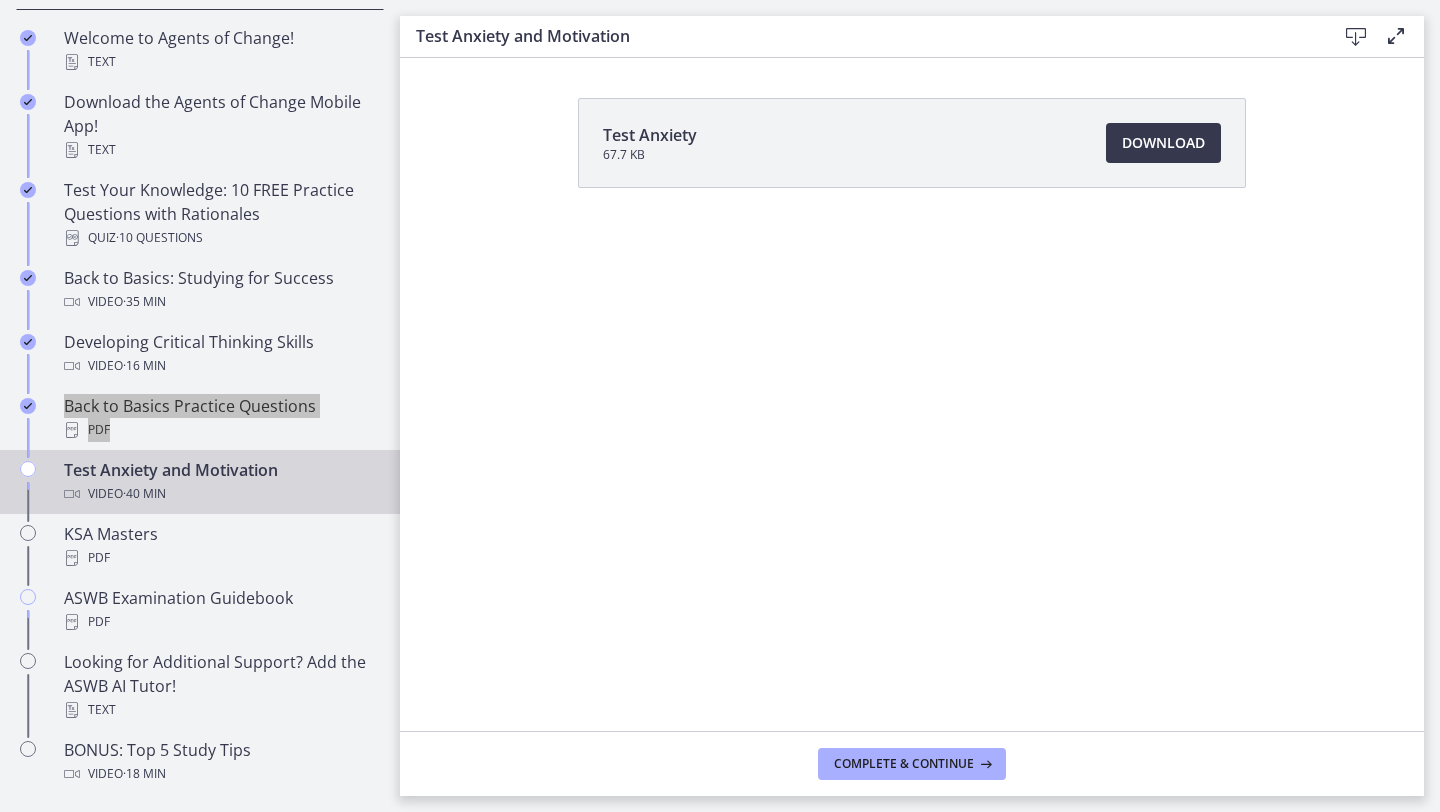 scroll, scrollTop: 423, scrollLeft: 0, axis: vertical 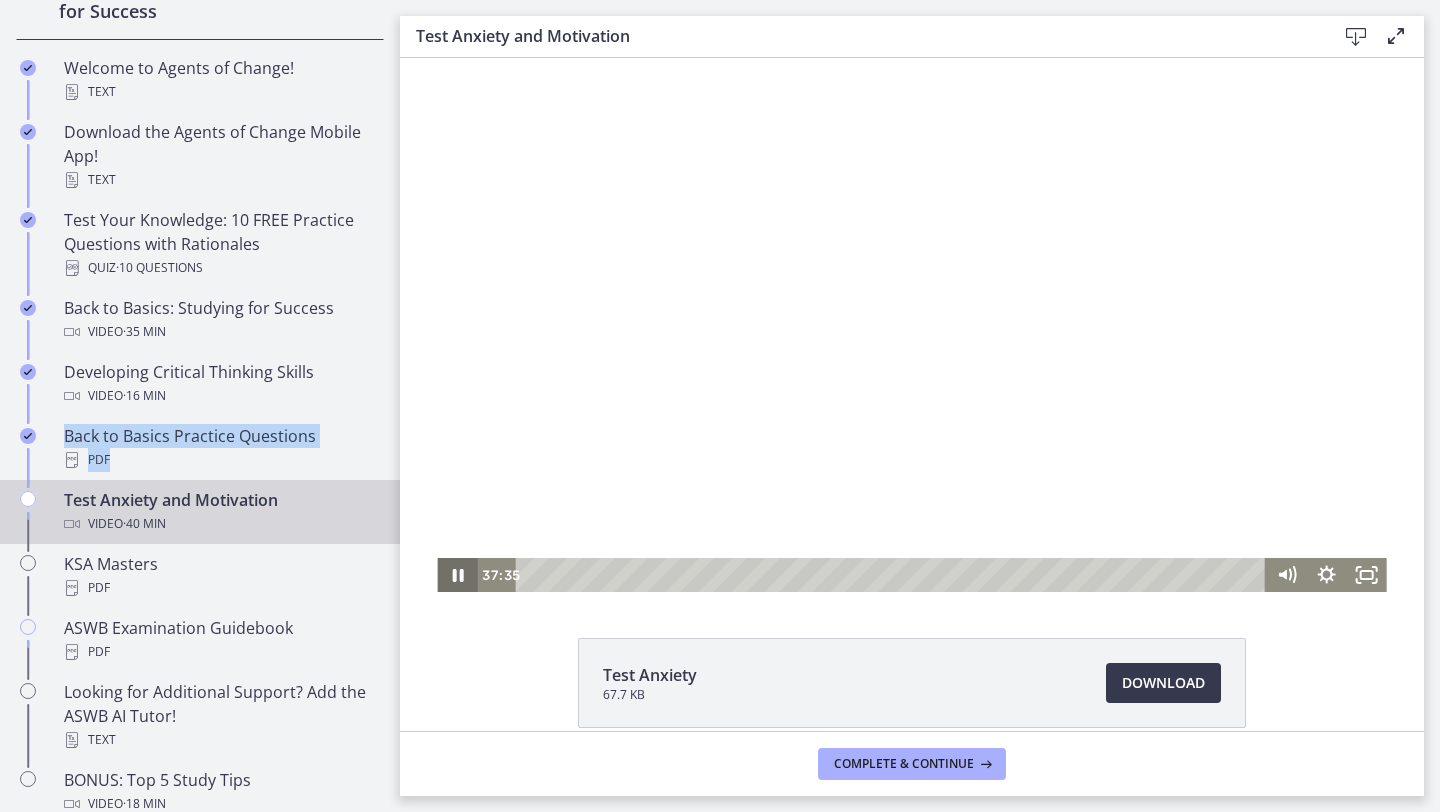 click 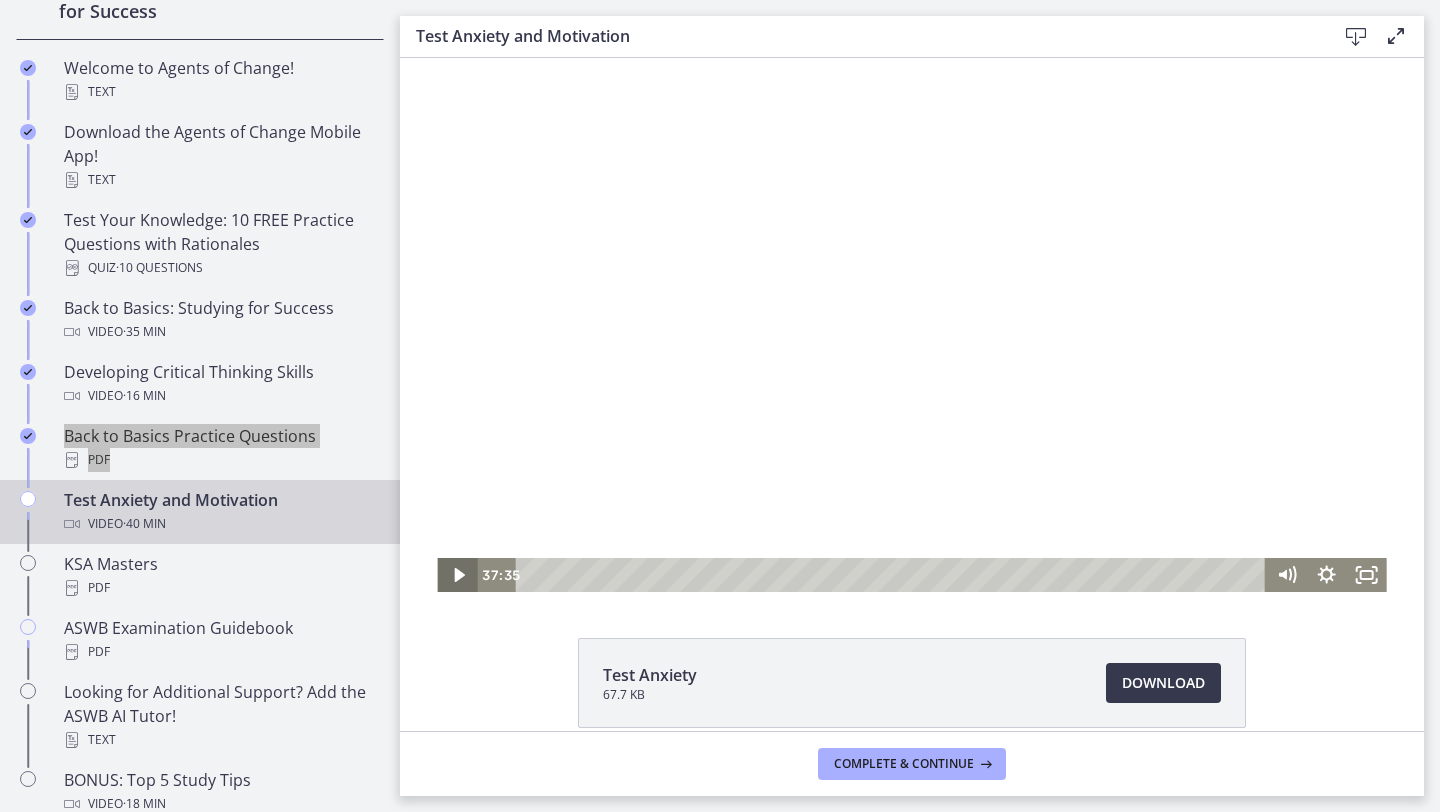 click 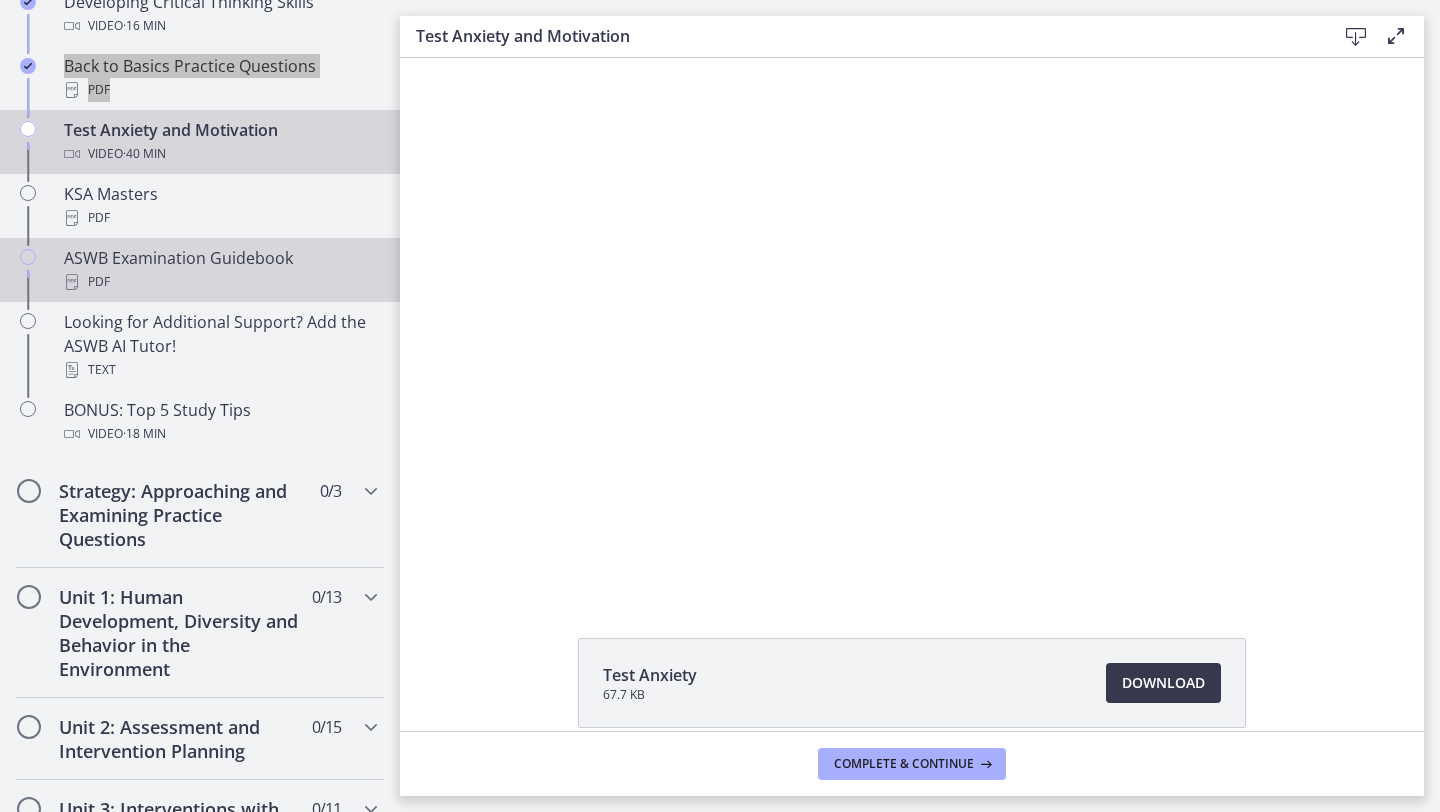 scroll, scrollTop: 806, scrollLeft: 0, axis: vertical 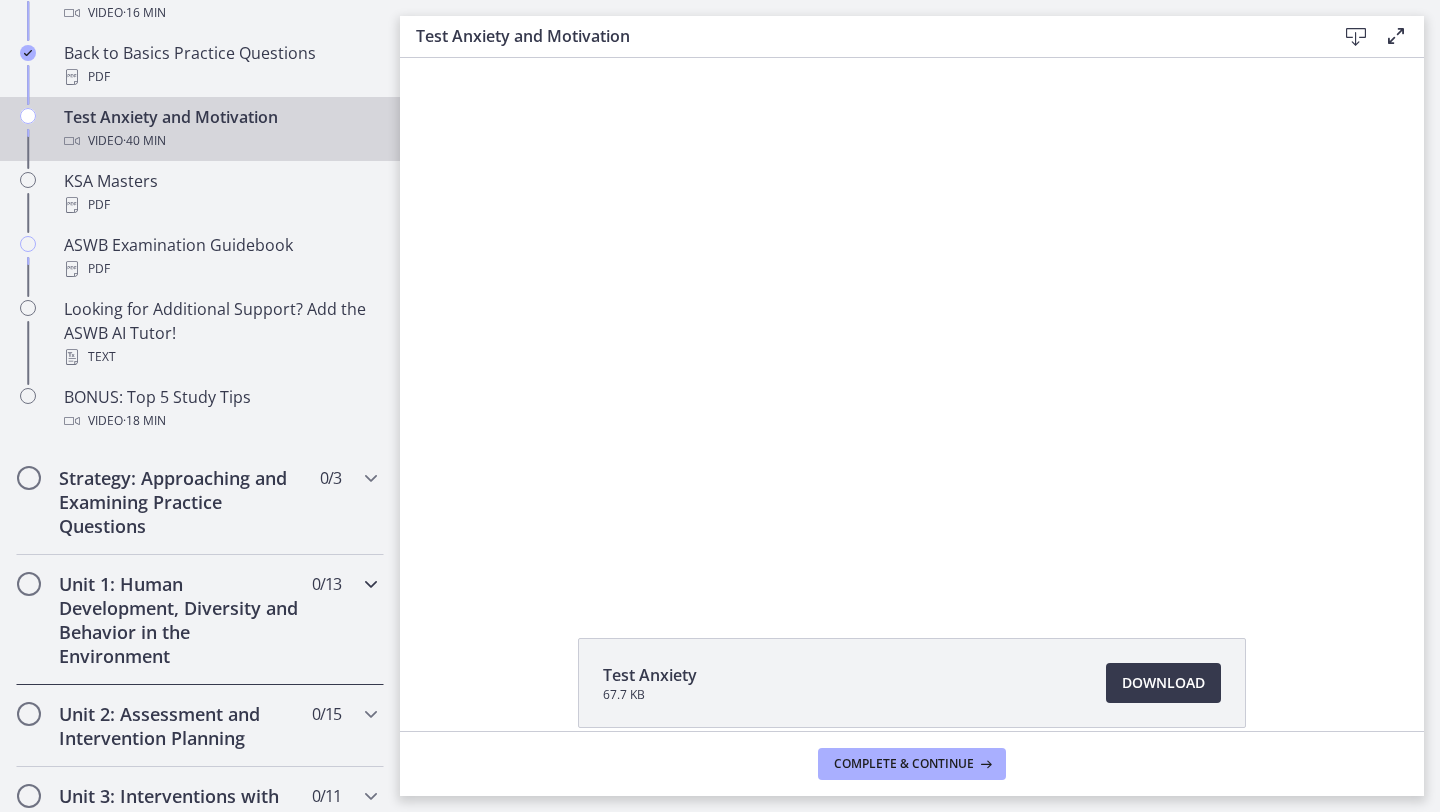 click at bounding box center (371, 584) 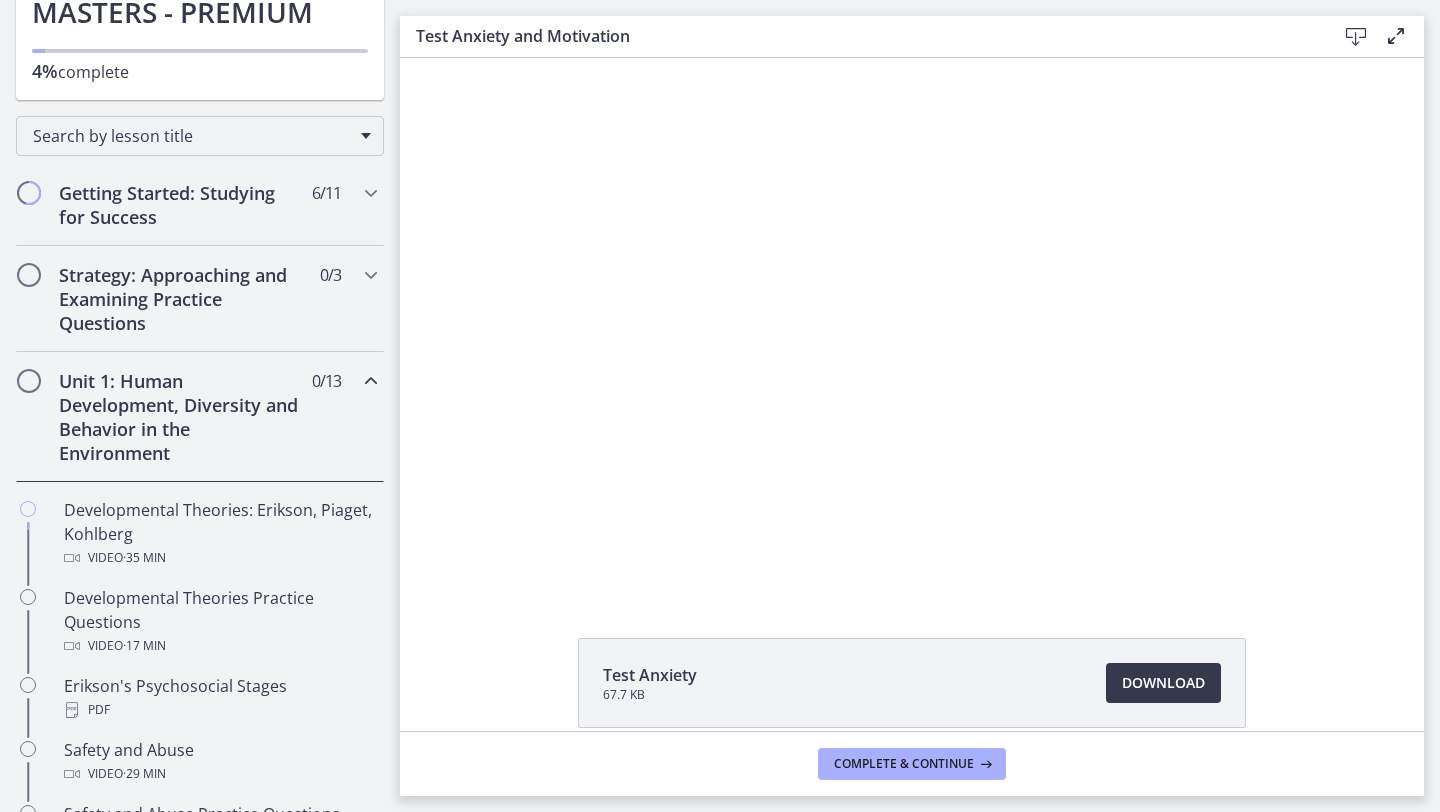 scroll, scrollTop: 201, scrollLeft: 0, axis: vertical 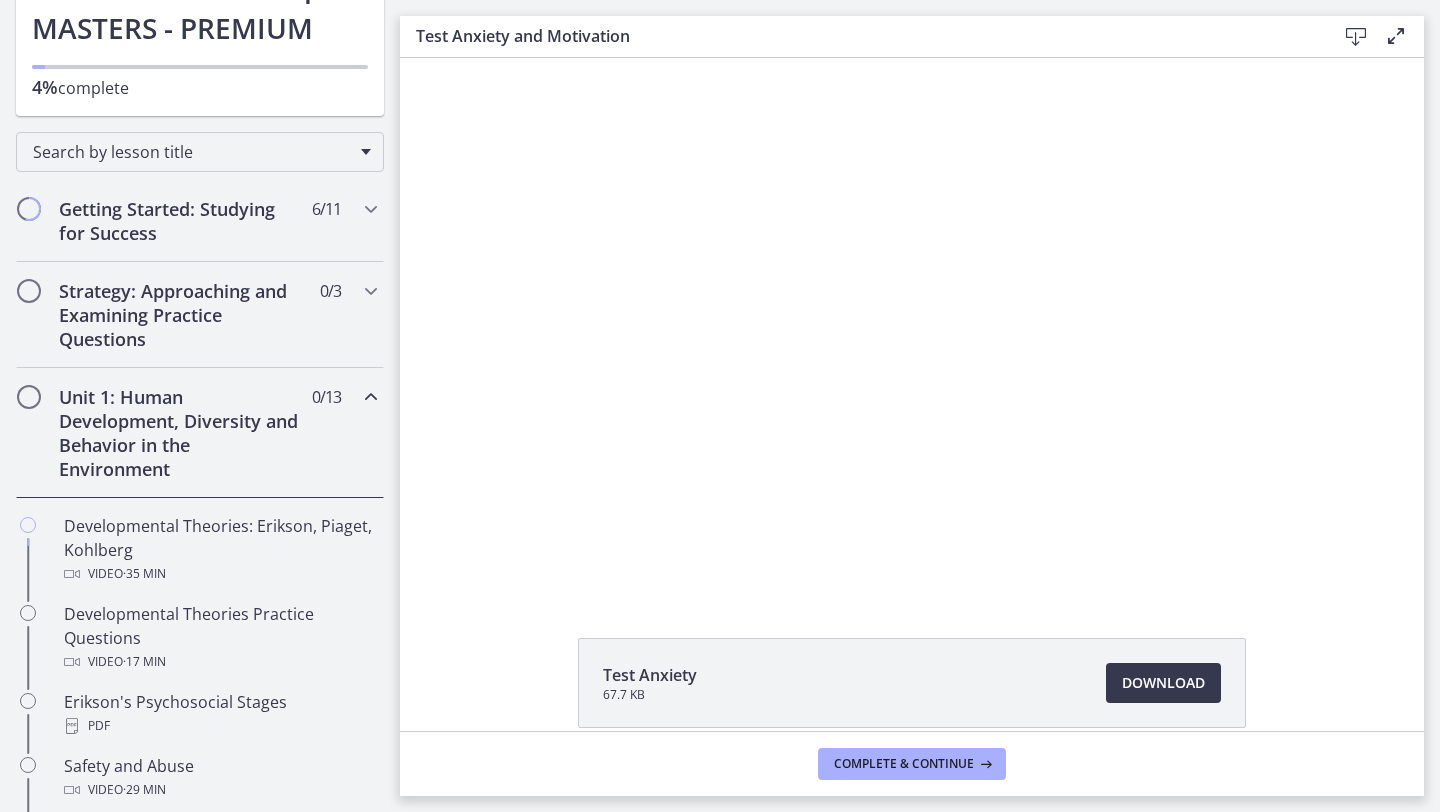 click at bounding box center (371, 397) 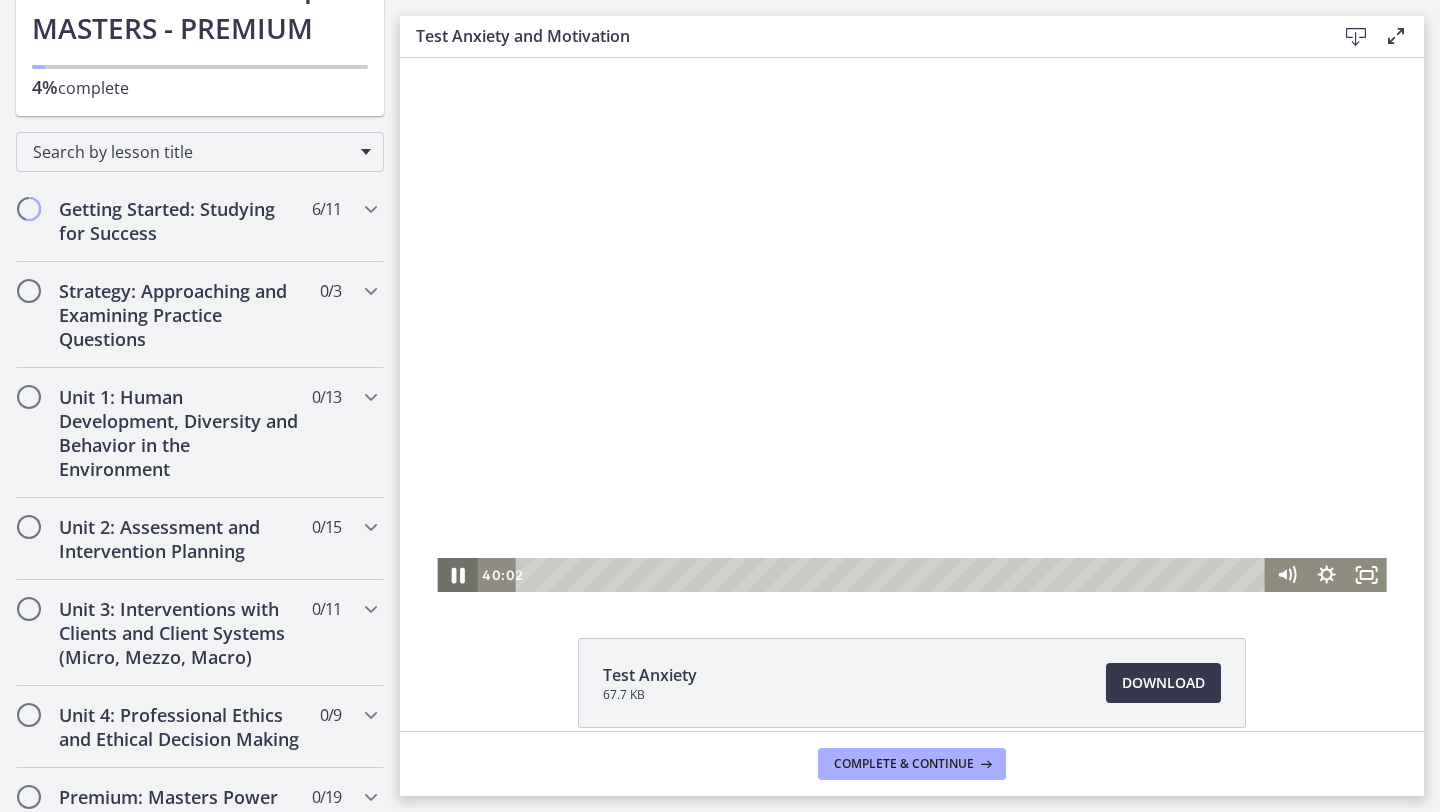 click 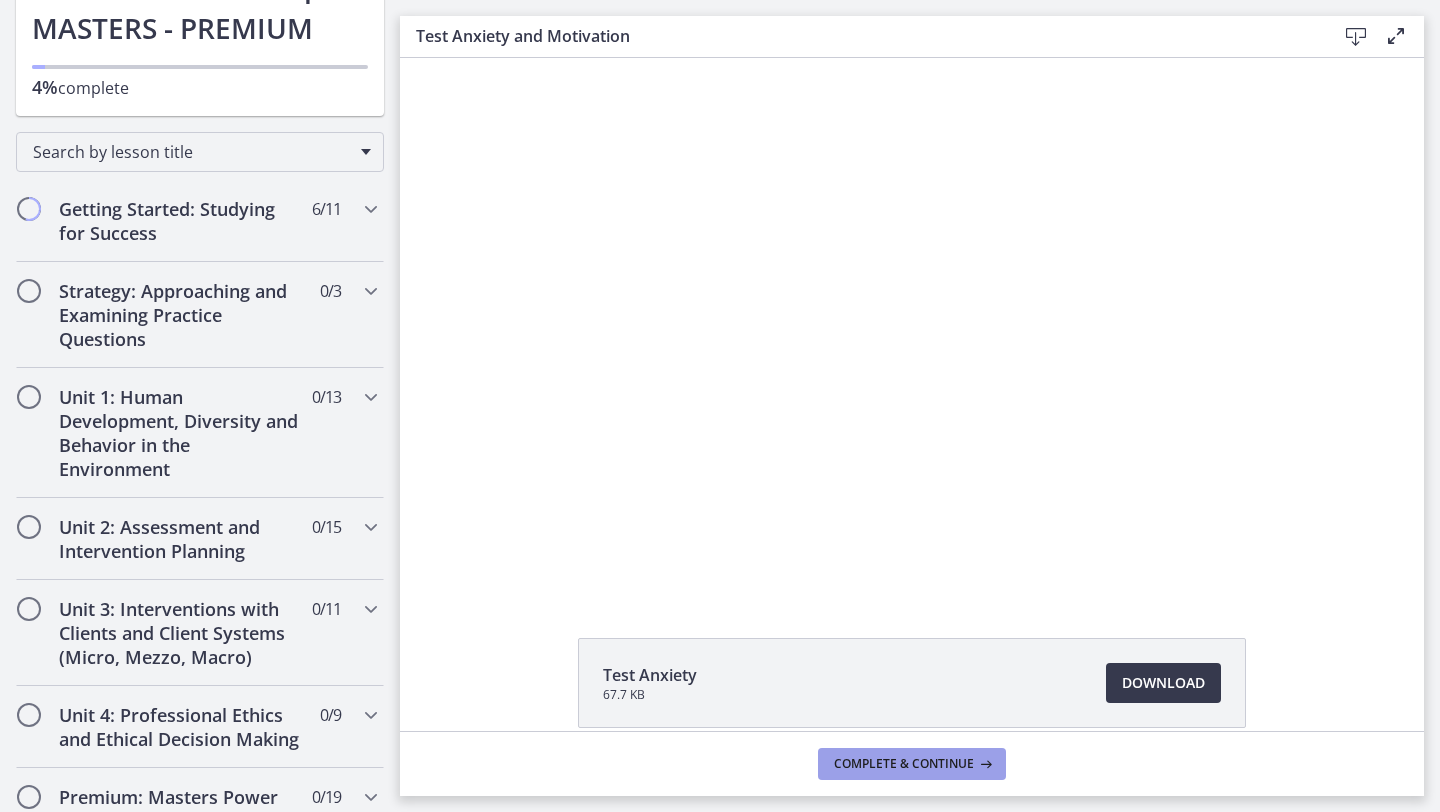 click on "Complete & continue" at bounding box center [904, 764] 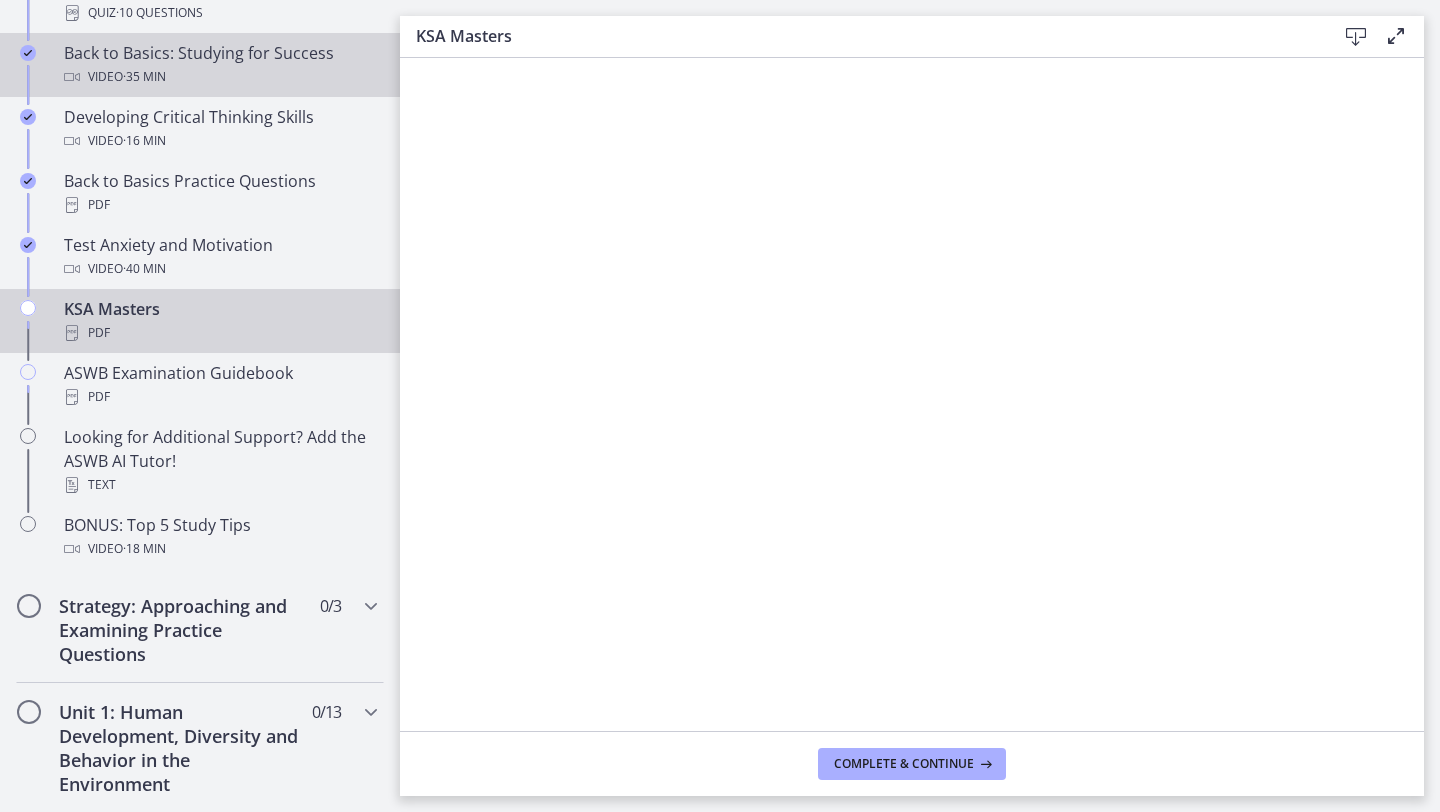 scroll, scrollTop: 679, scrollLeft: 0, axis: vertical 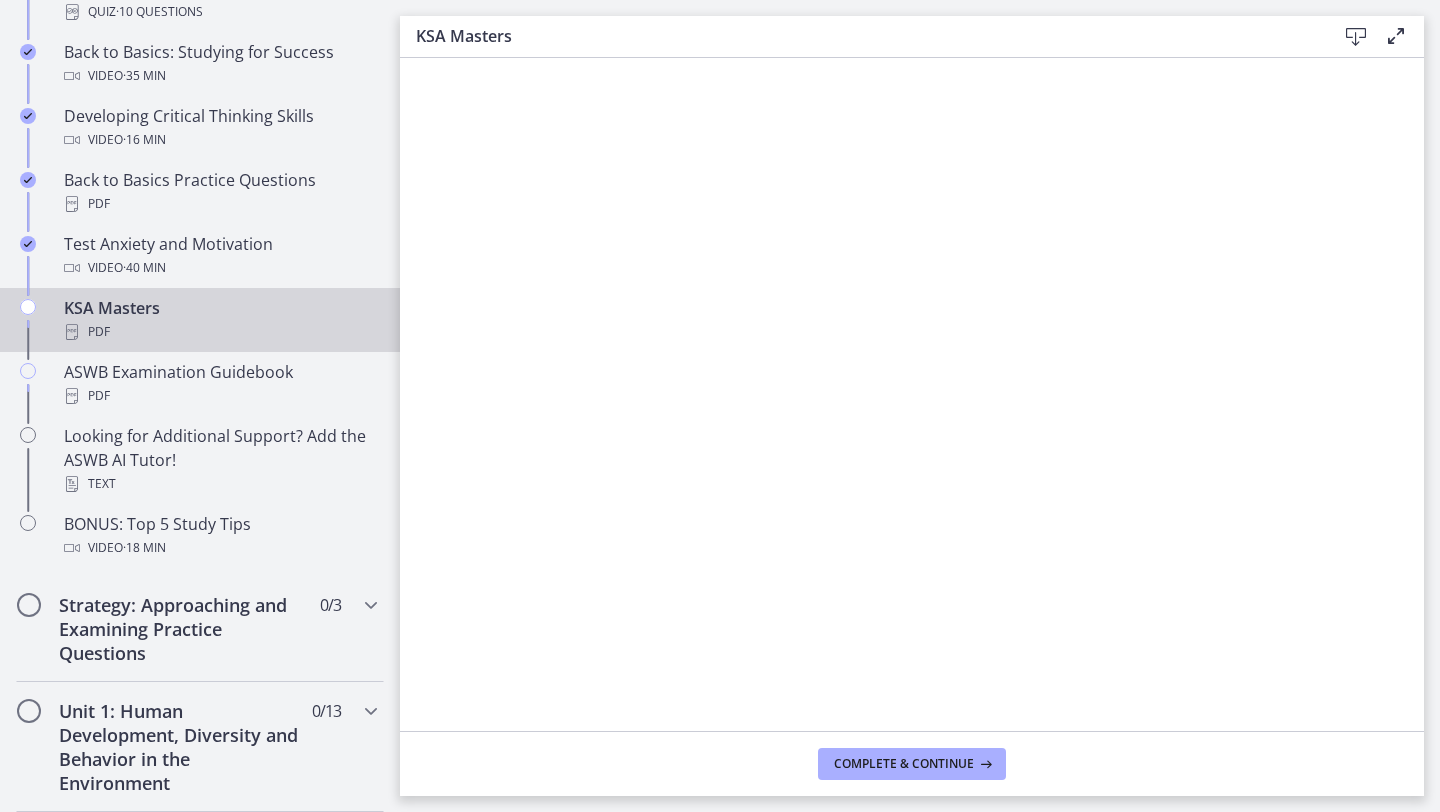 click on "KSA Masters
PDF" at bounding box center (220, 320) 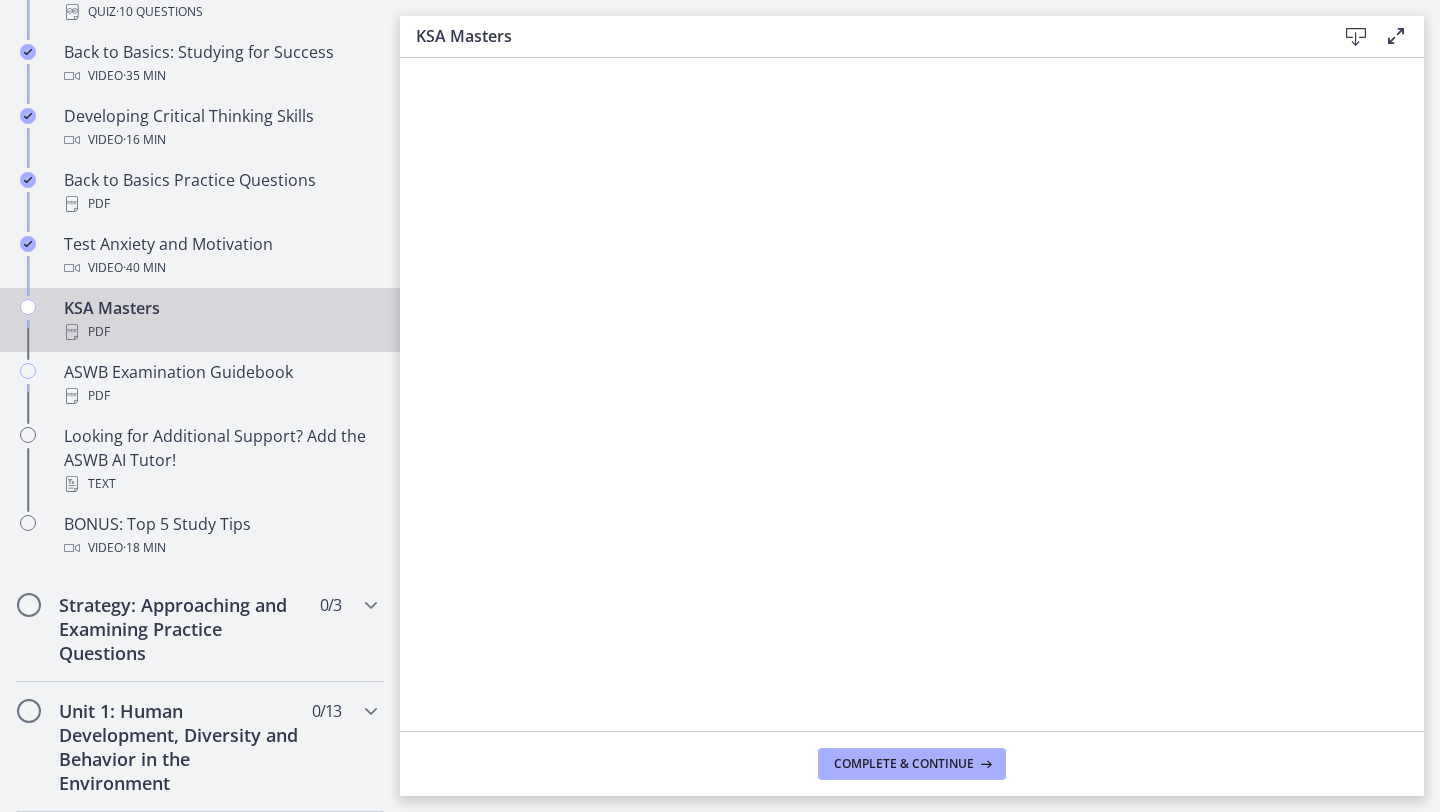 click at bounding box center (1356, 37) 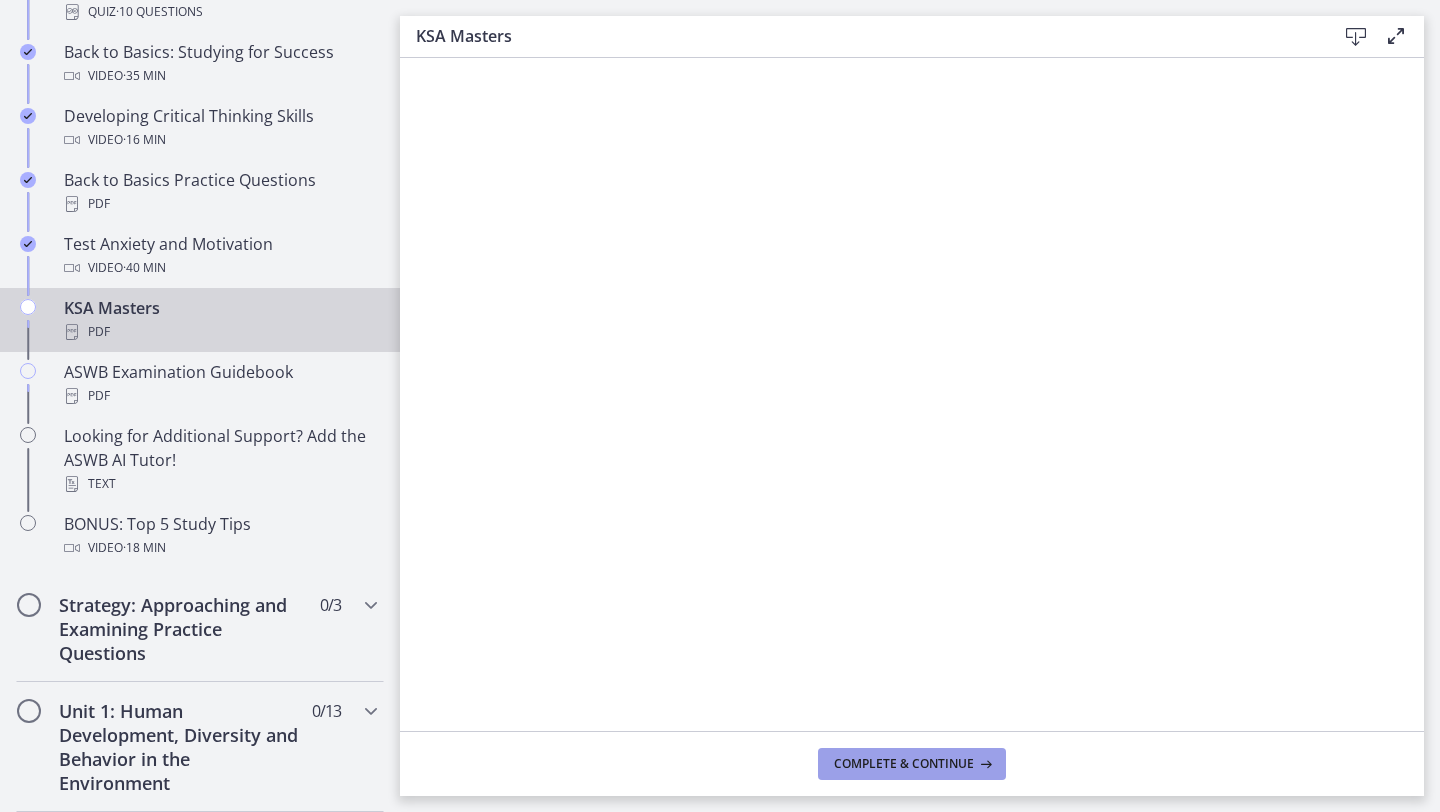 click on "Complete & continue" at bounding box center (904, 764) 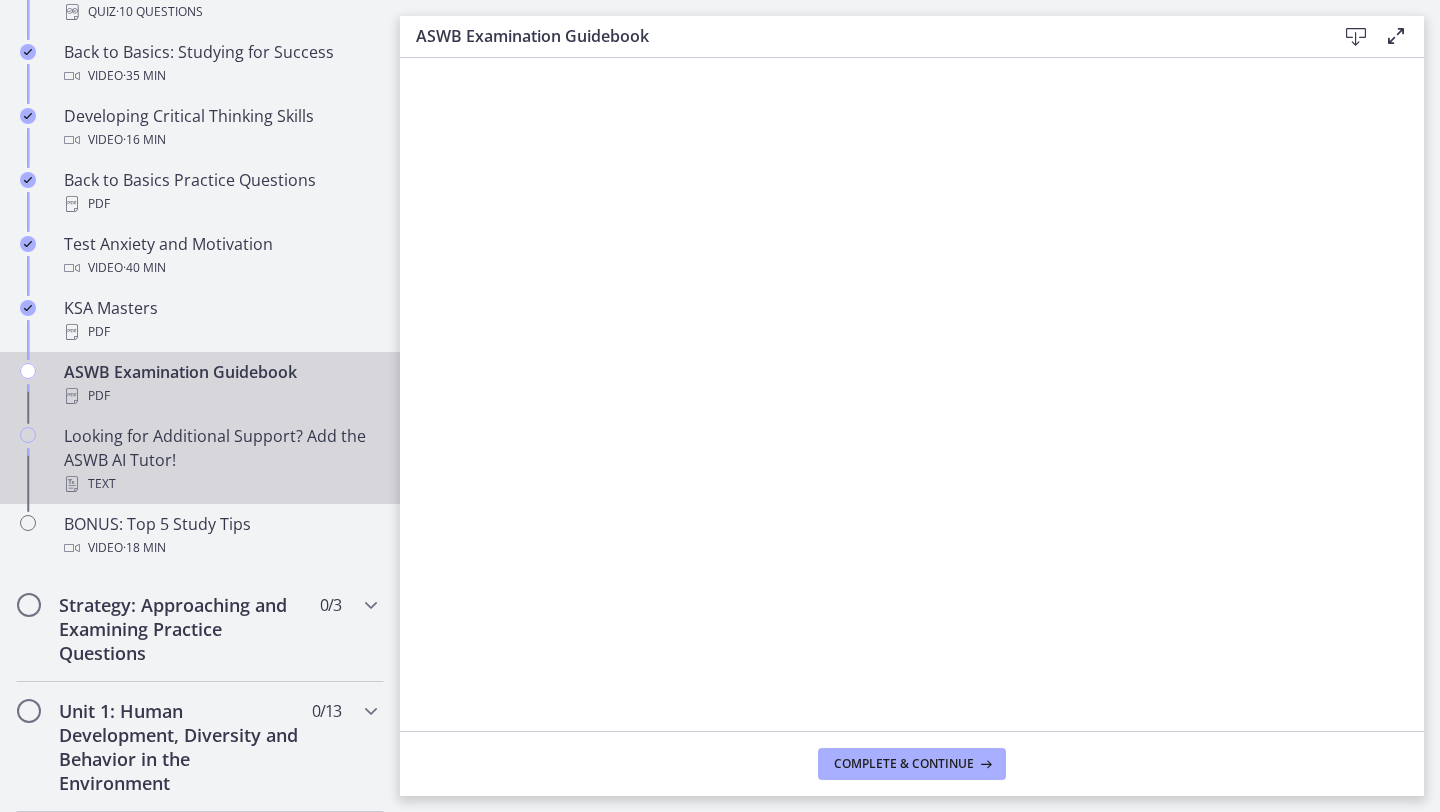 click on "Looking for Additional Support? Add the ASWB AI Tutor!
Text" at bounding box center (220, 460) 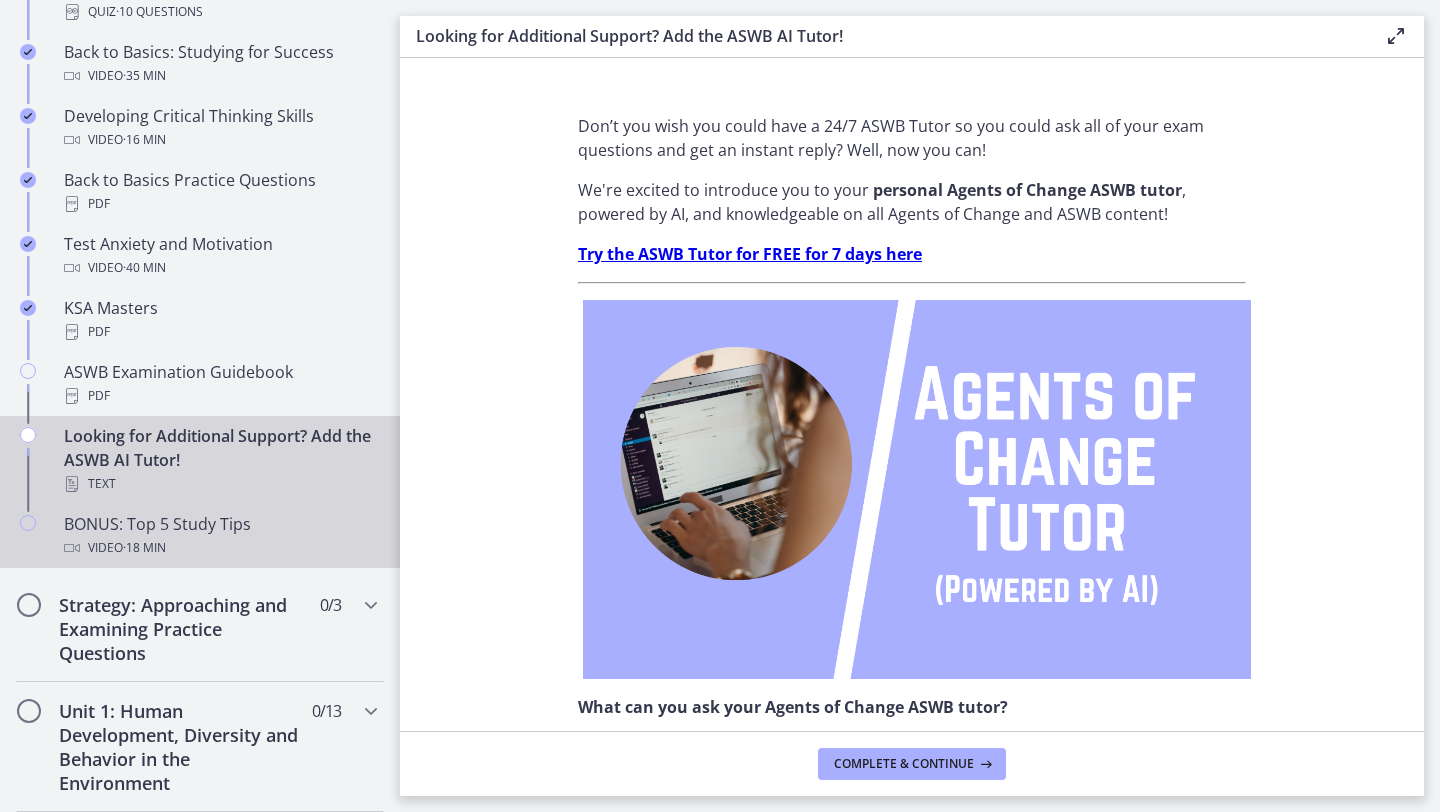 click on "Video
·  18 min" at bounding box center (220, 548) 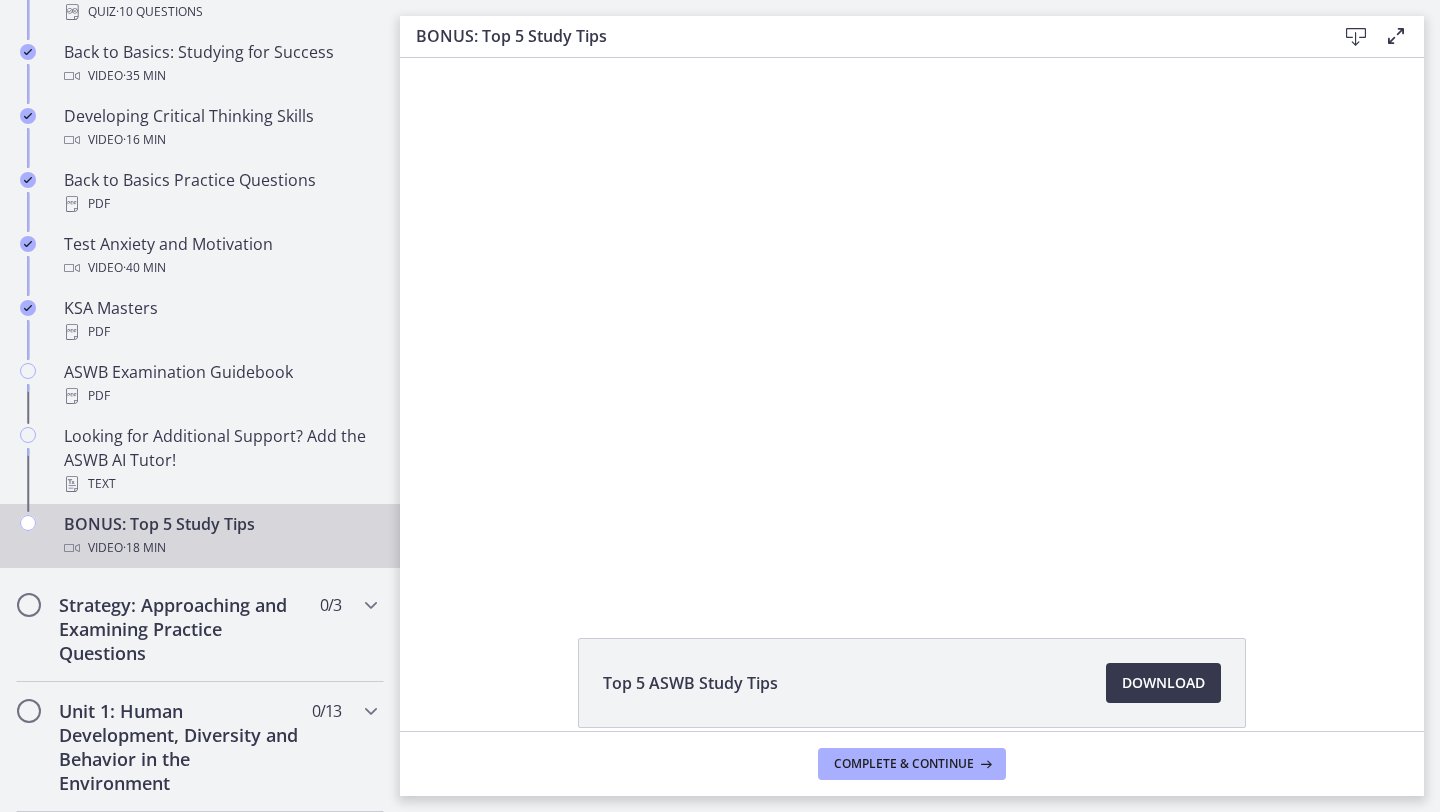 scroll, scrollTop: 0, scrollLeft: 0, axis: both 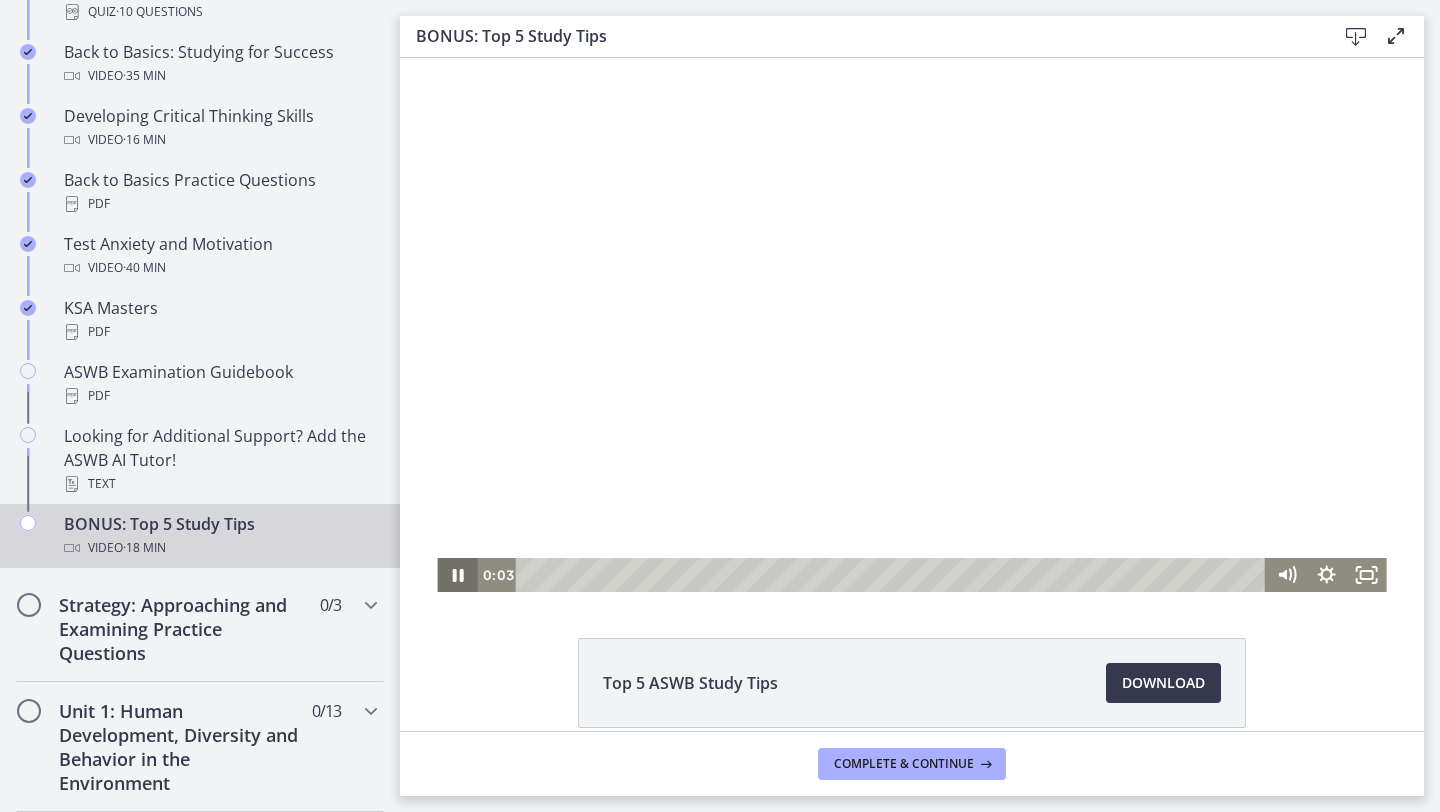 click 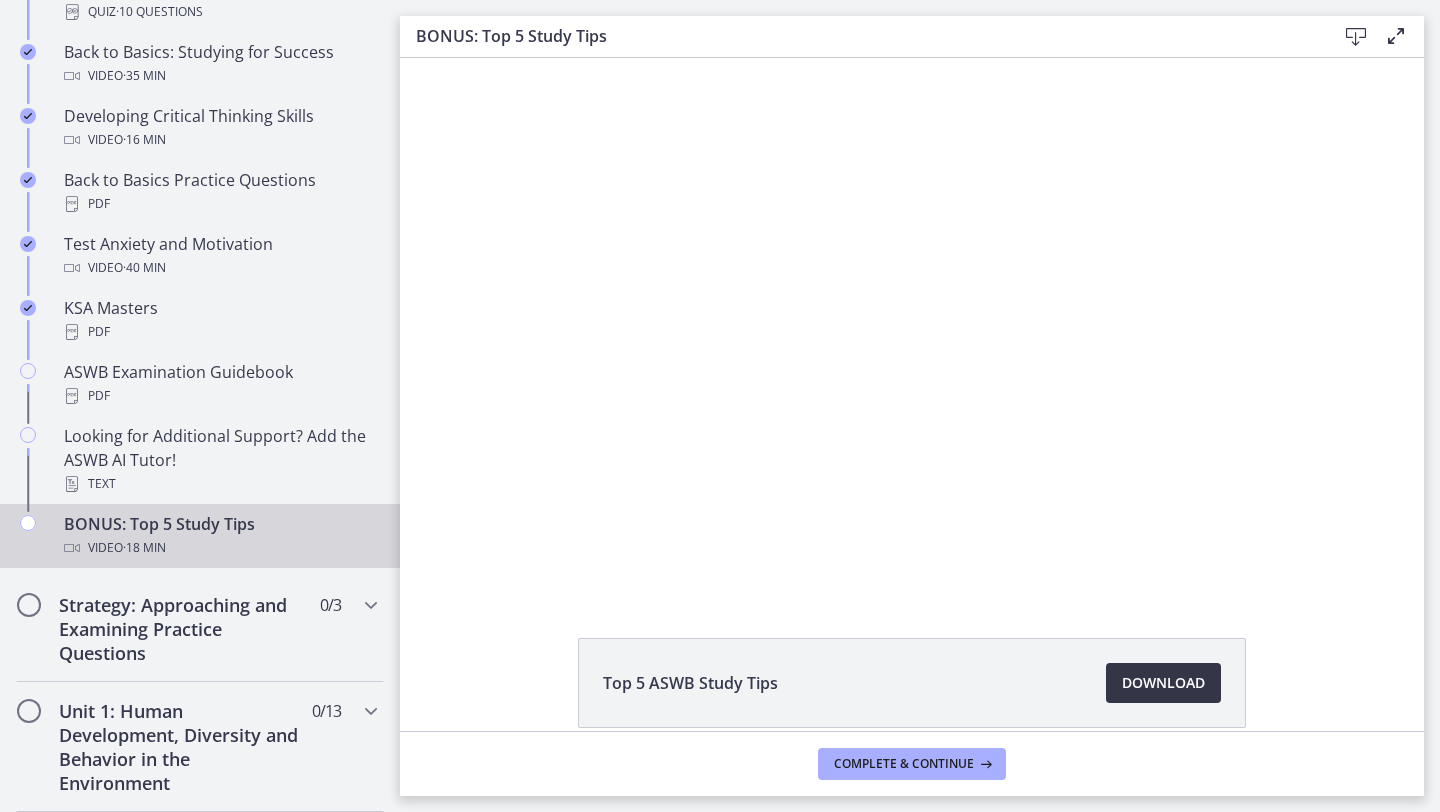 click on "Download
Opens in a new window" at bounding box center [1163, 683] 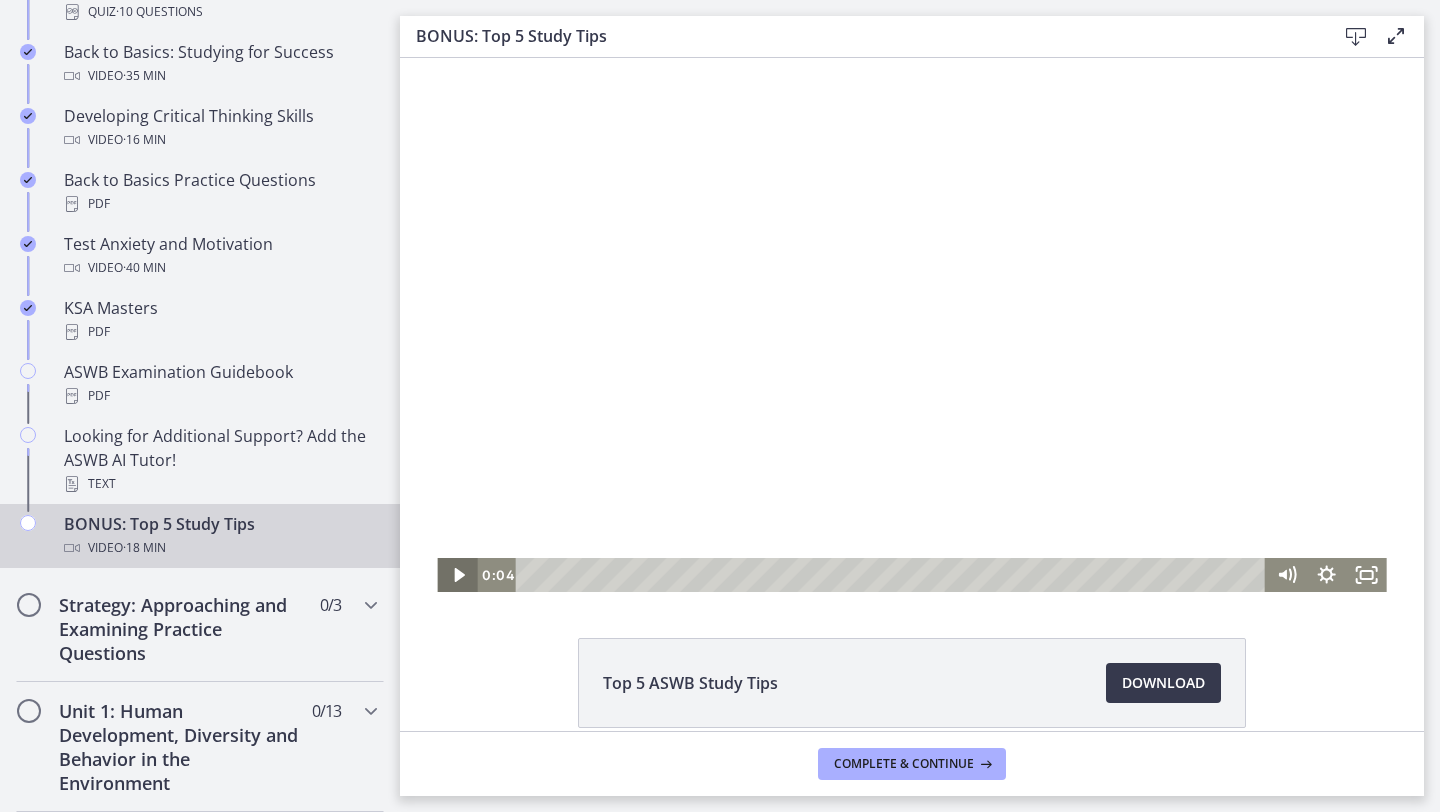 click 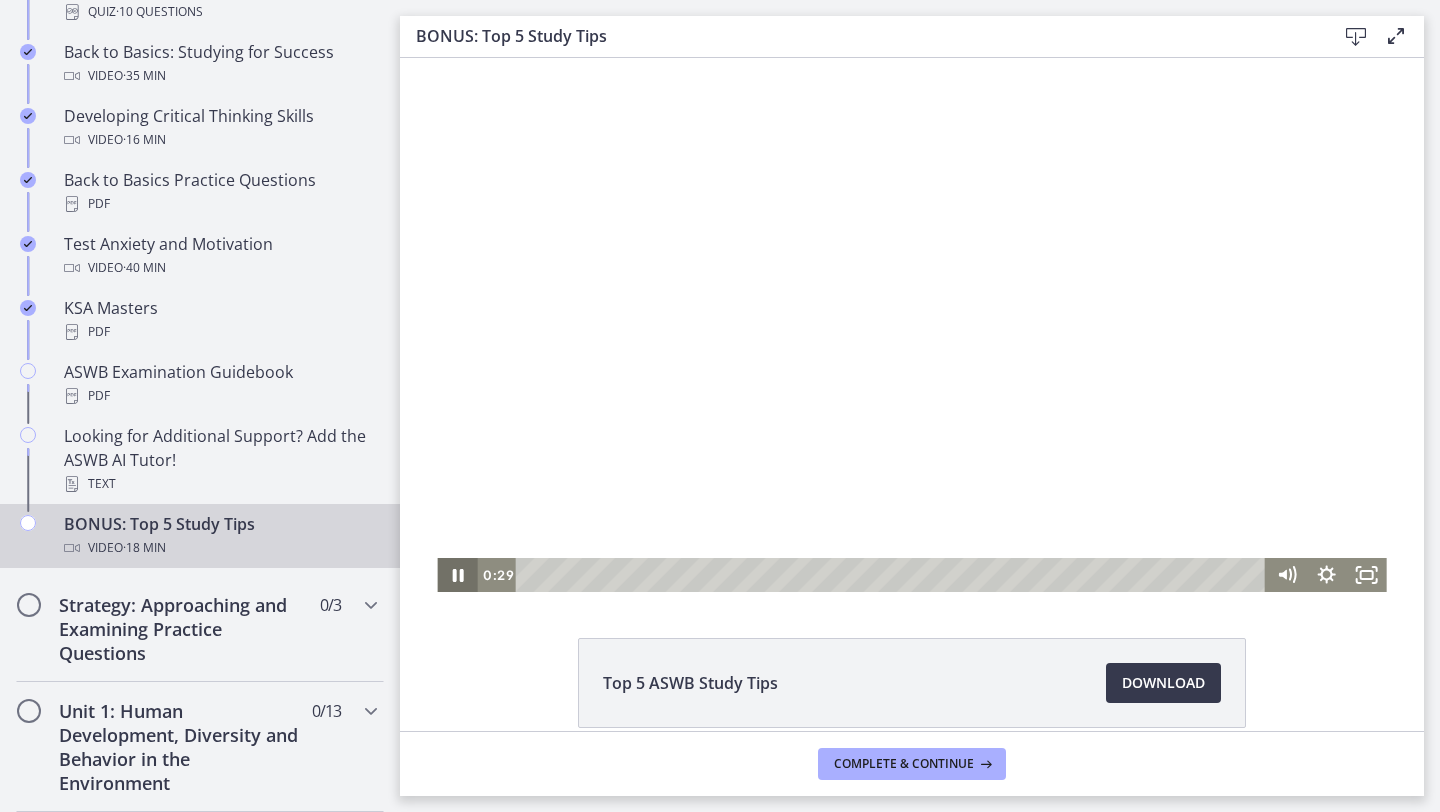 click 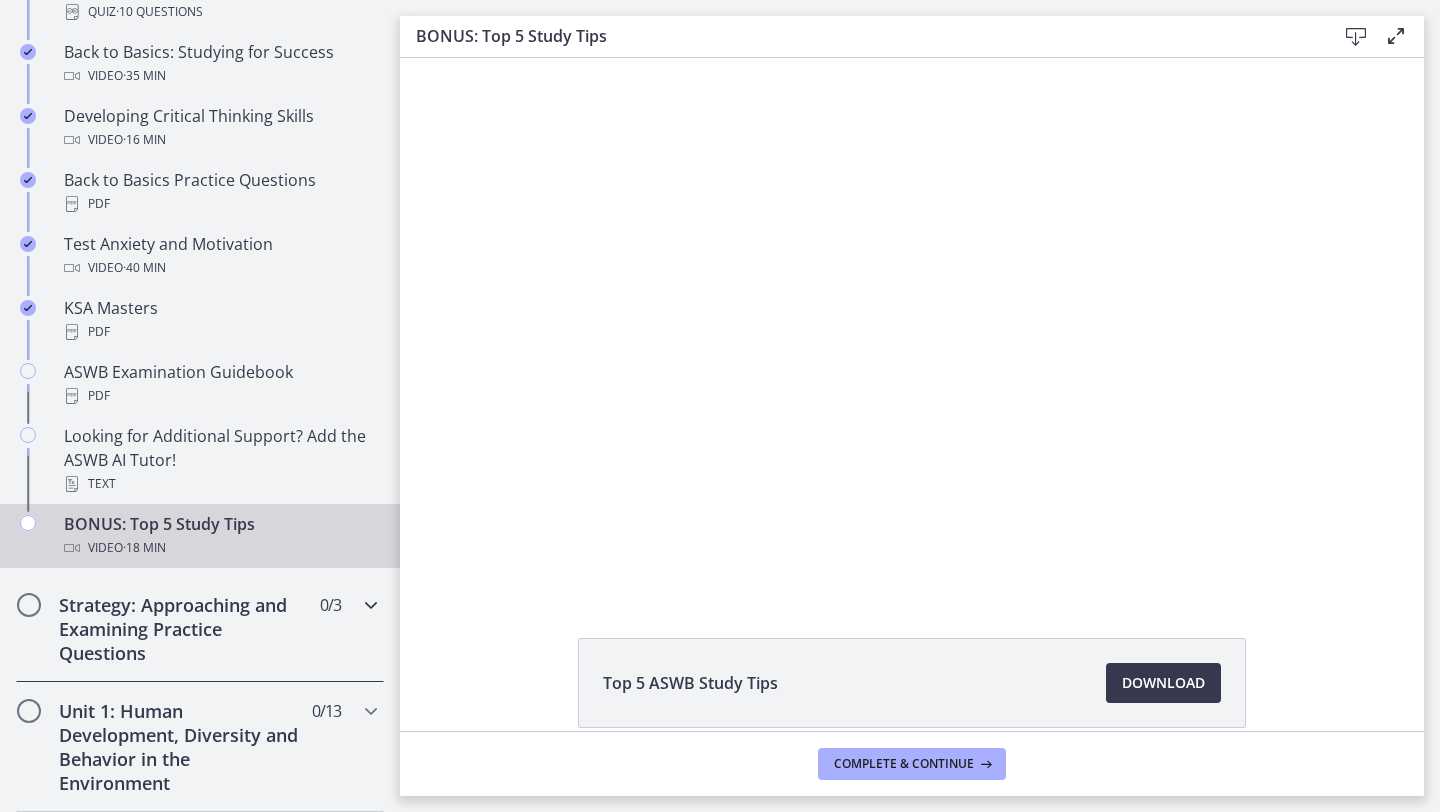 click on "Strategy: Approaching and Examining Practice Questions" at bounding box center (181, 629) 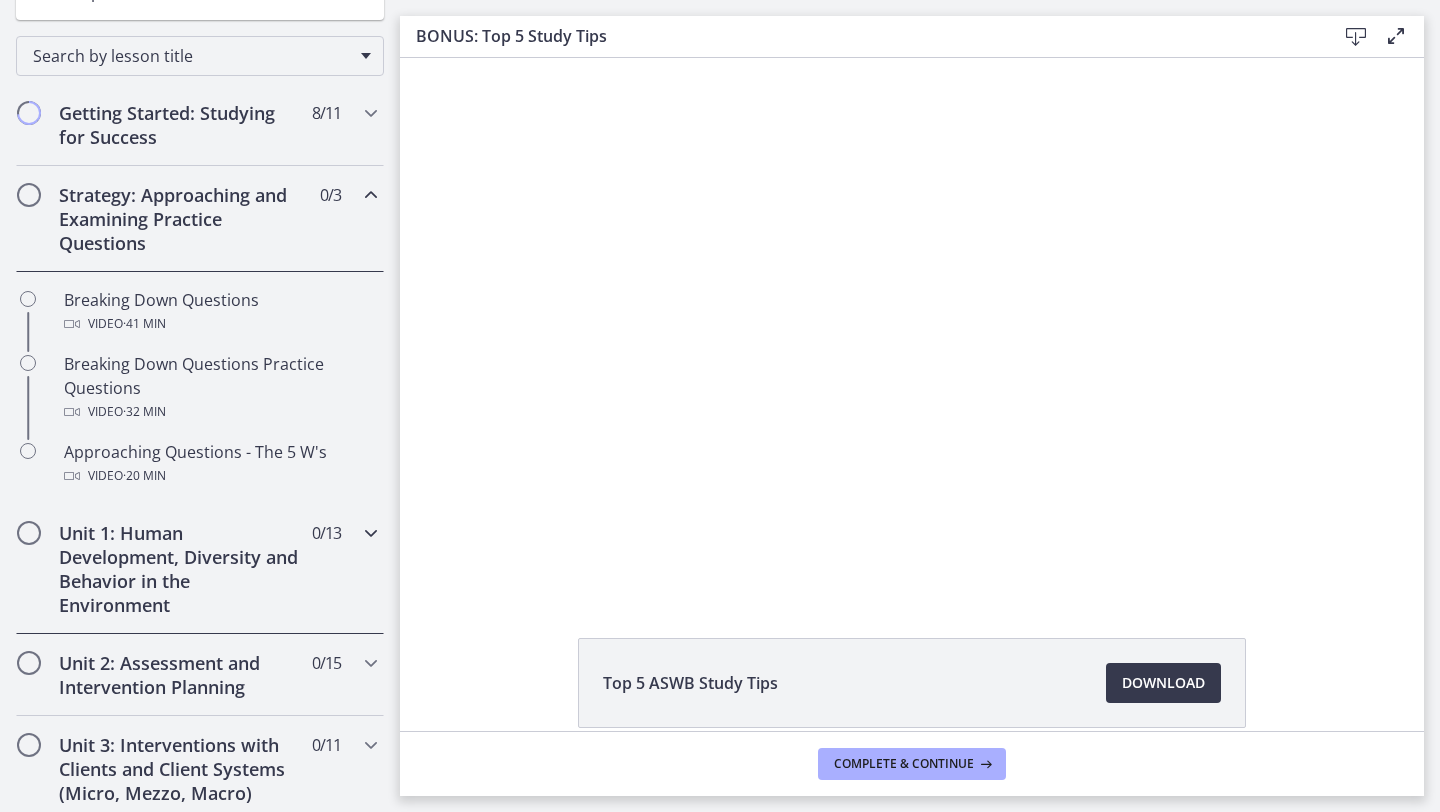 scroll, scrollTop: 288, scrollLeft: 0, axis: vertical 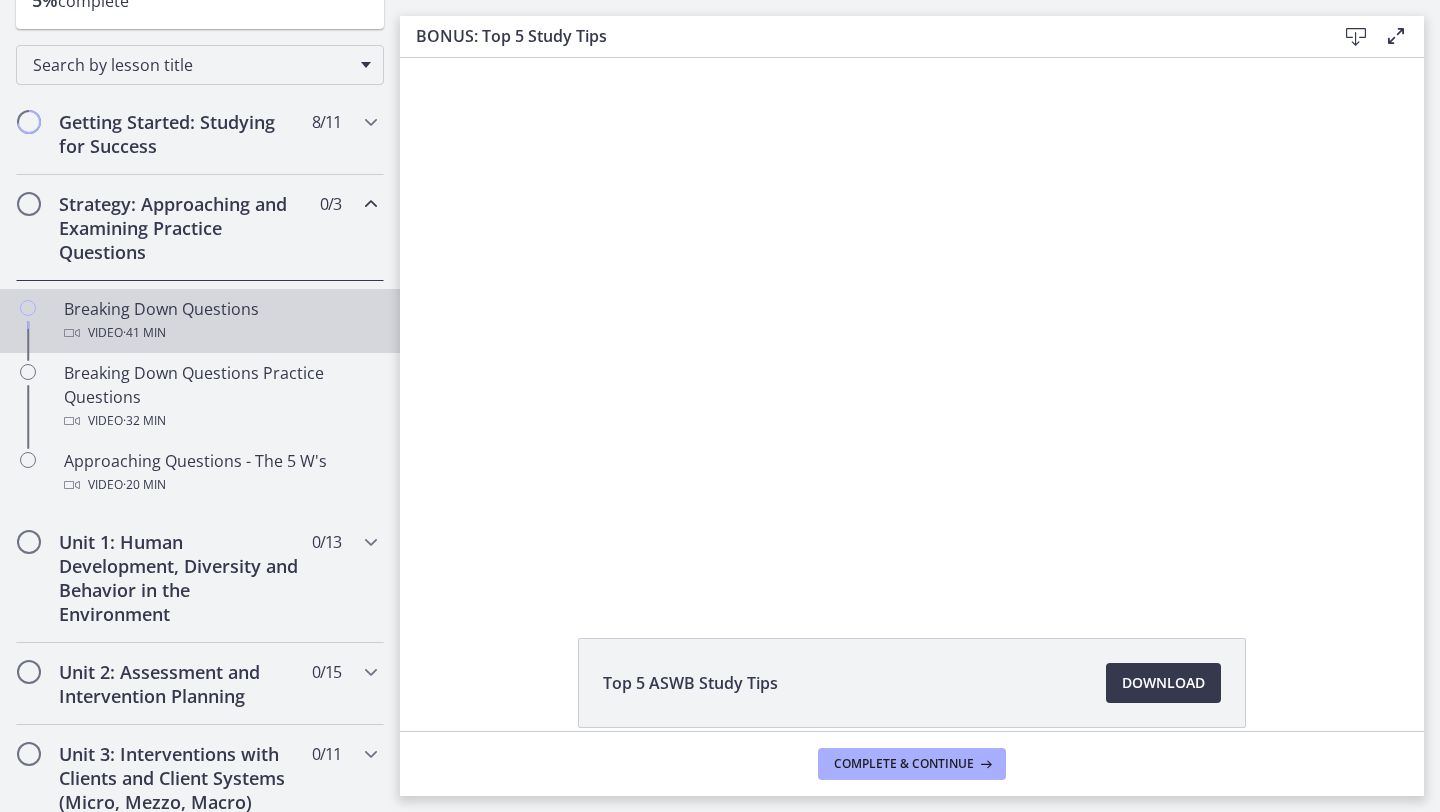 click on "Breaking Down Questions
Video
·  41 min" at bounding box center (220, 321) 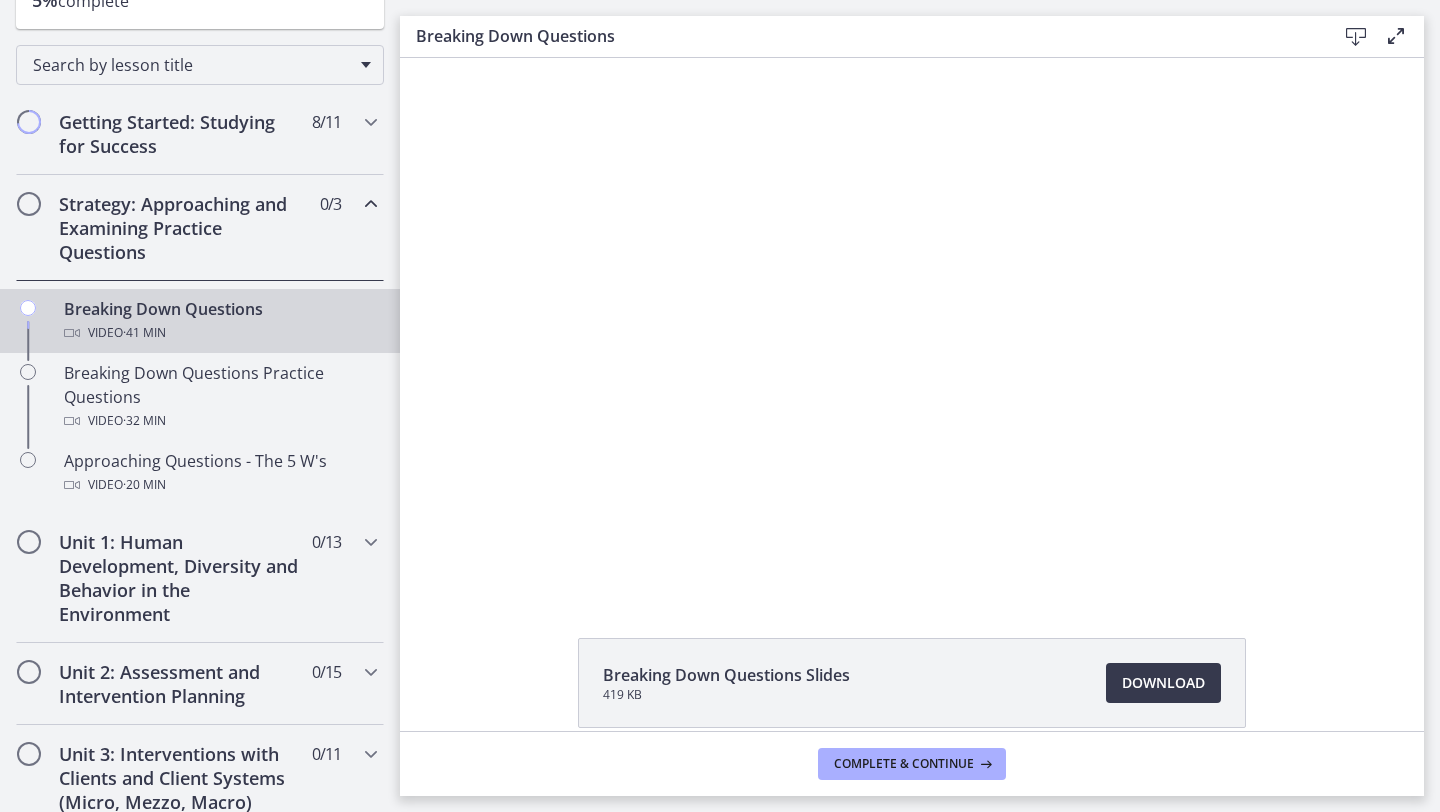 scroll, scrollTop: 0, scrollLeft: 0, axis: both 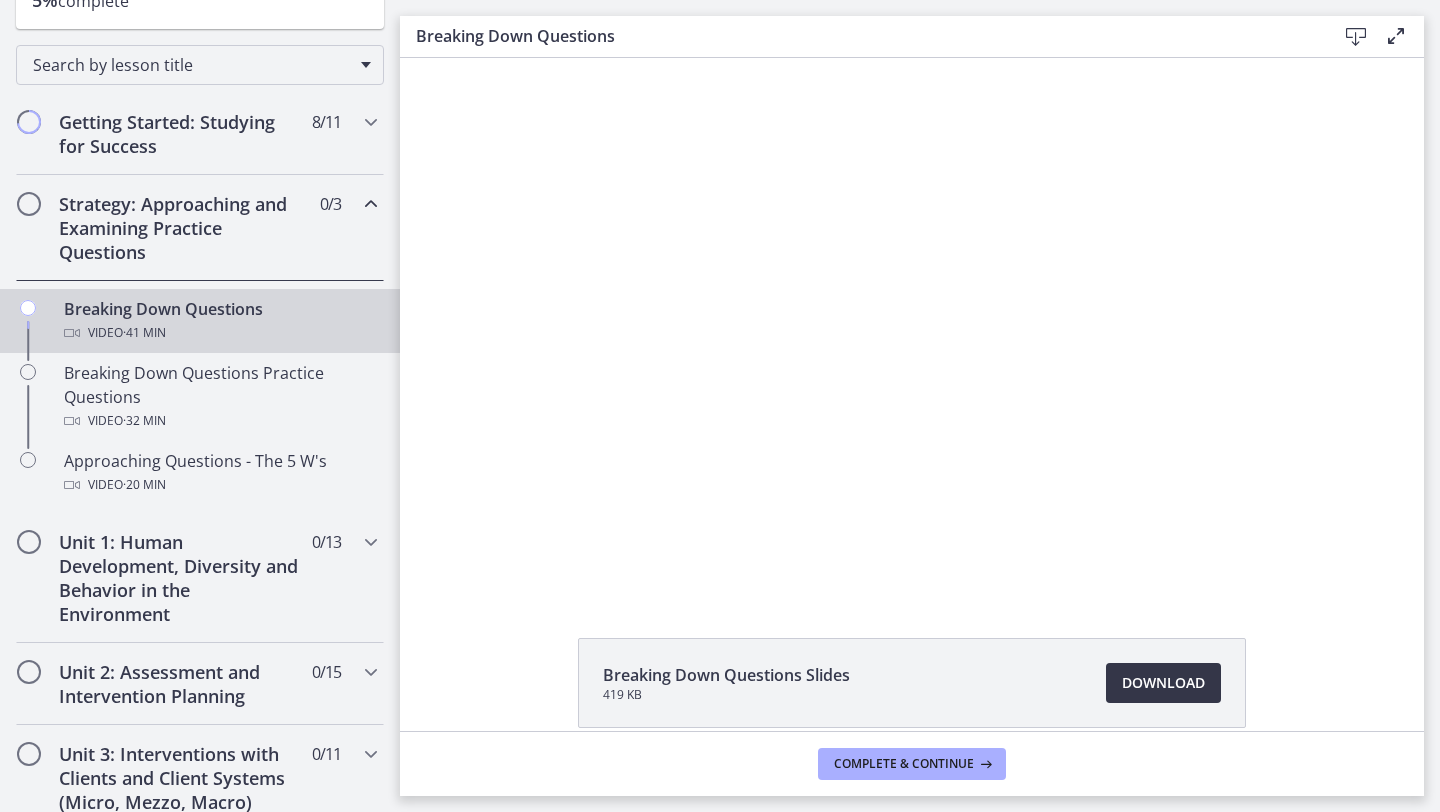 click on "Download
Opens in a new window" at bounding box center (1163, 683) 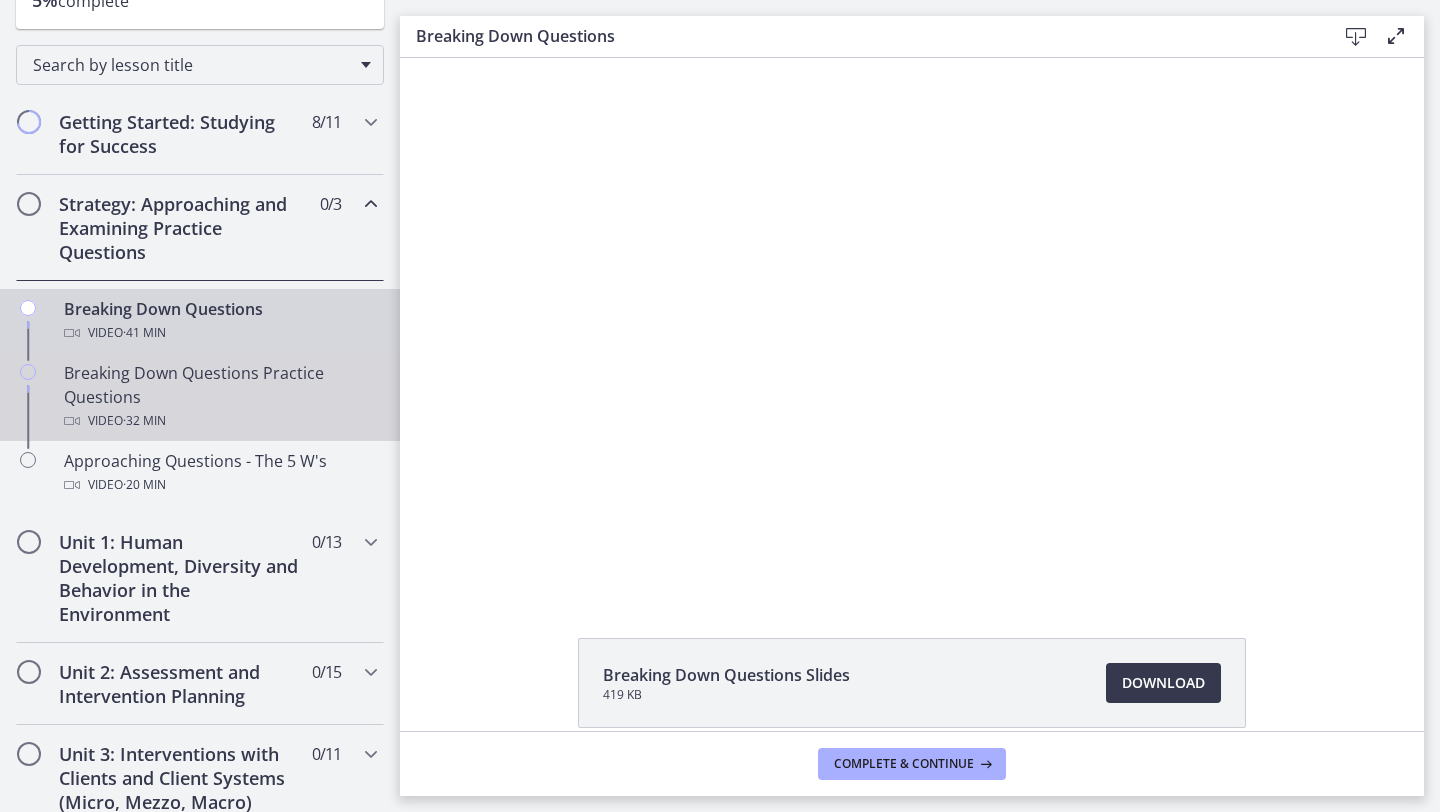 click on "Breaking Down Questions Practice Questions
Video
·  32 min" at bounding box center (220, 397) 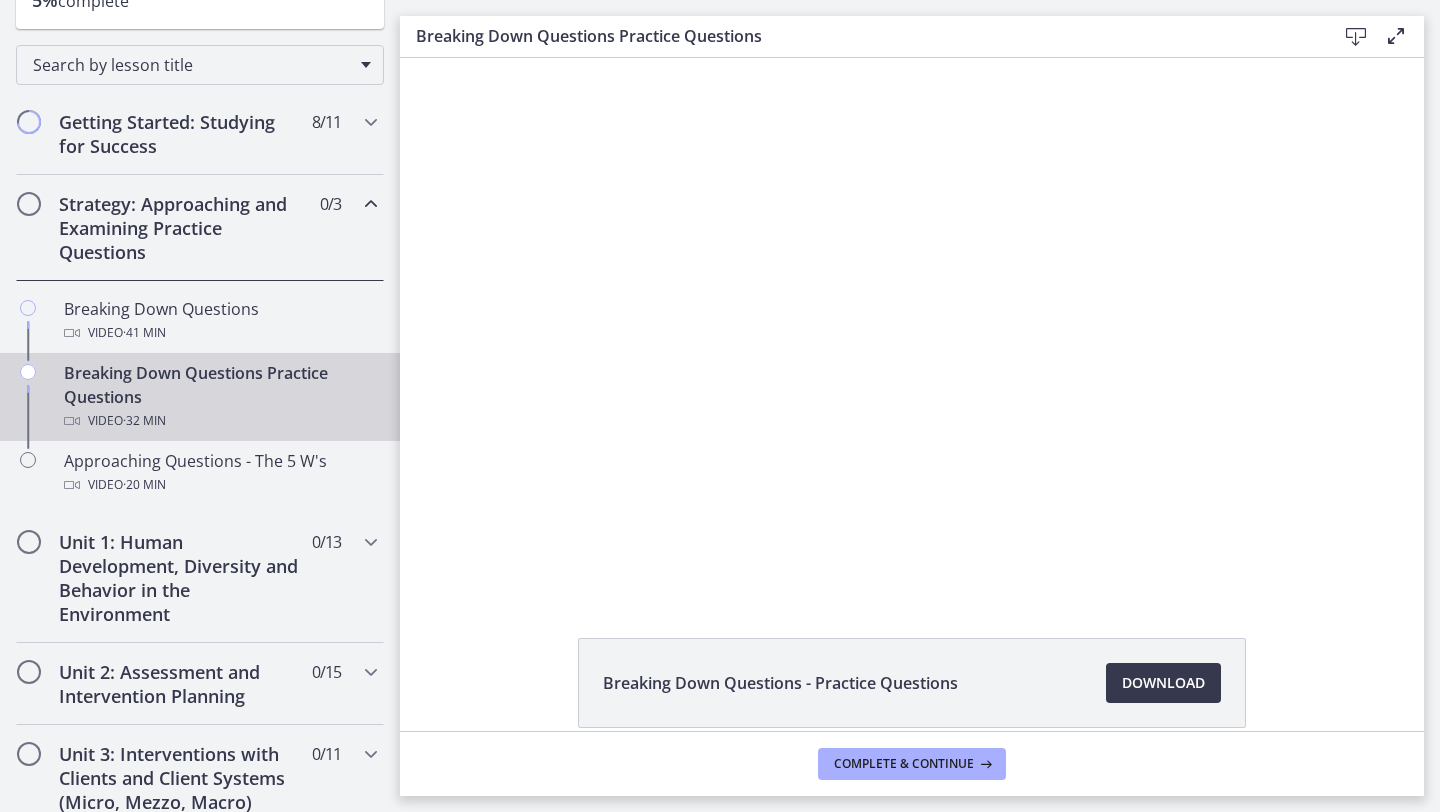 scroll, scrollTop: 0, scrollLeft: 0, axis: both 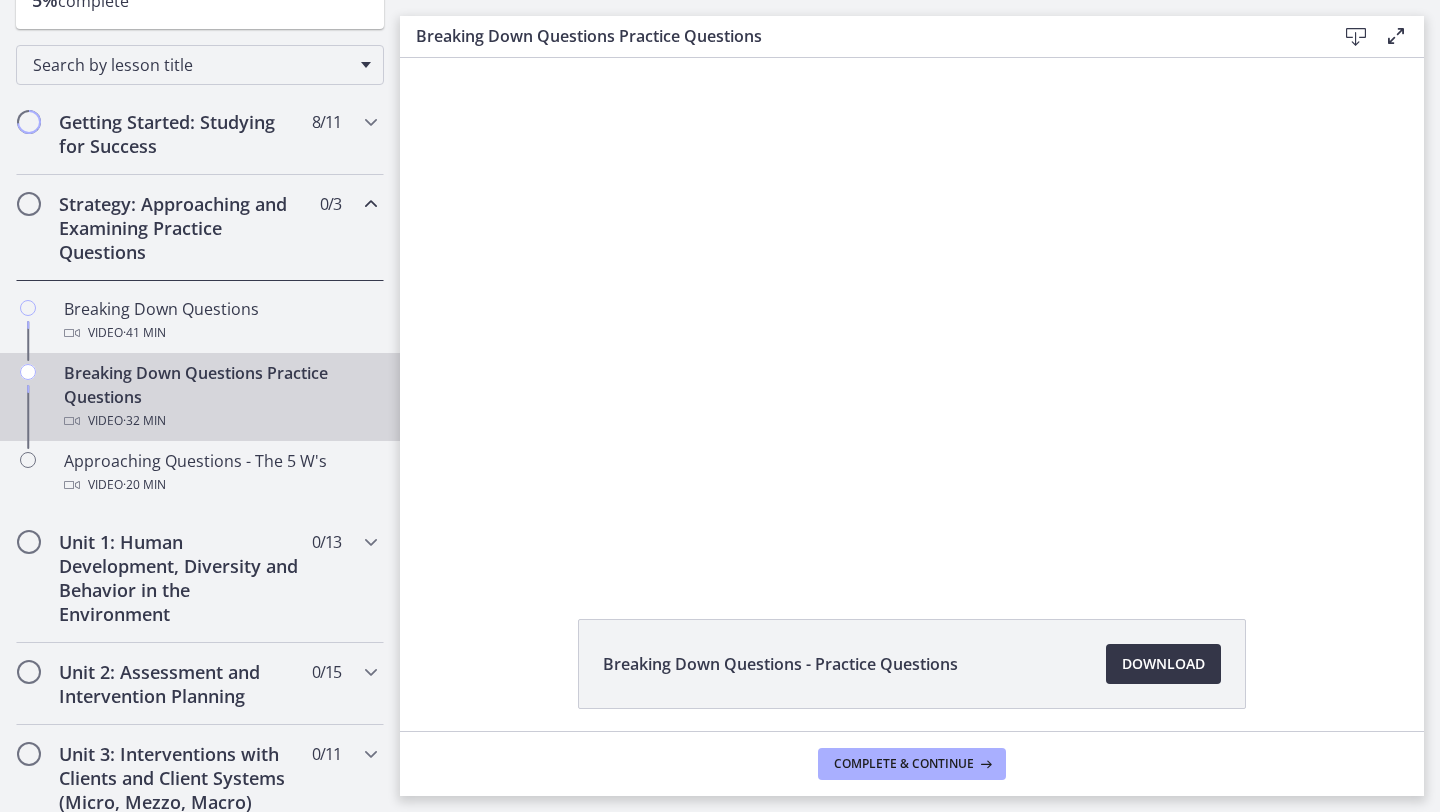 click on "Download
Opens in a new window" at bounding box center [1163, 664] 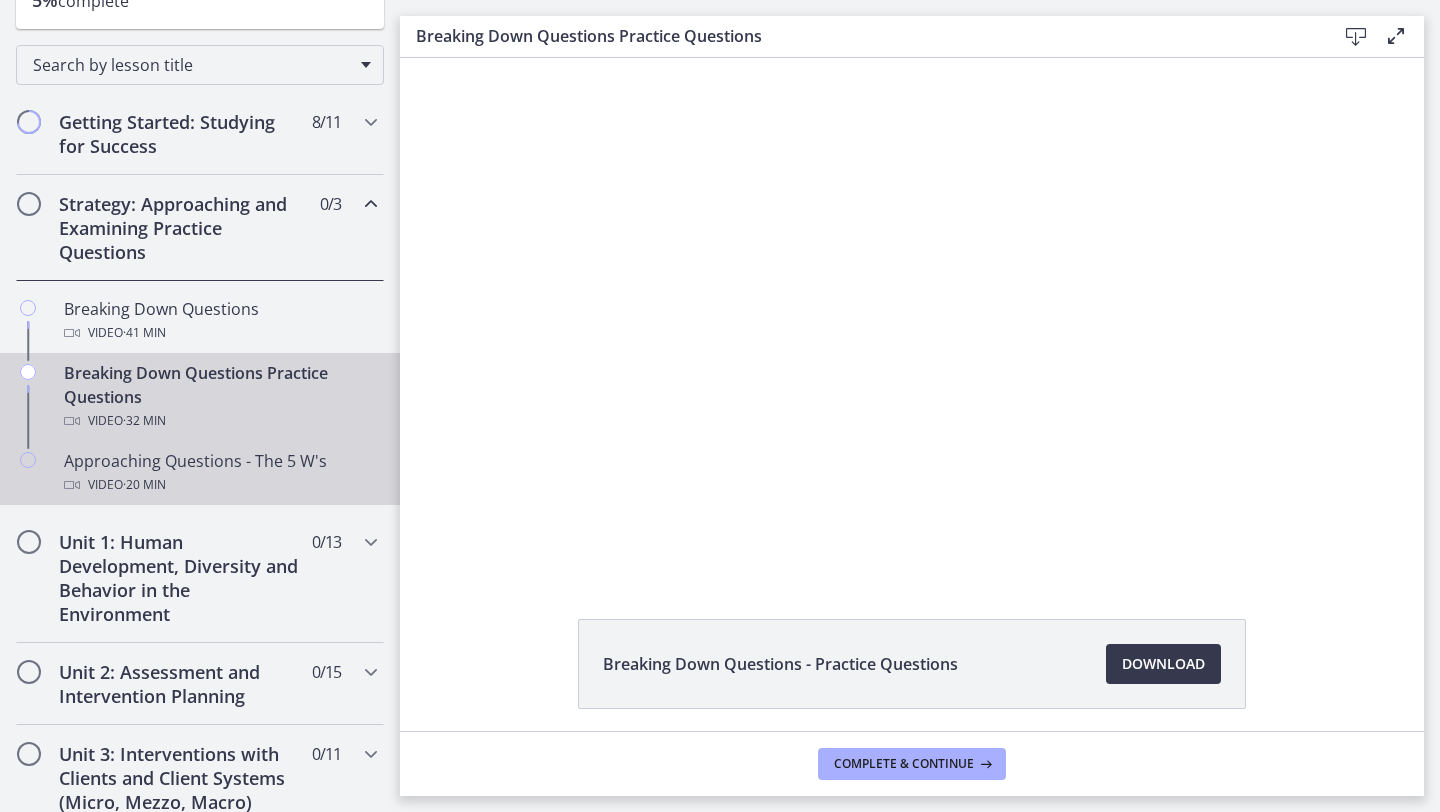 click on "Video
·  20 min" at bounding box center [220, 485] 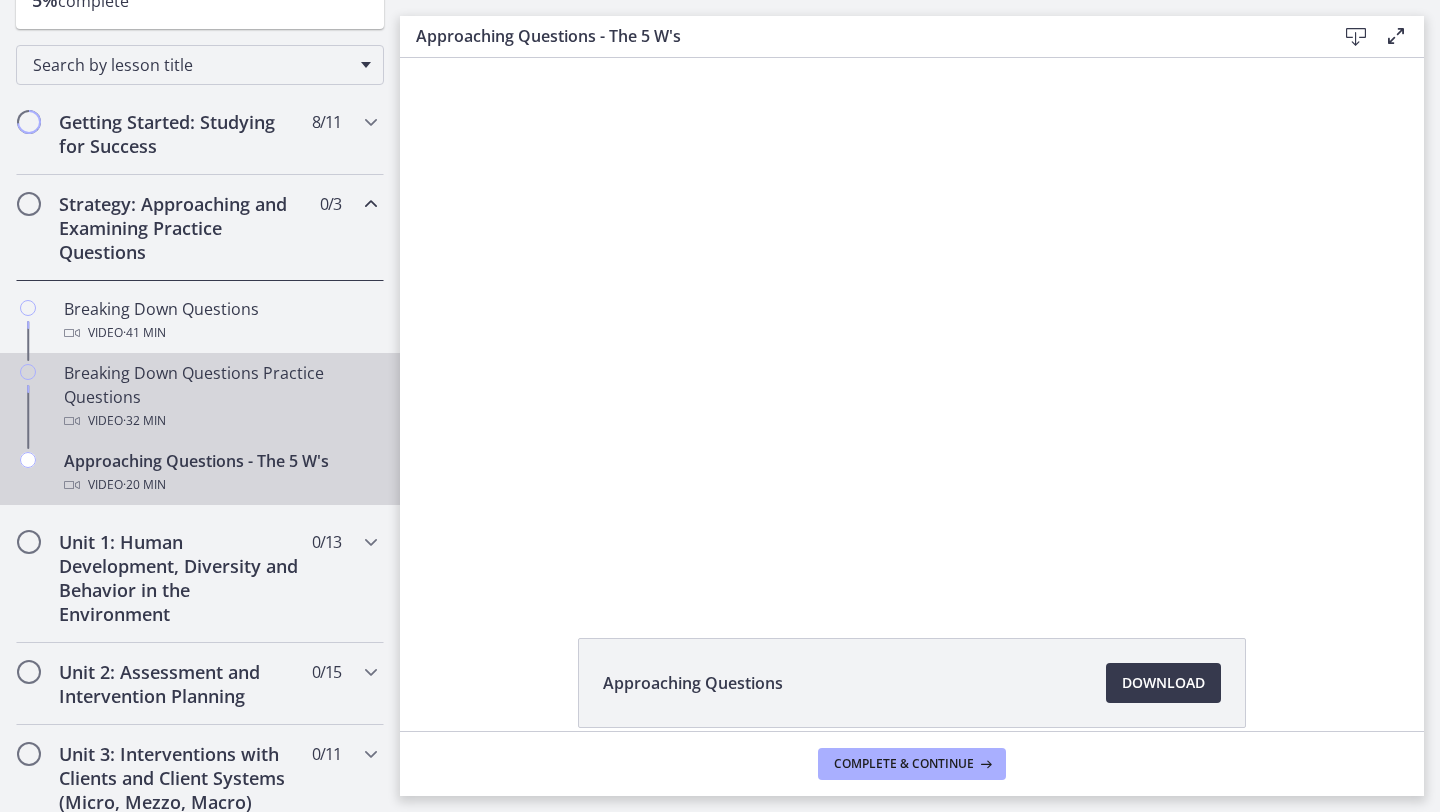 scroll, scrollTop: 0, scrollLeft: 0, axis: both 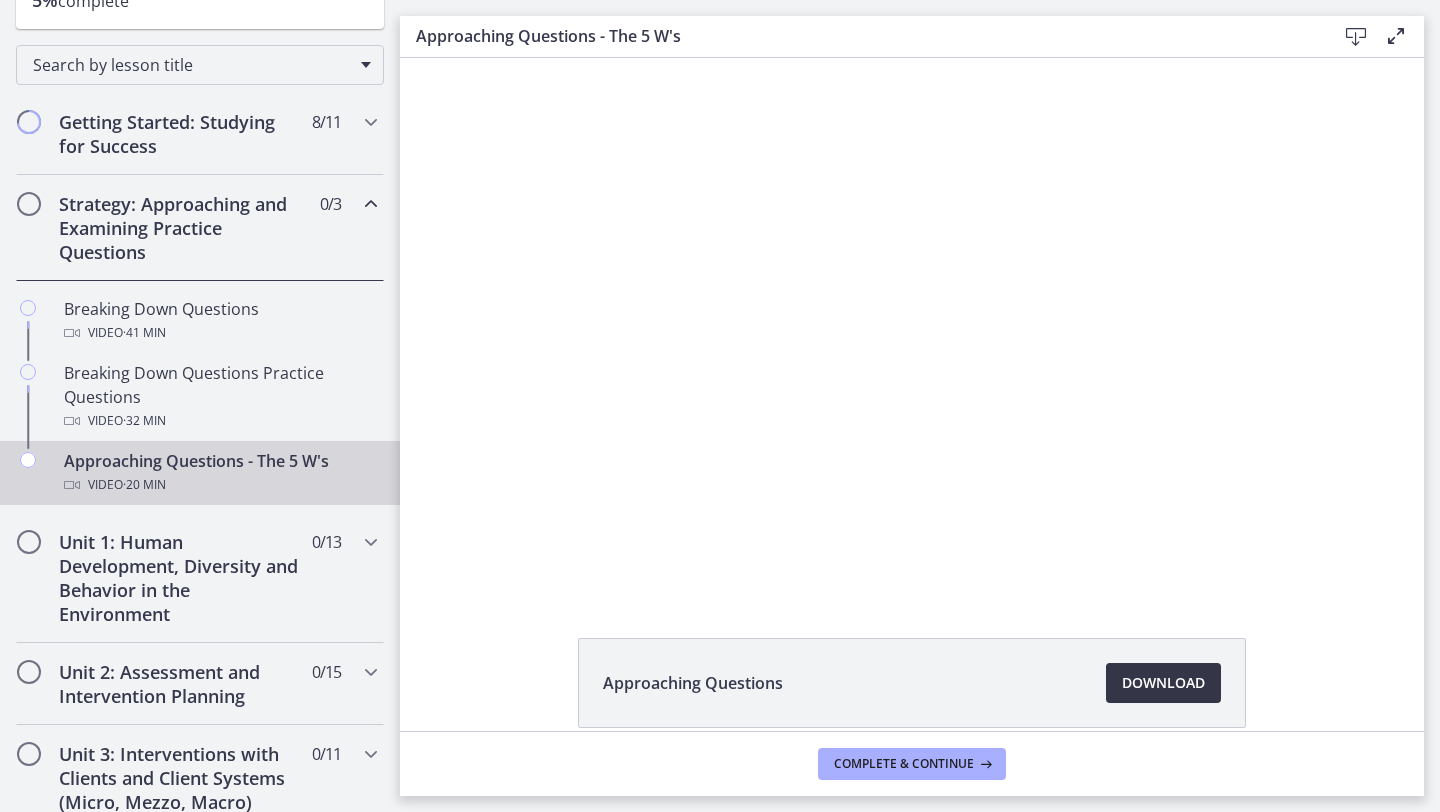 click on "Download
Opens in a new window" at bounding box center (1163, 683) 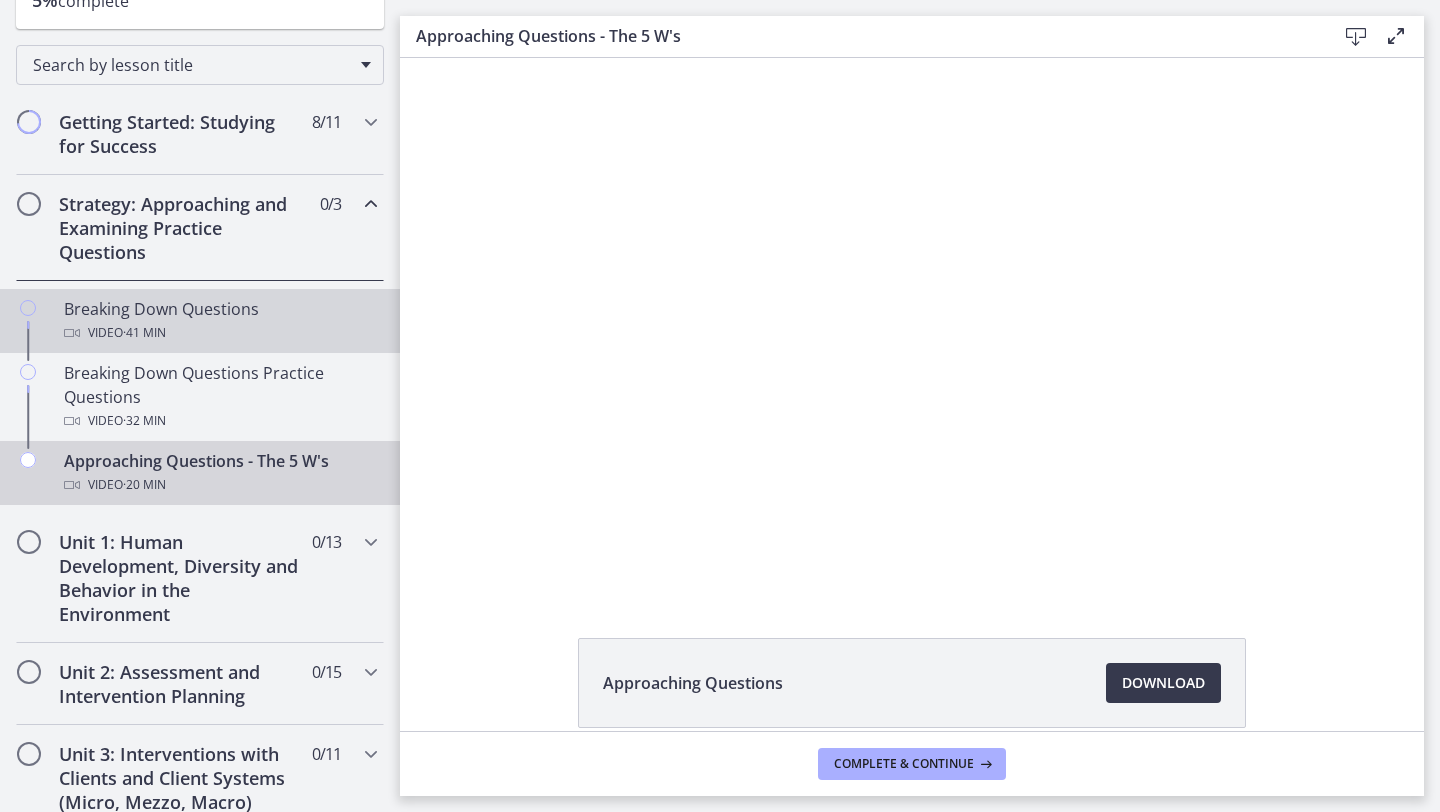 click on "Video
·  41 min" at bounding box center [220, 333] 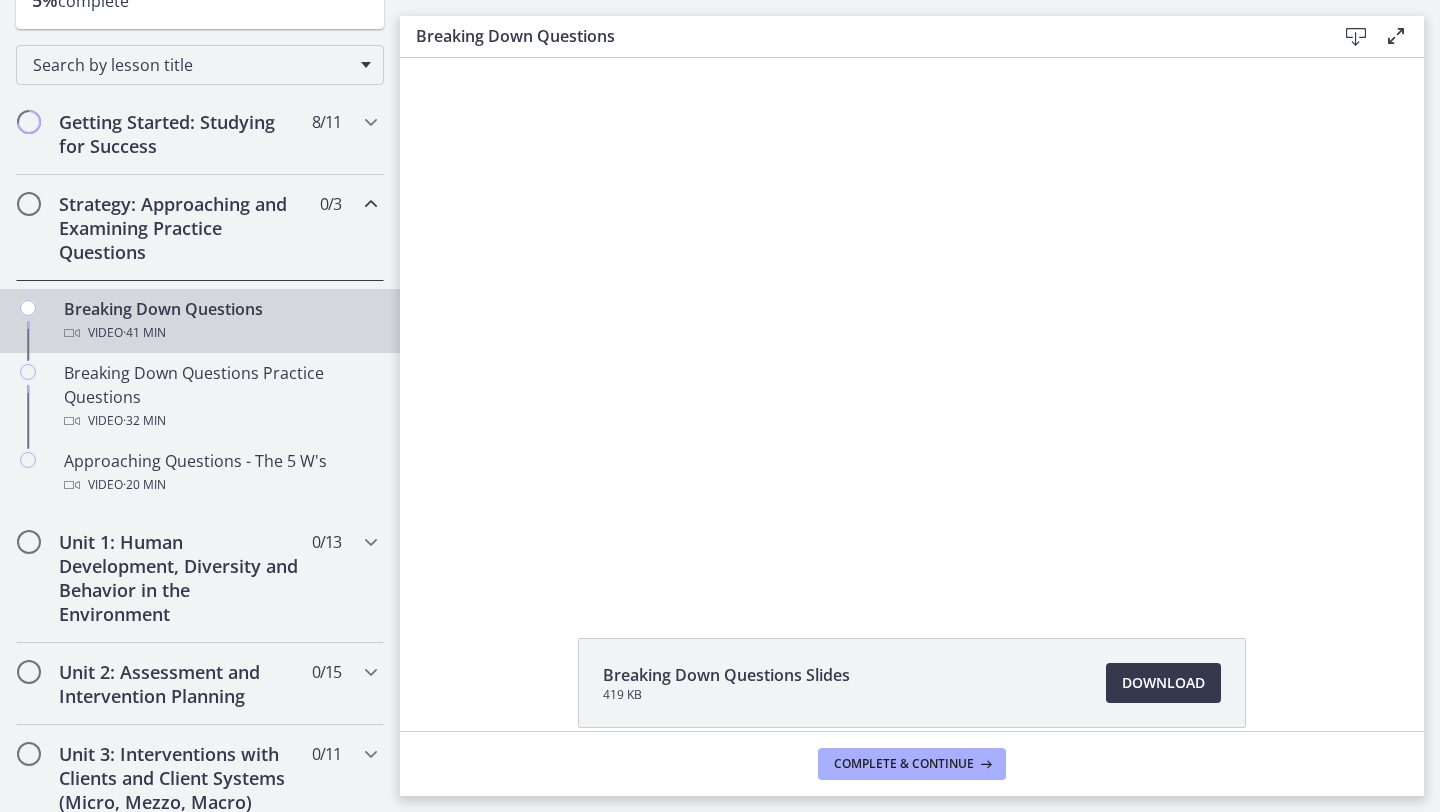 scroll, scrollTop: 0, scrollLeft: 0, axis: both 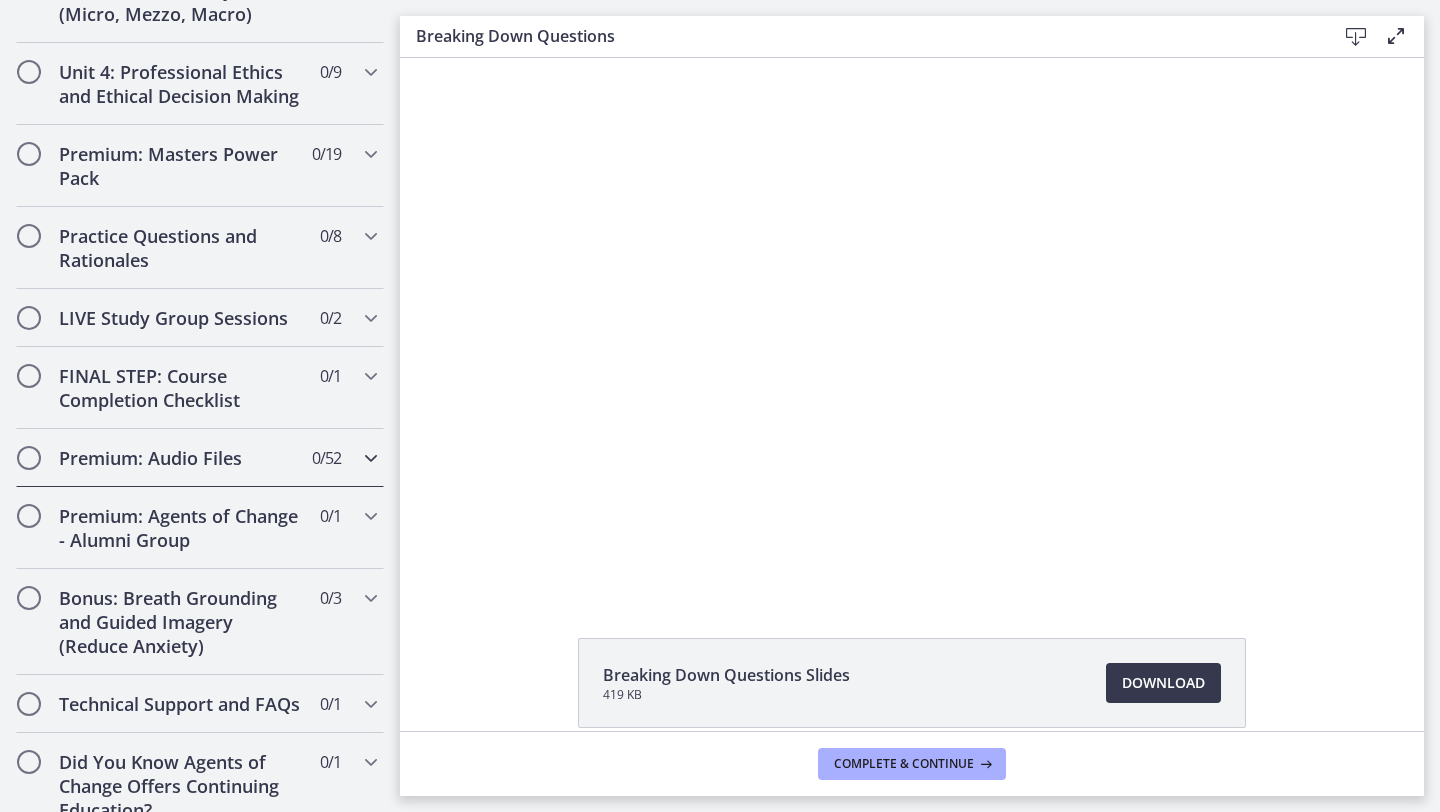 click at bounding box center [371, 458] 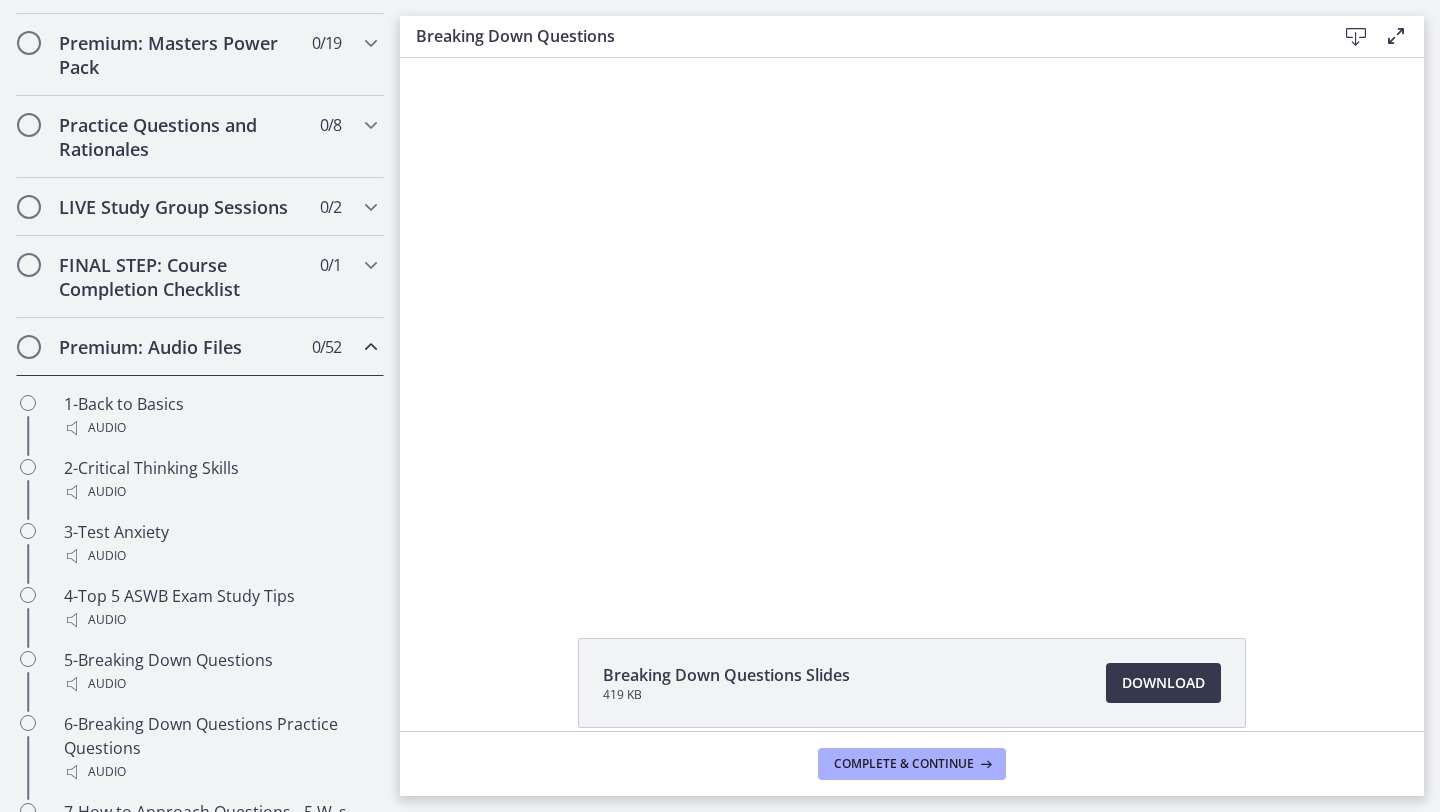 scroll, scrollTop: 844, scrollLeft: 0, axis: vertical 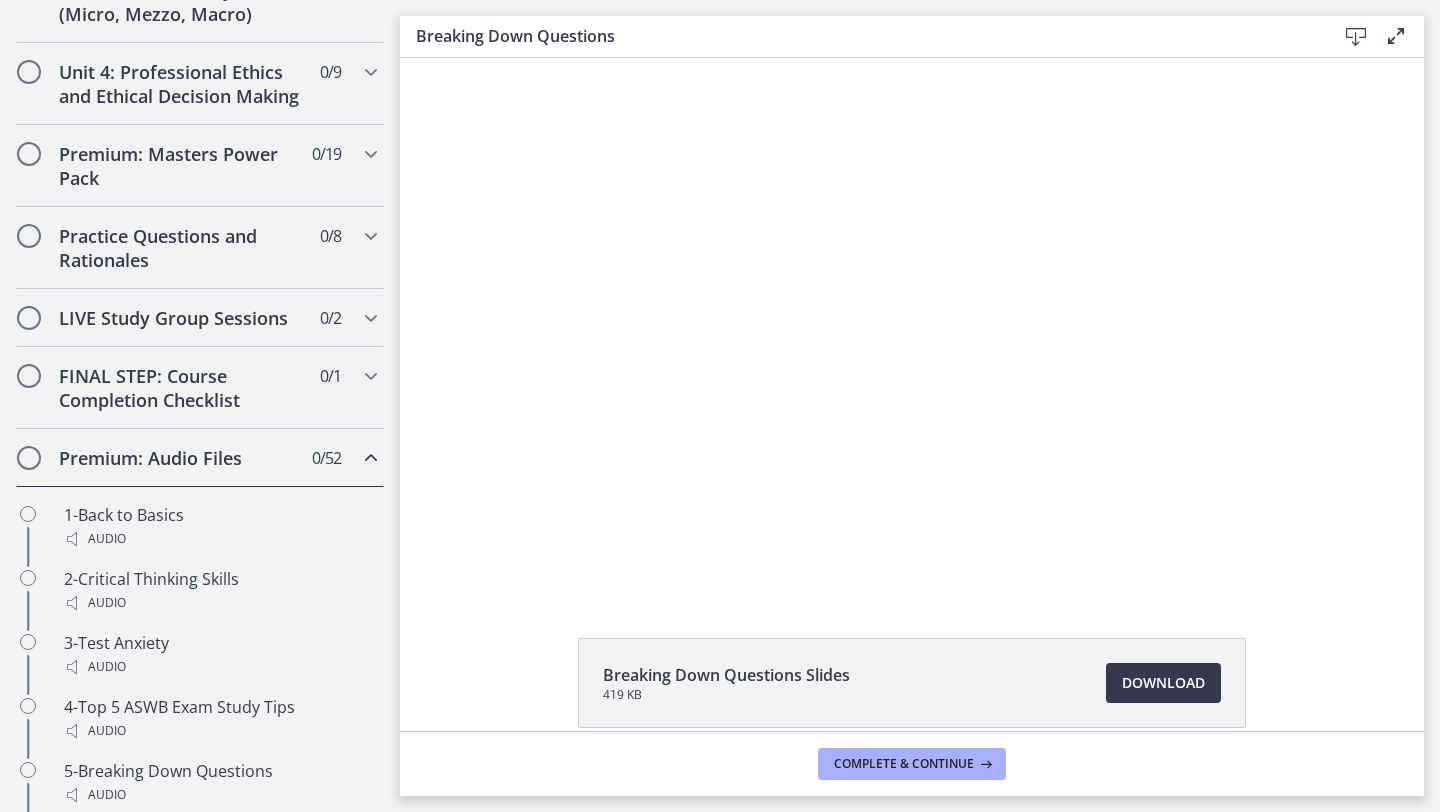 click at bounding box center (371, 458) 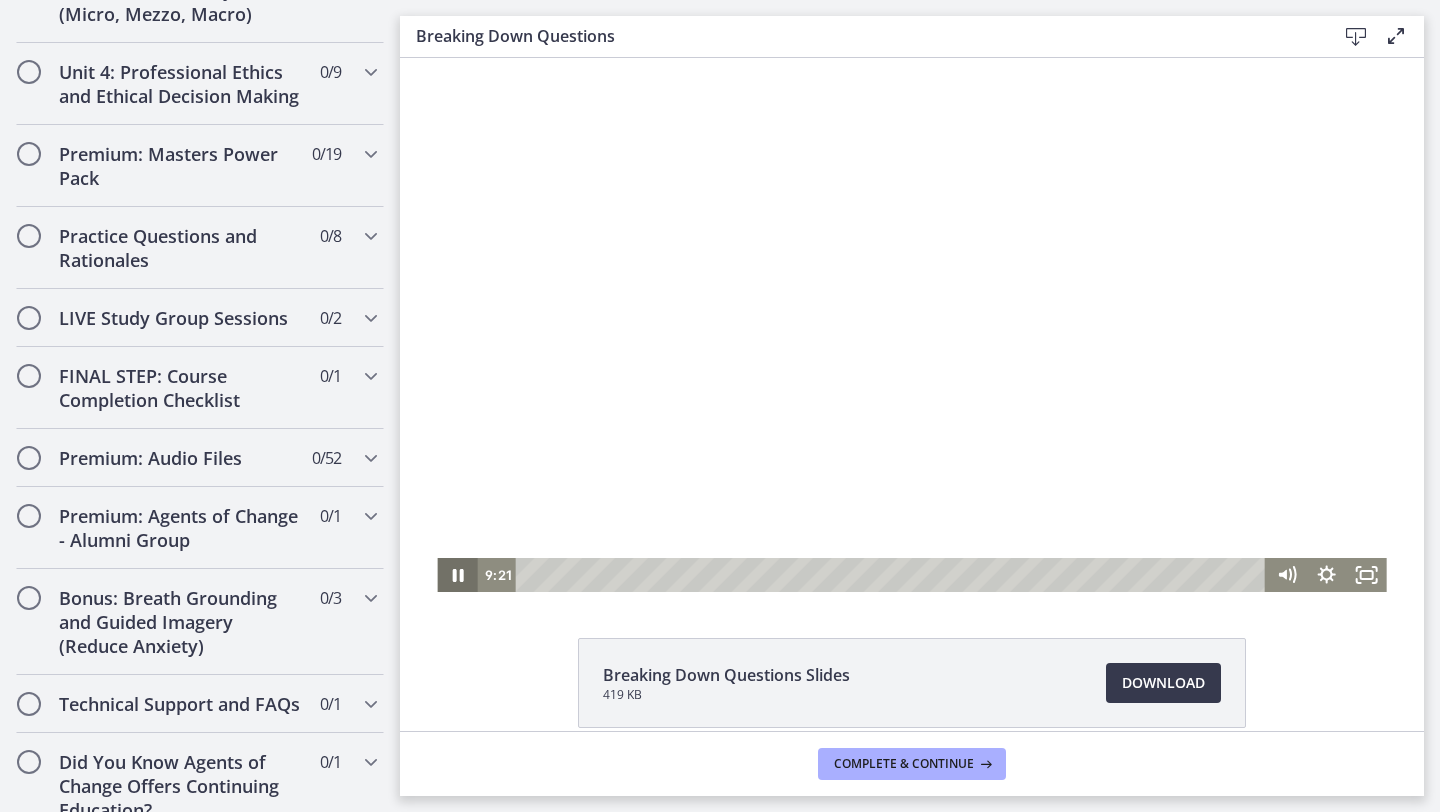 click 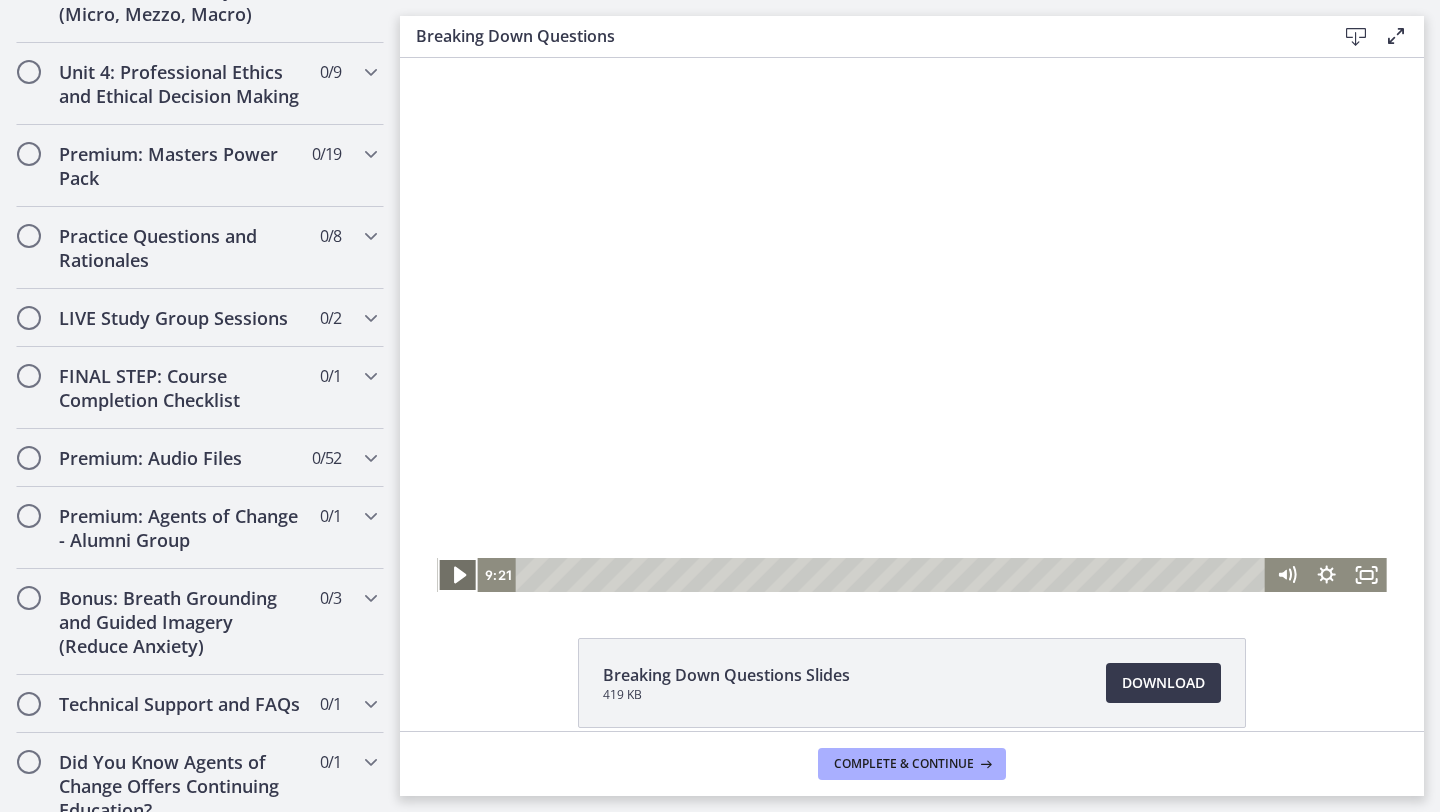 click 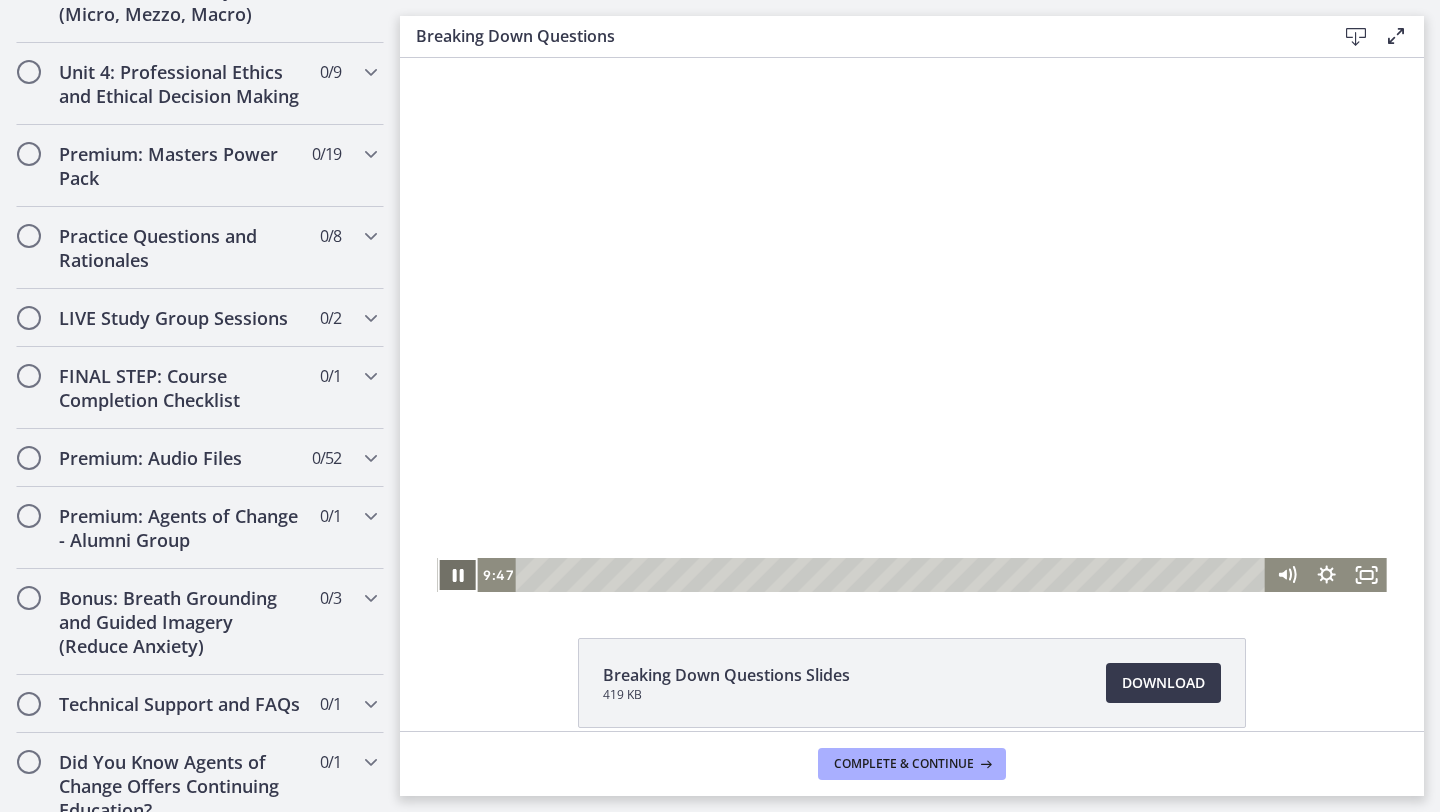 click 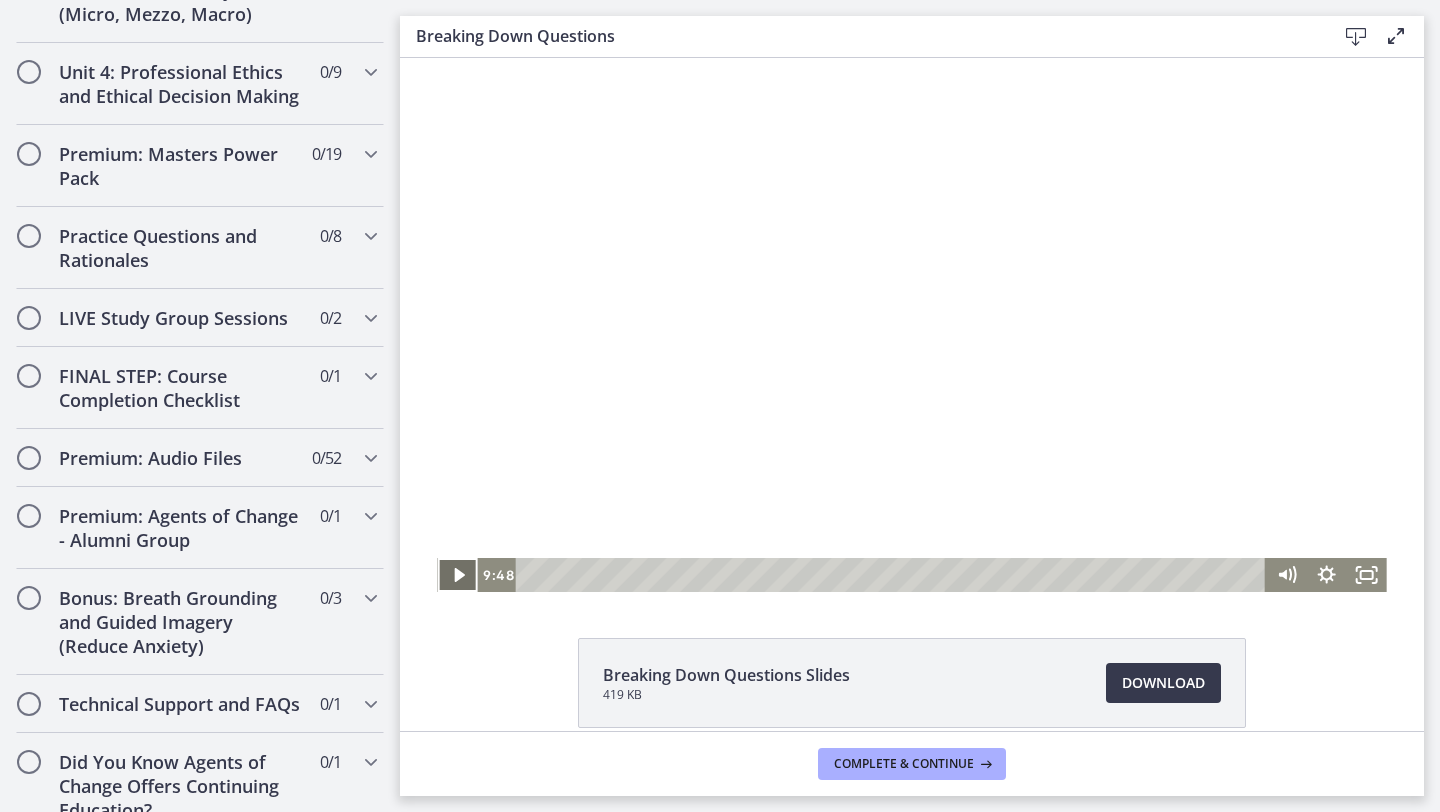 click 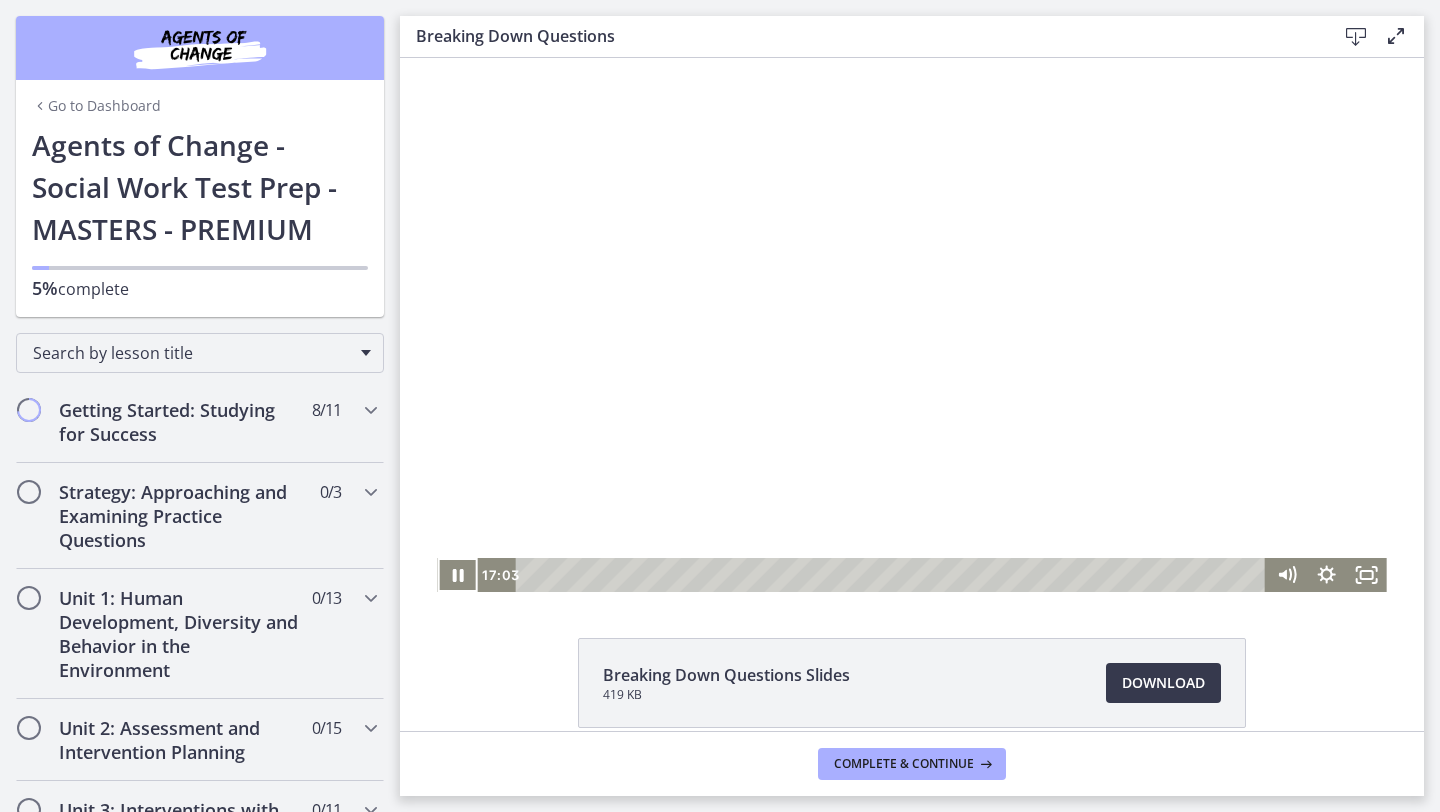 scroll, scrollTop: 0, scrollLeft: 0, axis: both 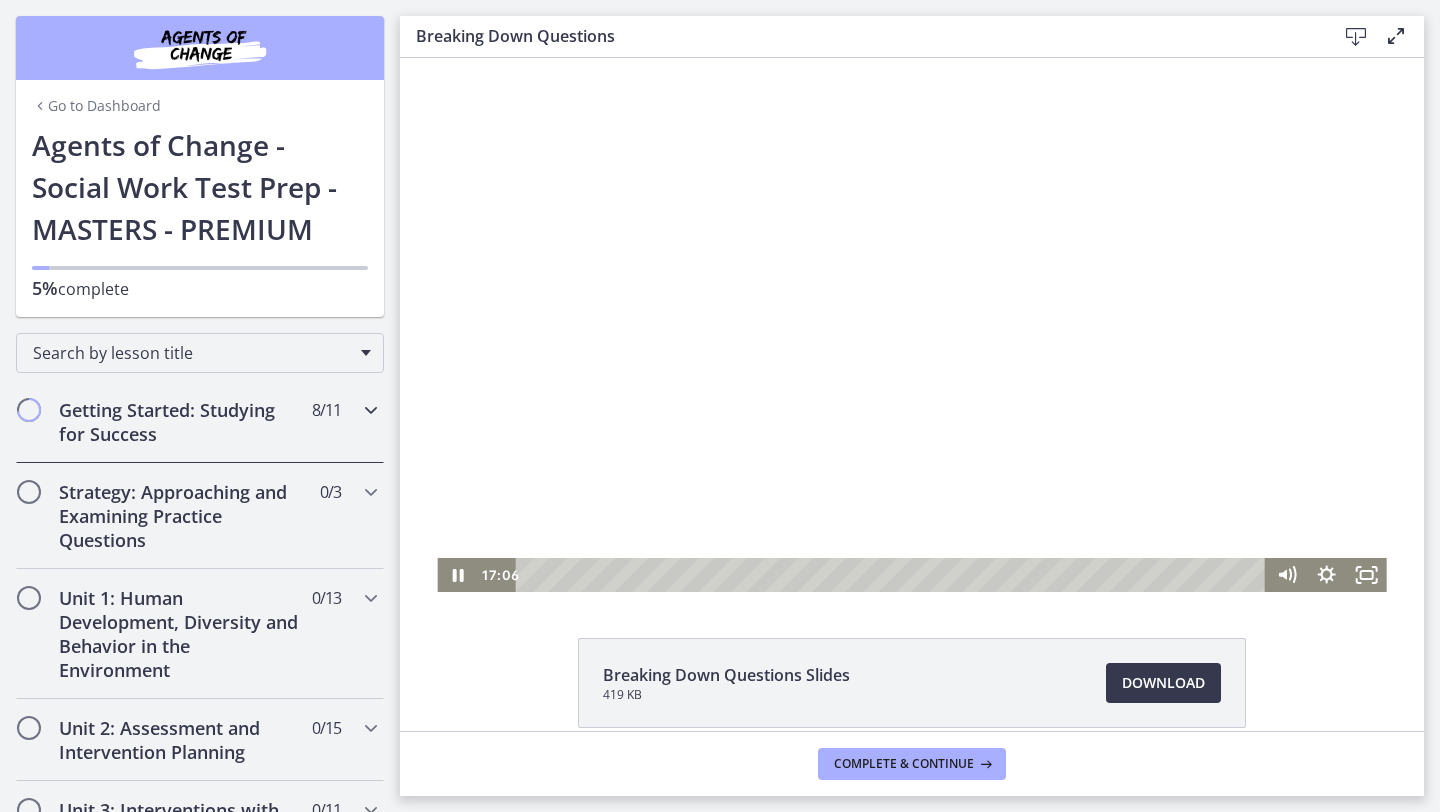 click at bounding box center [371, 410] 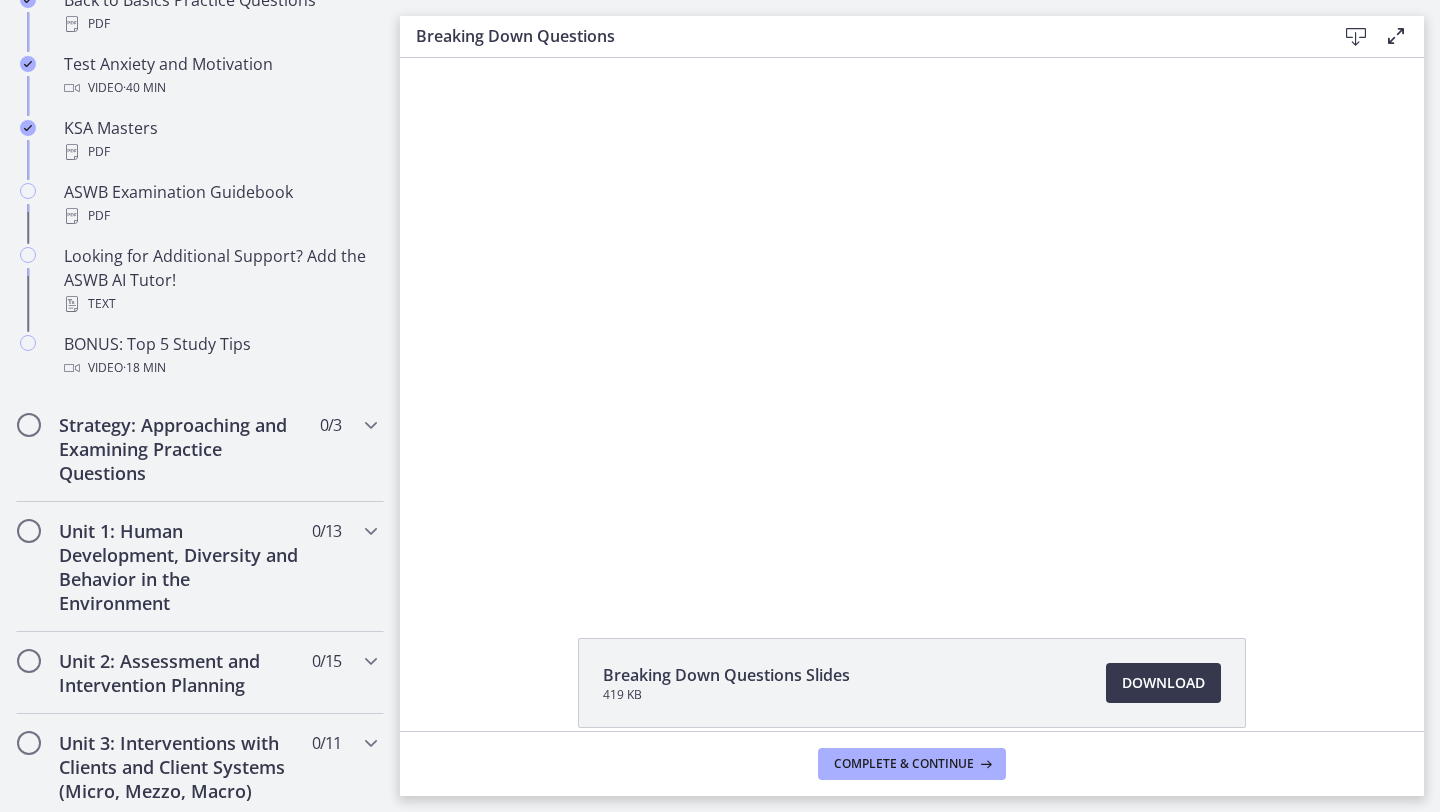 scroll, scrollTop: 853, scrollLeft: 0, axis: vertical 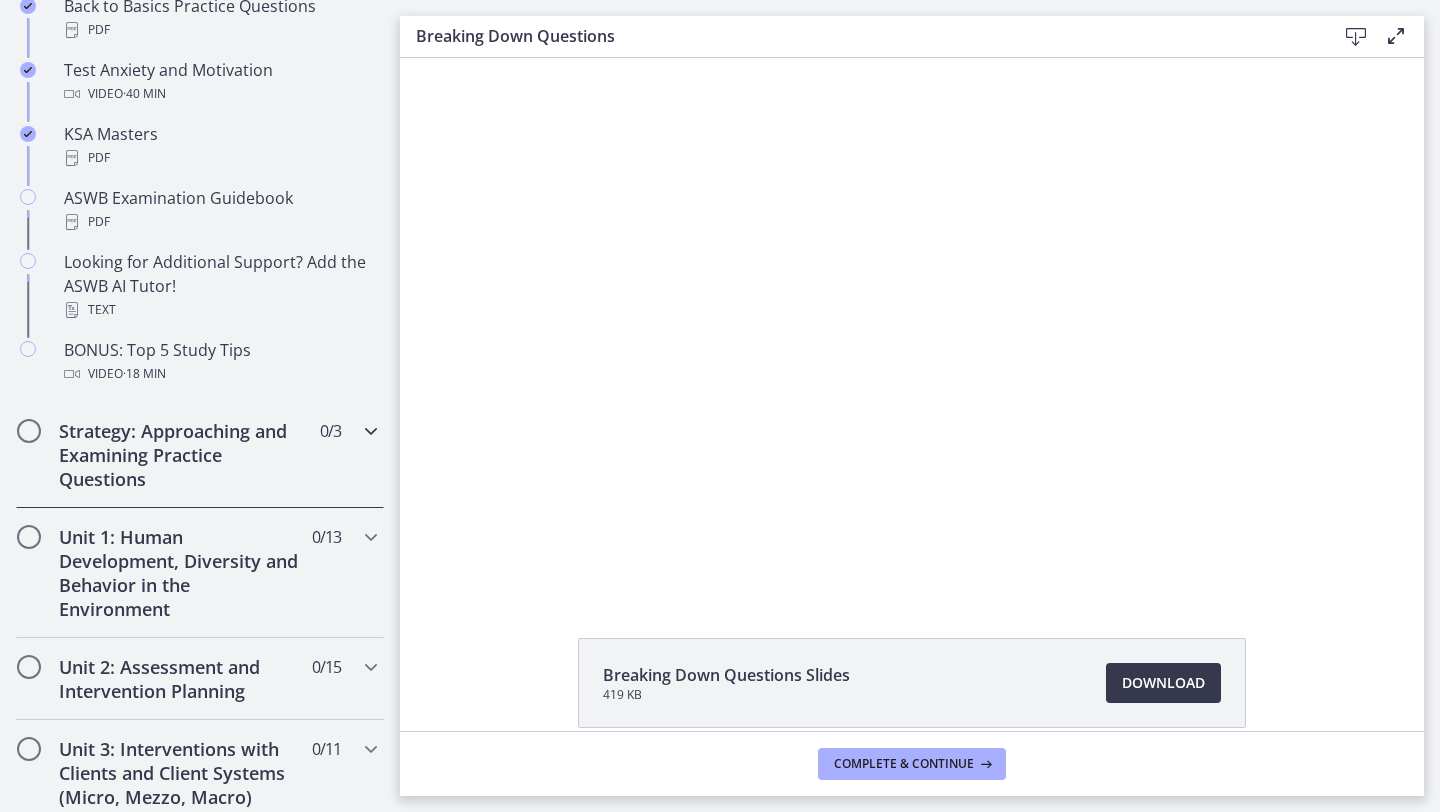 click on "Strategy: Approaching and Examining Practice Questions
0  /  3
Completed" at bounding box center (200, 455) 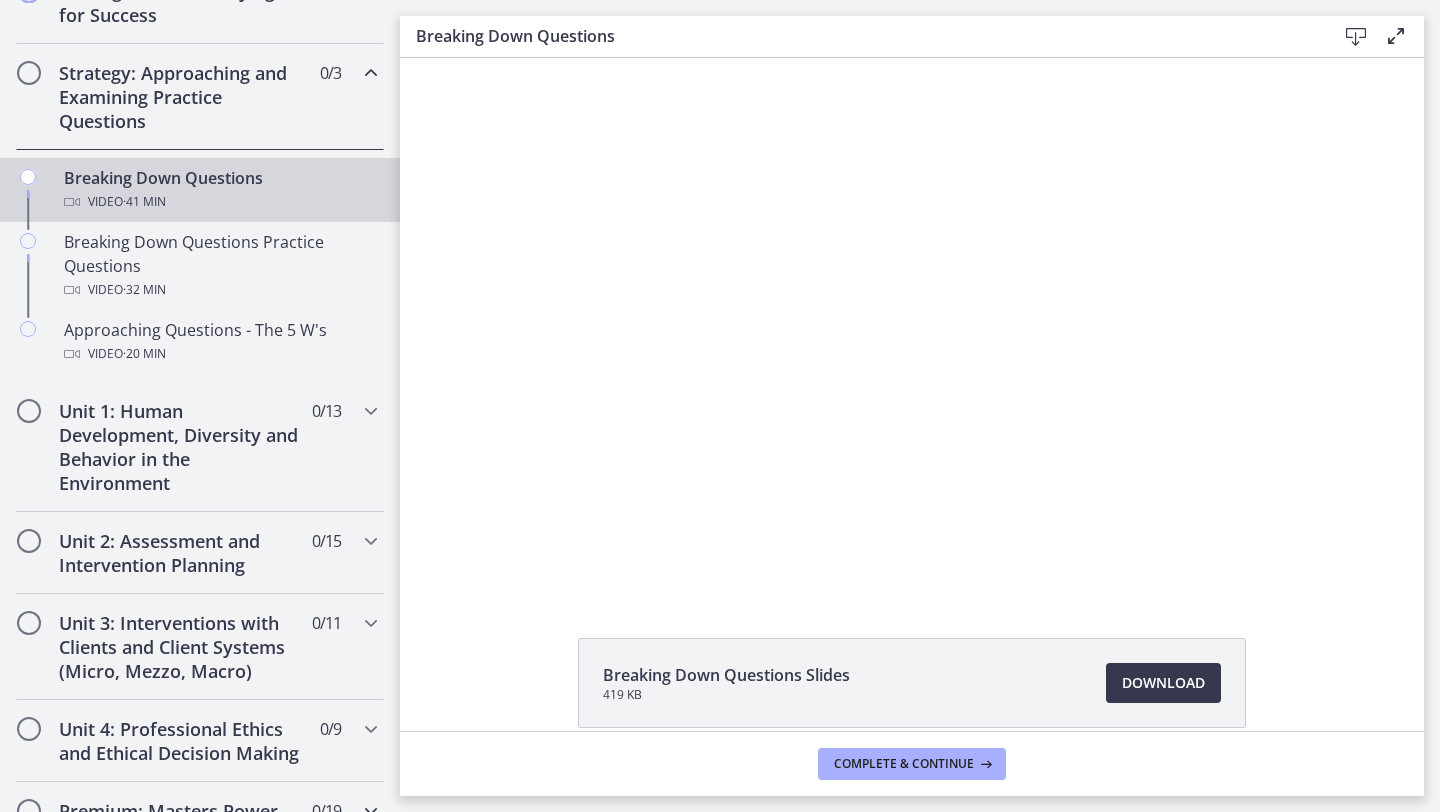 scroll, scrollTop: 415, scrollLeft: 0, axis: vertical 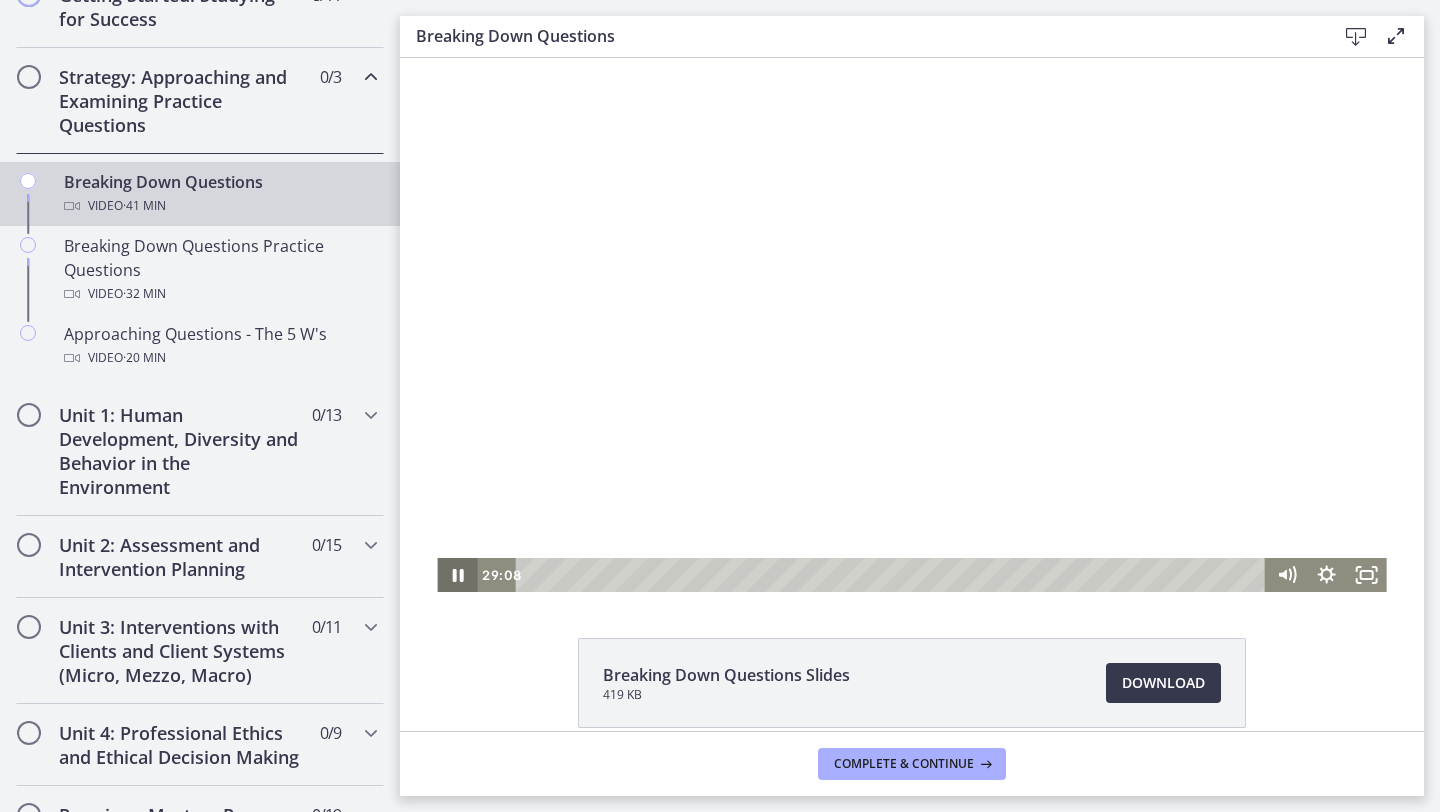 click 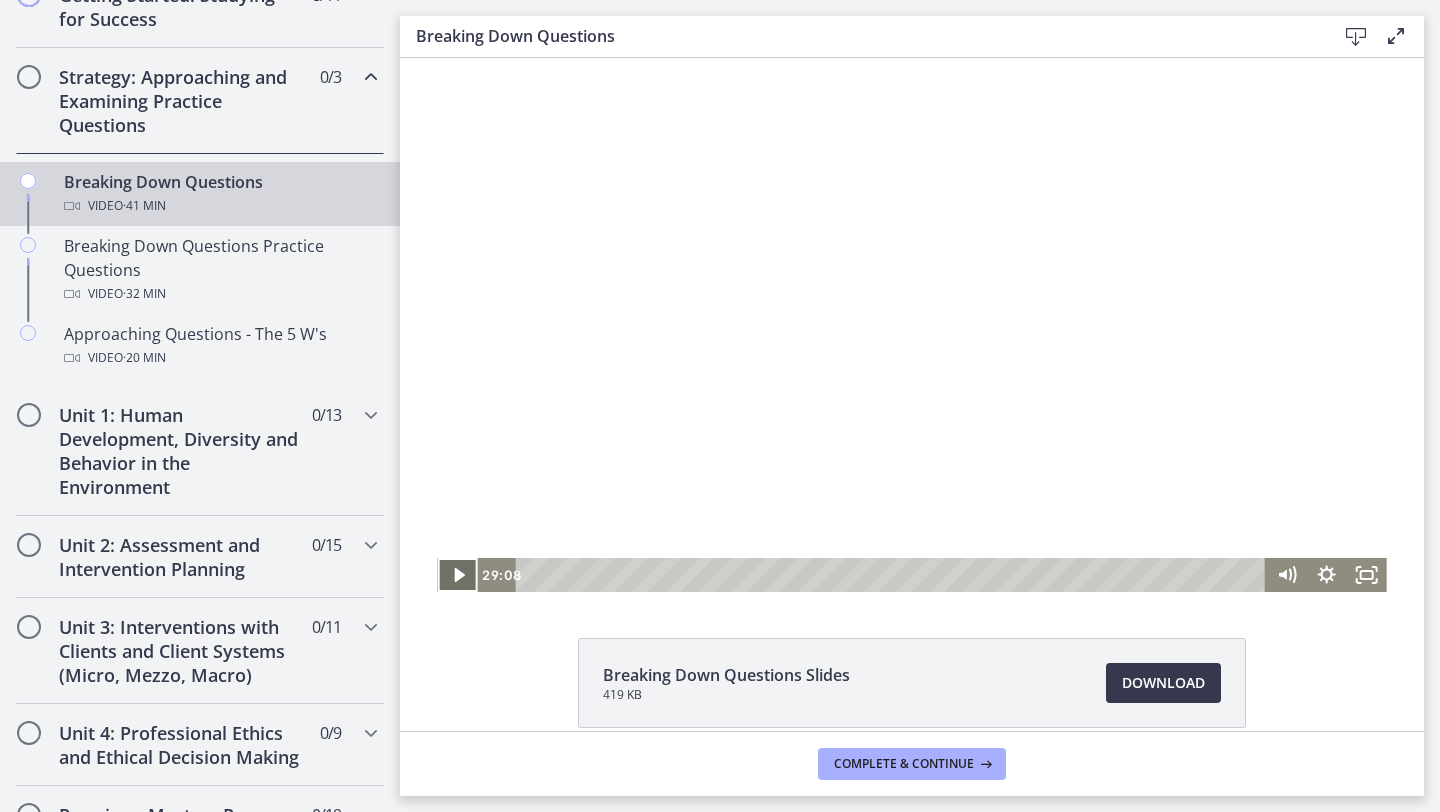 click 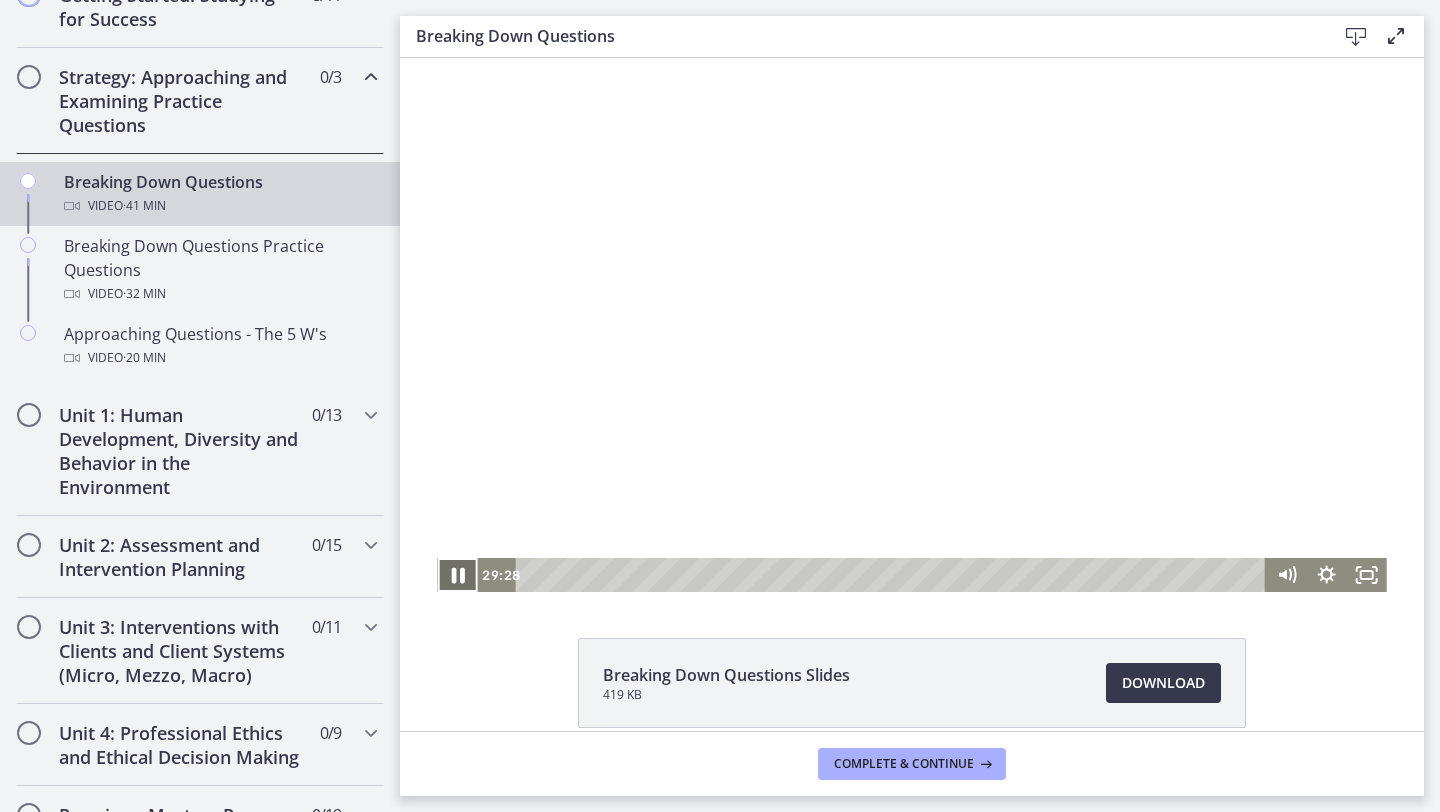click 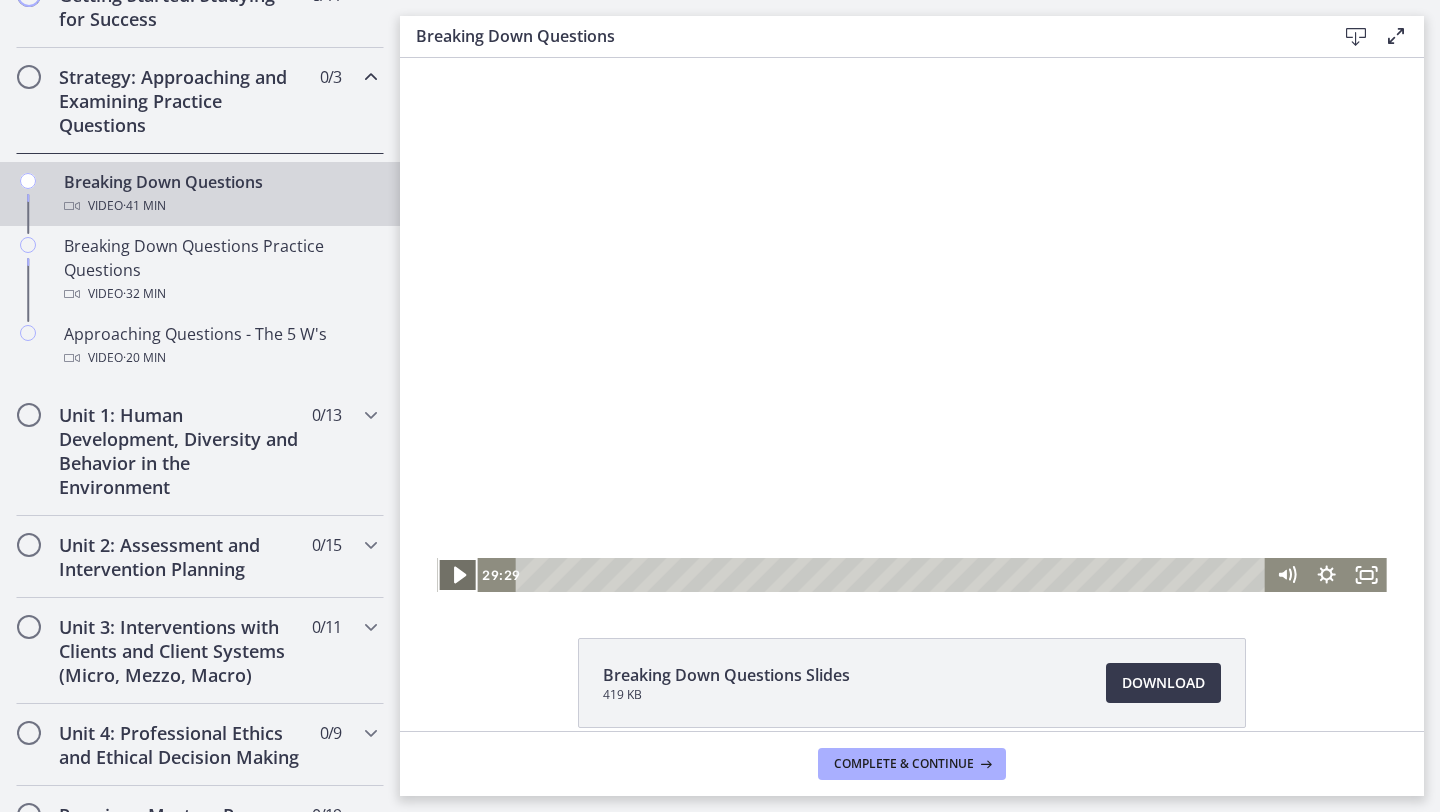 click 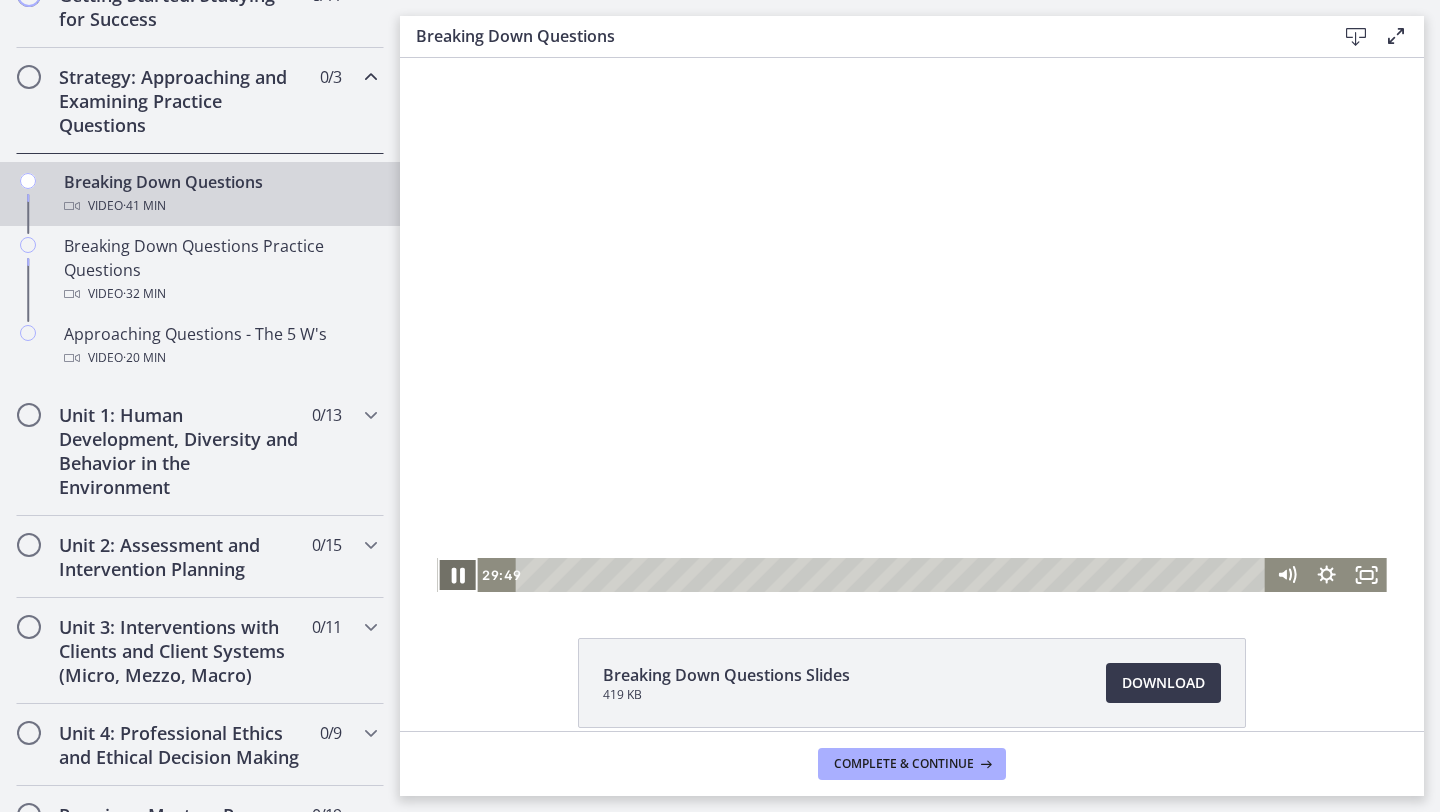click 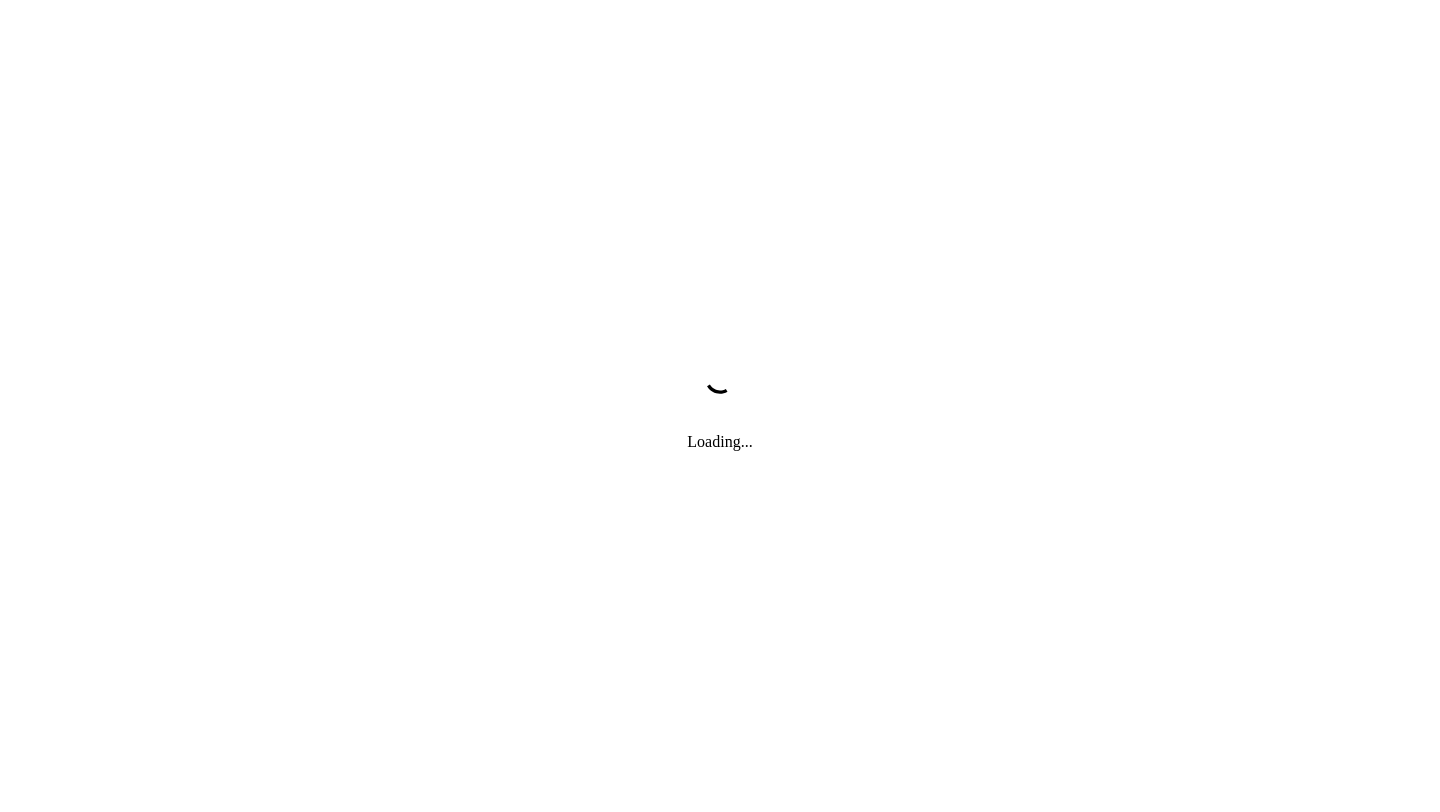 scroll, scrollTop: 0, scrollLeft: 0, axis: both 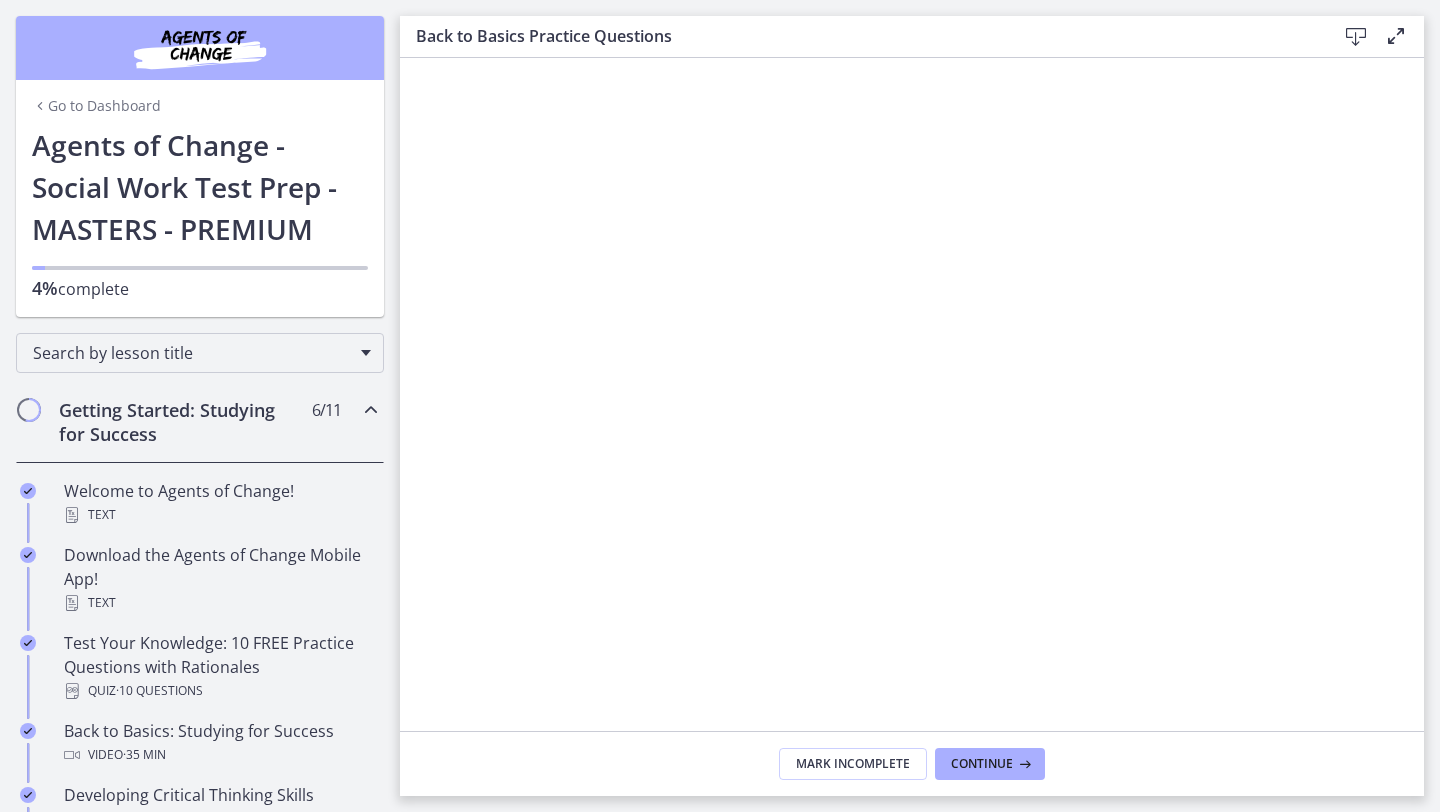 click at bounding box center [1396, 36] 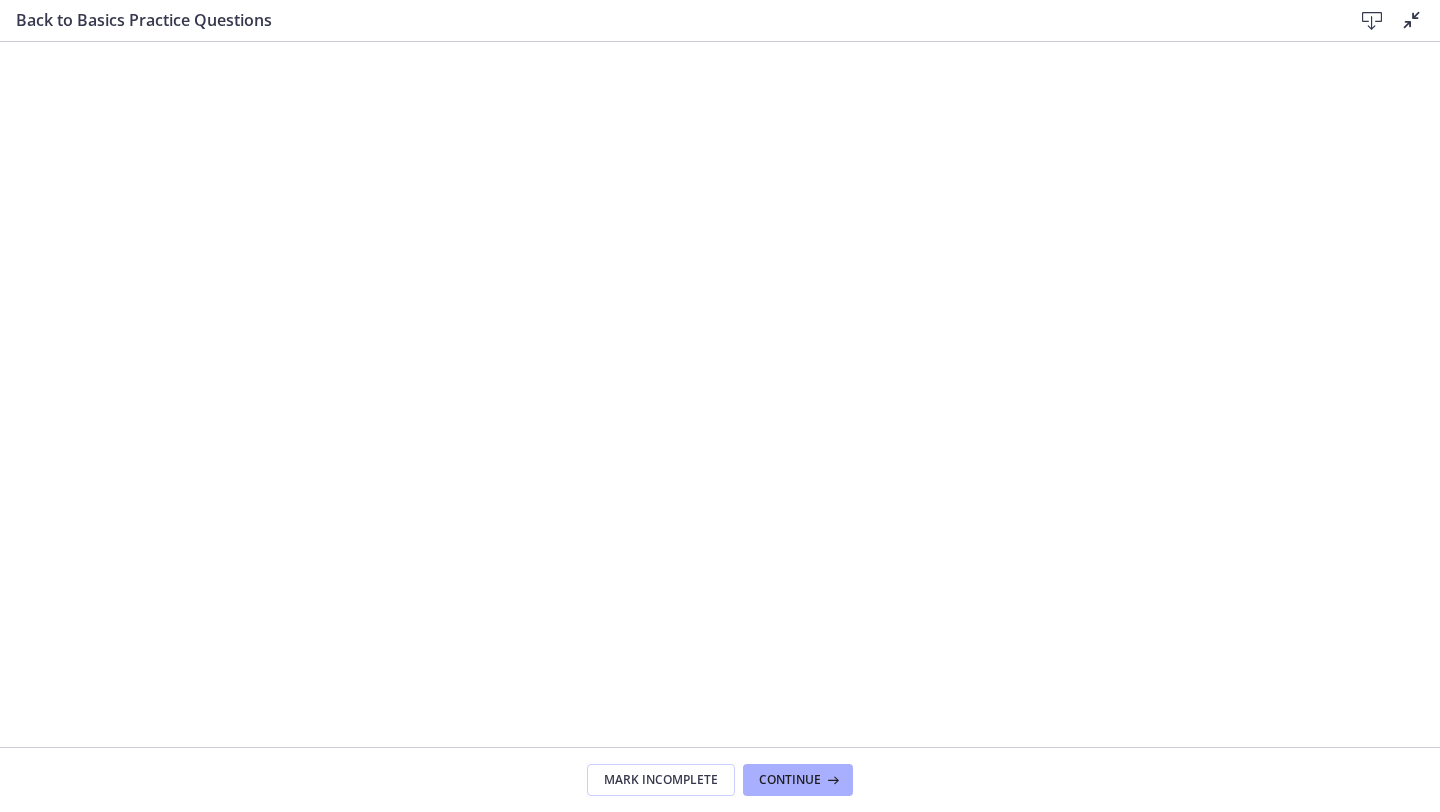 click at bounding box center [1412, 20] 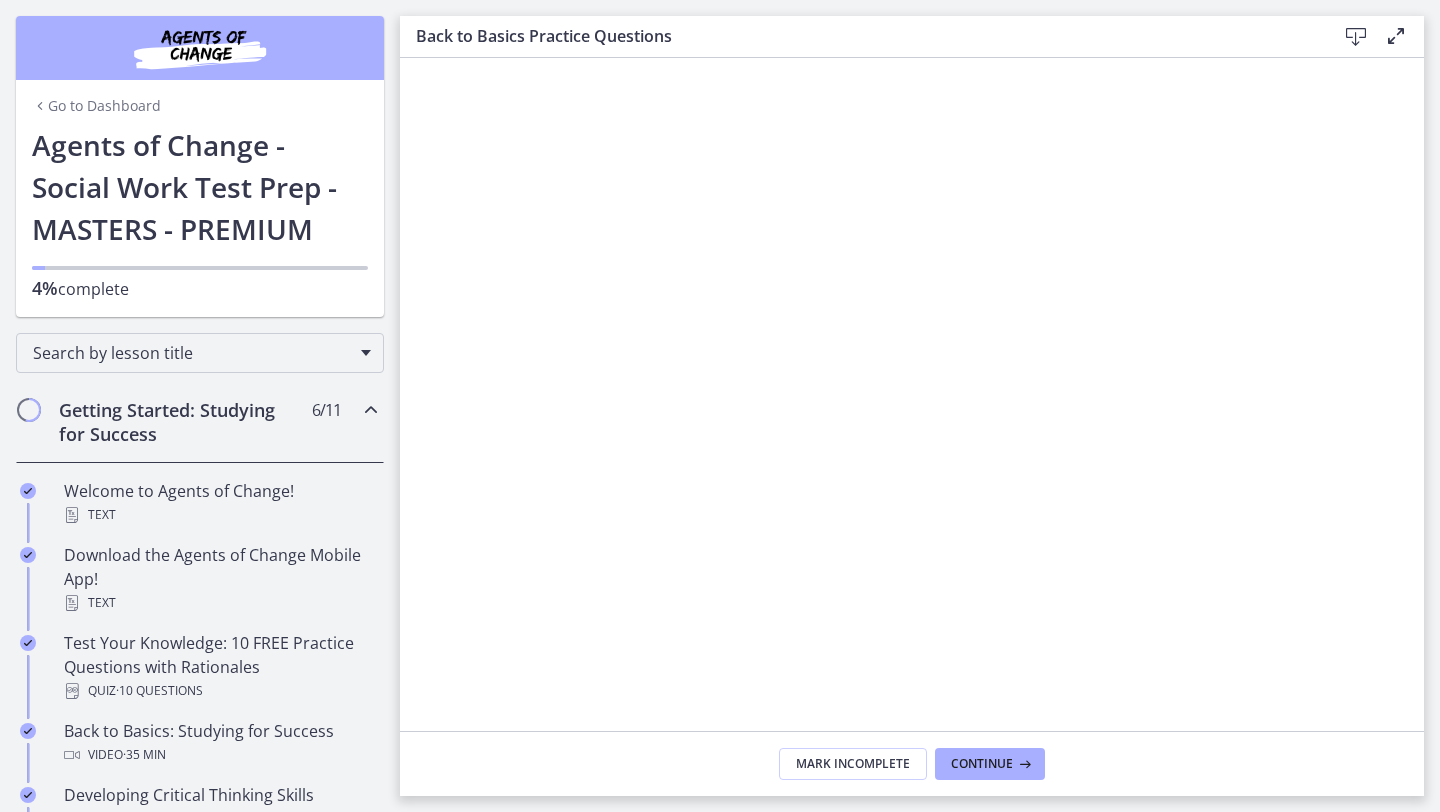 click at bounding box center [1356, 37] 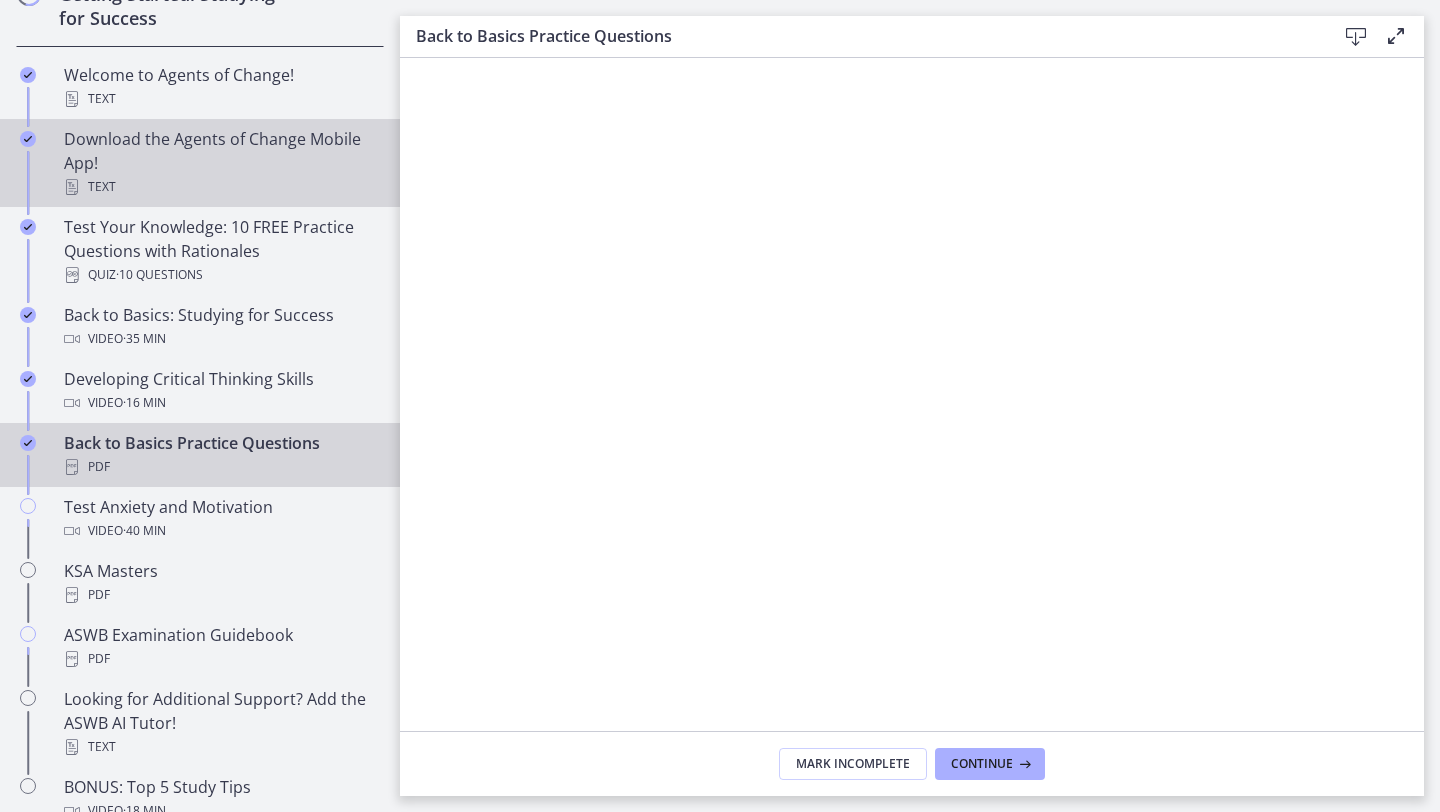 scroll, scrollTop: 421, scrollLeft: 0, axis: vertical 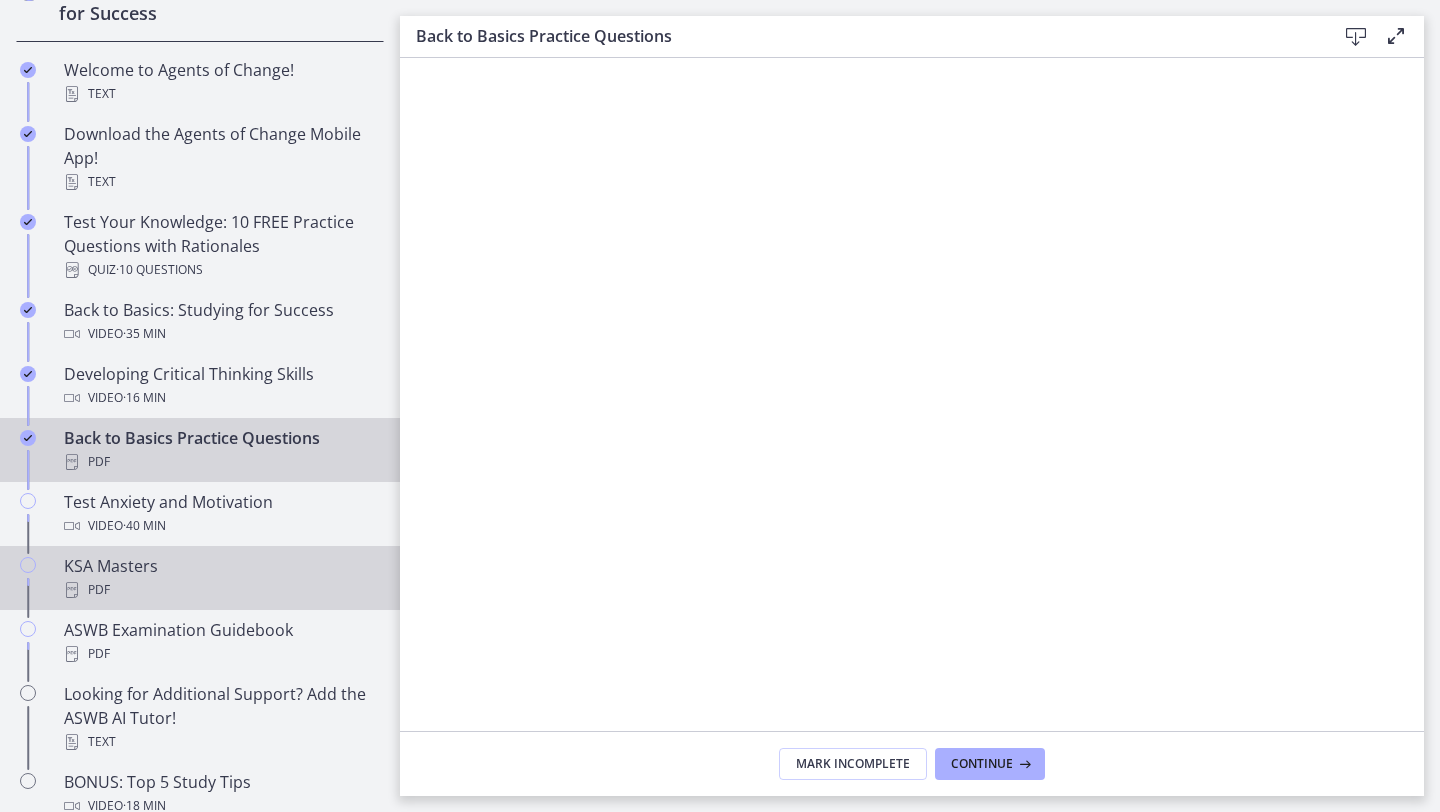 click on "PDF" at bounding box center [220, 590] 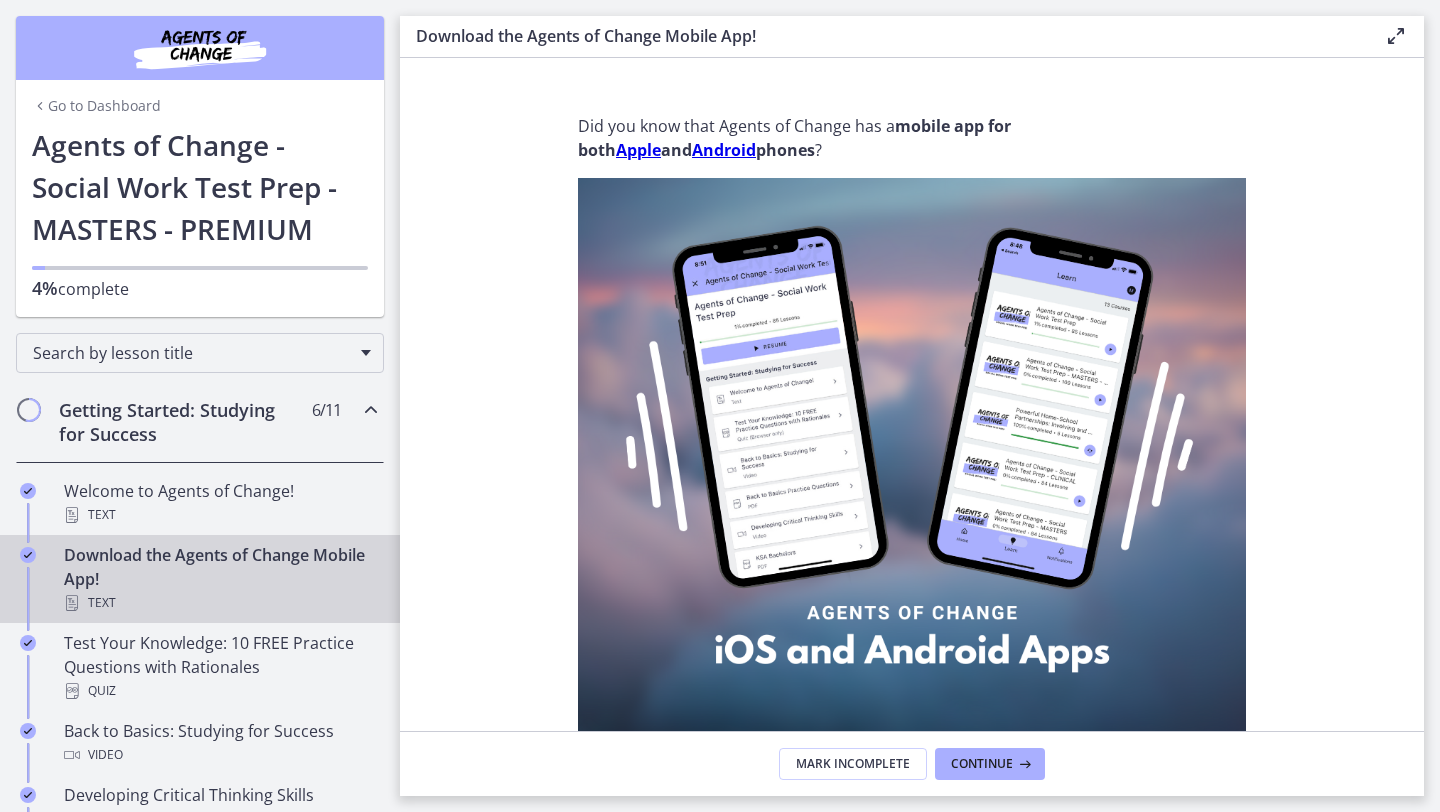 scroll, scrollTop: 0, scrollLeft: 0, axis: both 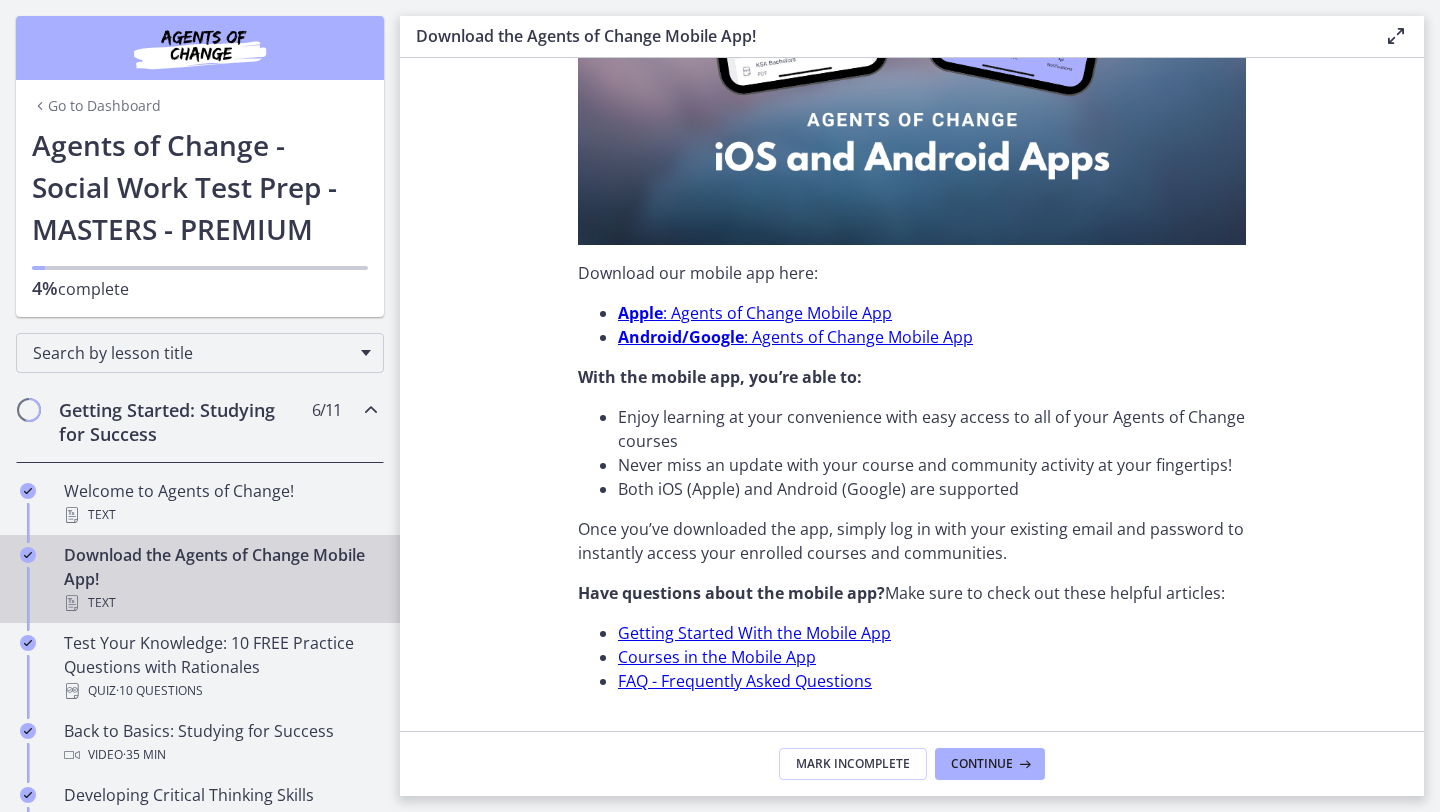 click on "Go to Dashboard" at bounding box center [96, 106] 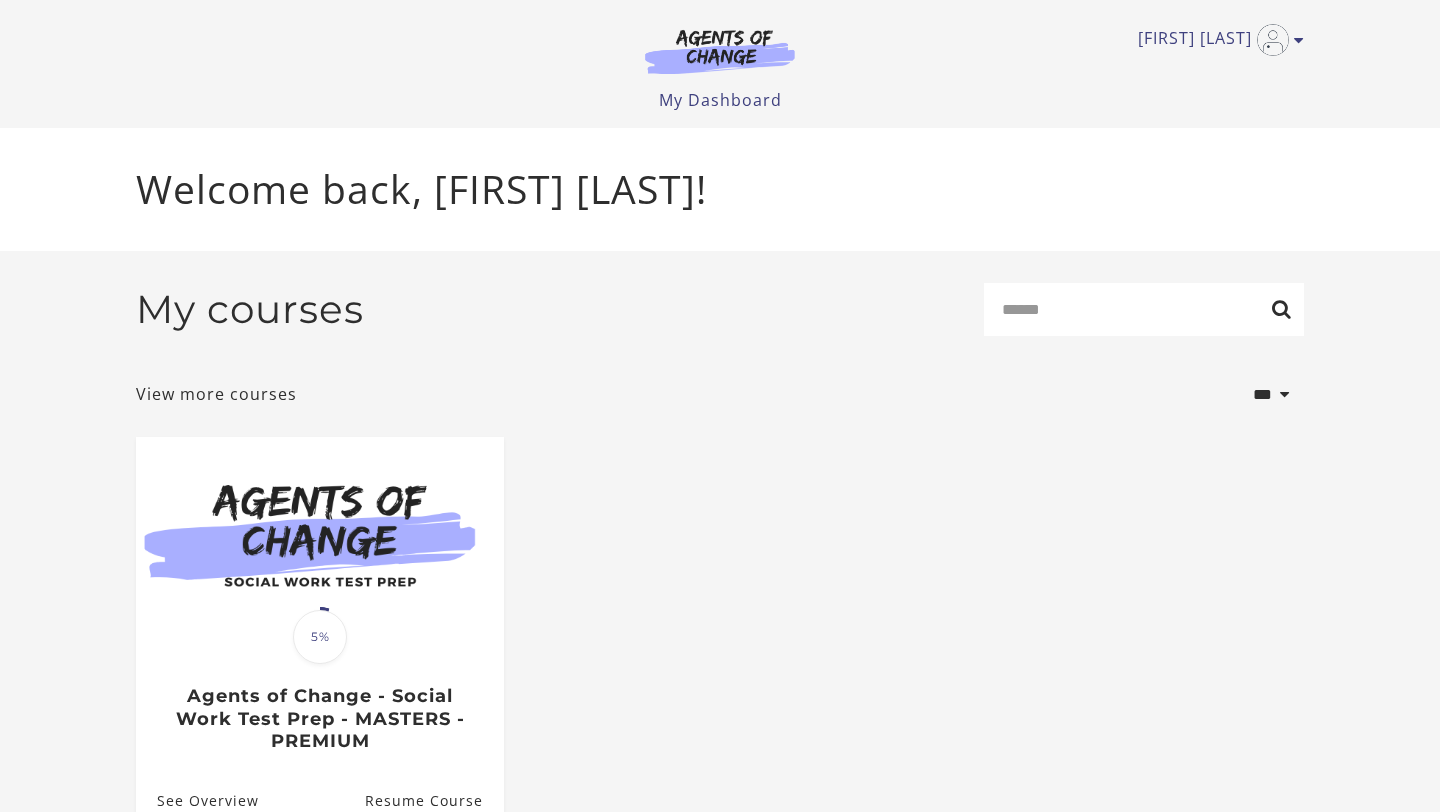 scroll, scrollTop: 0, scrollLeft: 0, axis: both 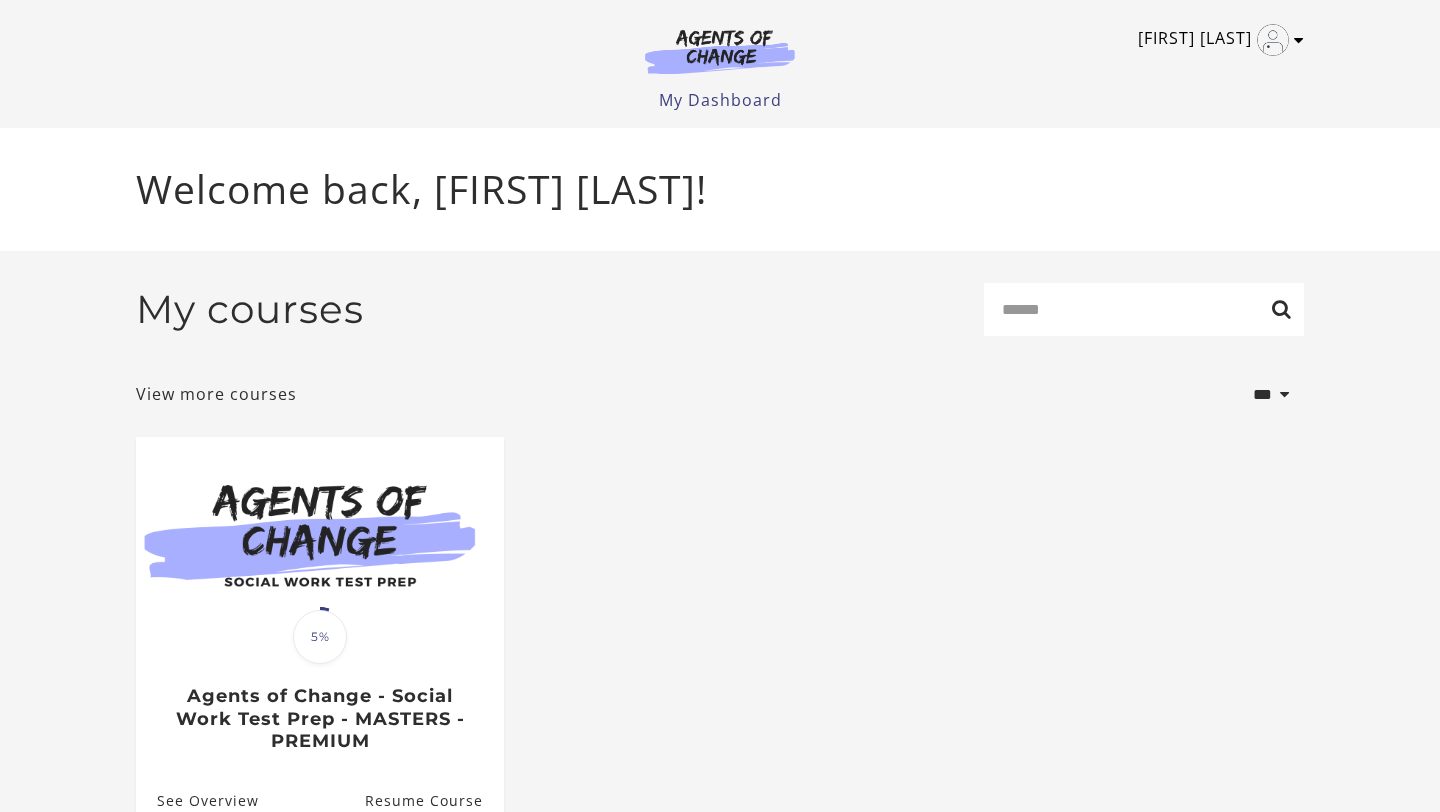 click on "Jennifer T" at bounding box center [1216, 40] 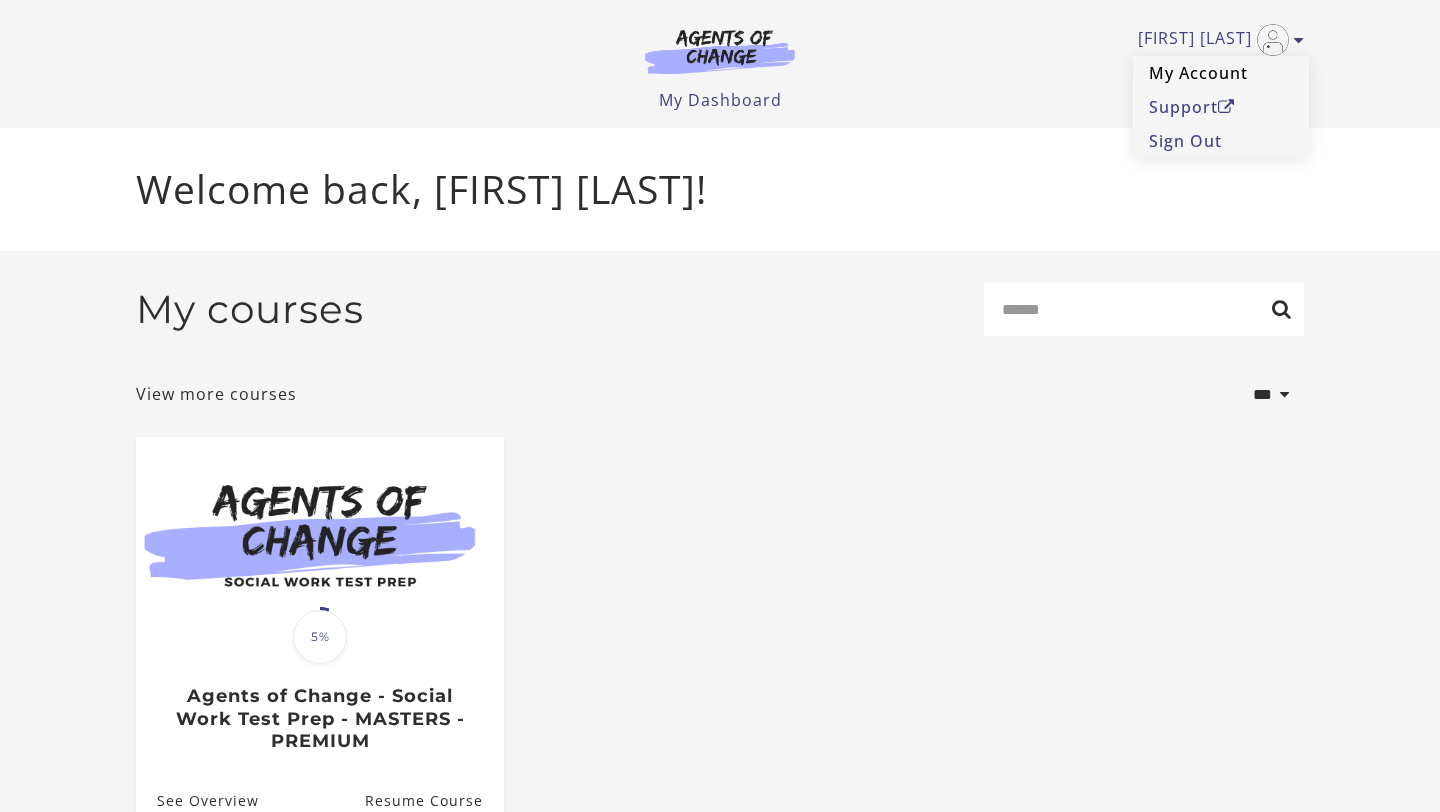 click on "My Account" at bounding box center (1221, 73) 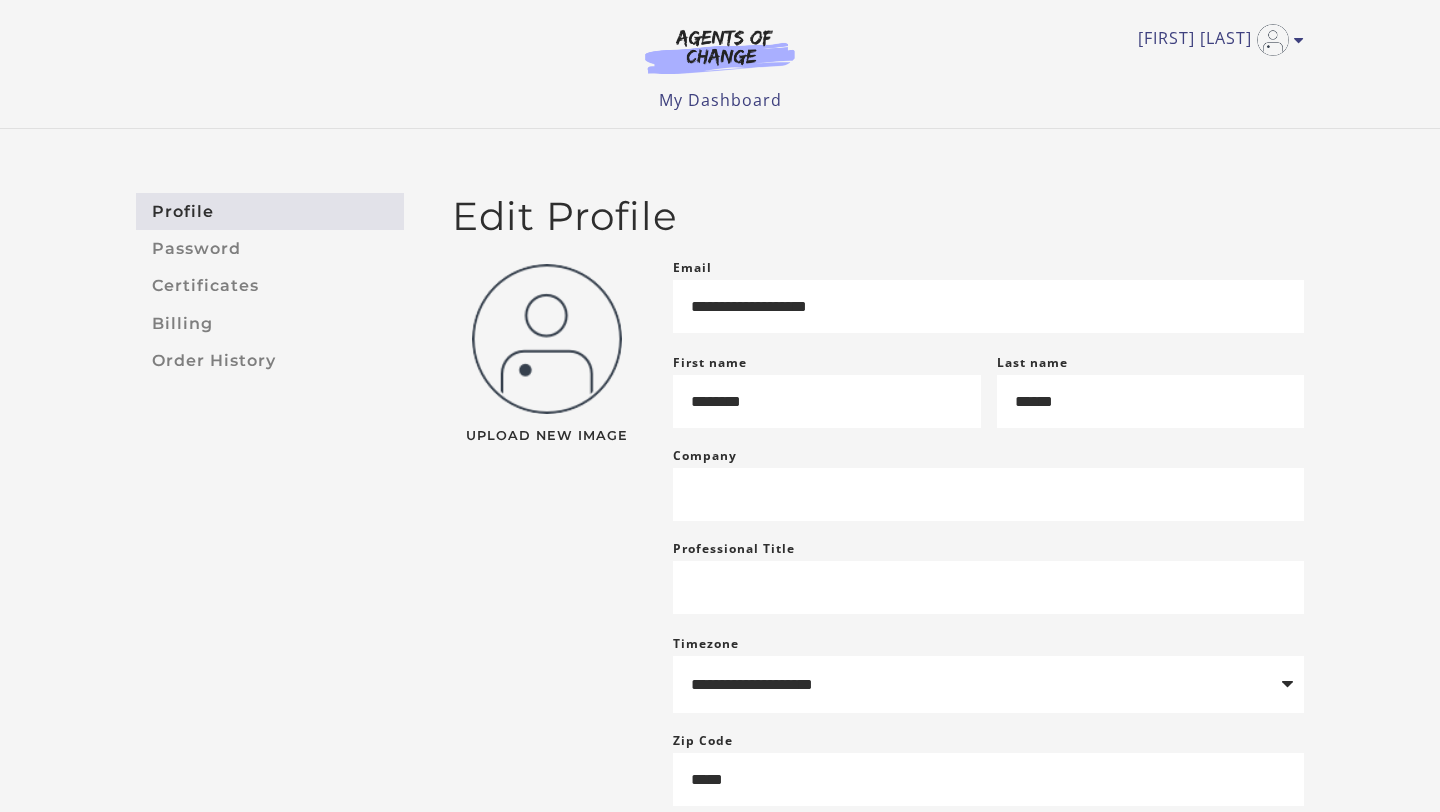 scroll, scrollTop: 0, scrollLeft: 0, axis: both 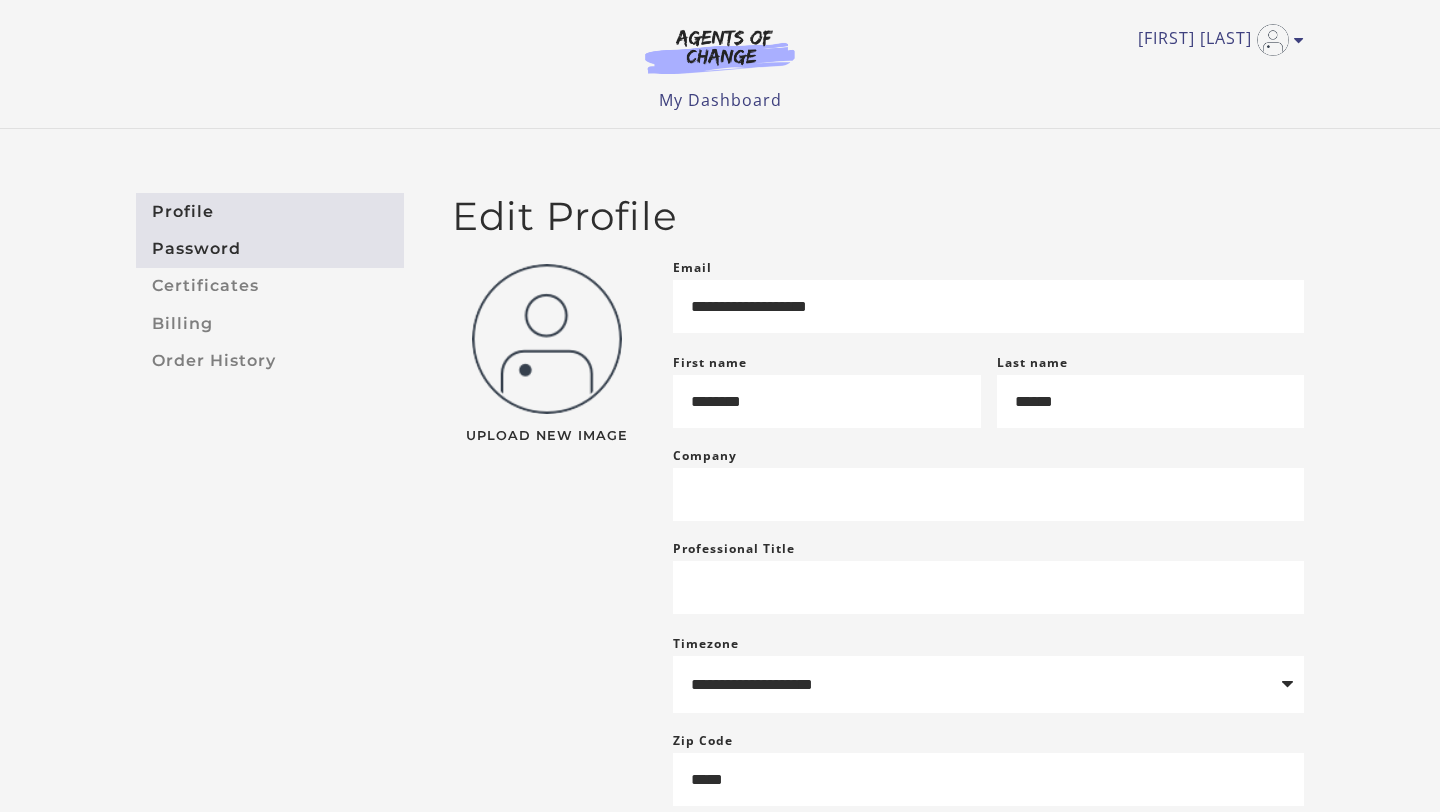 click on "Password" at bounding box center [270, 248] 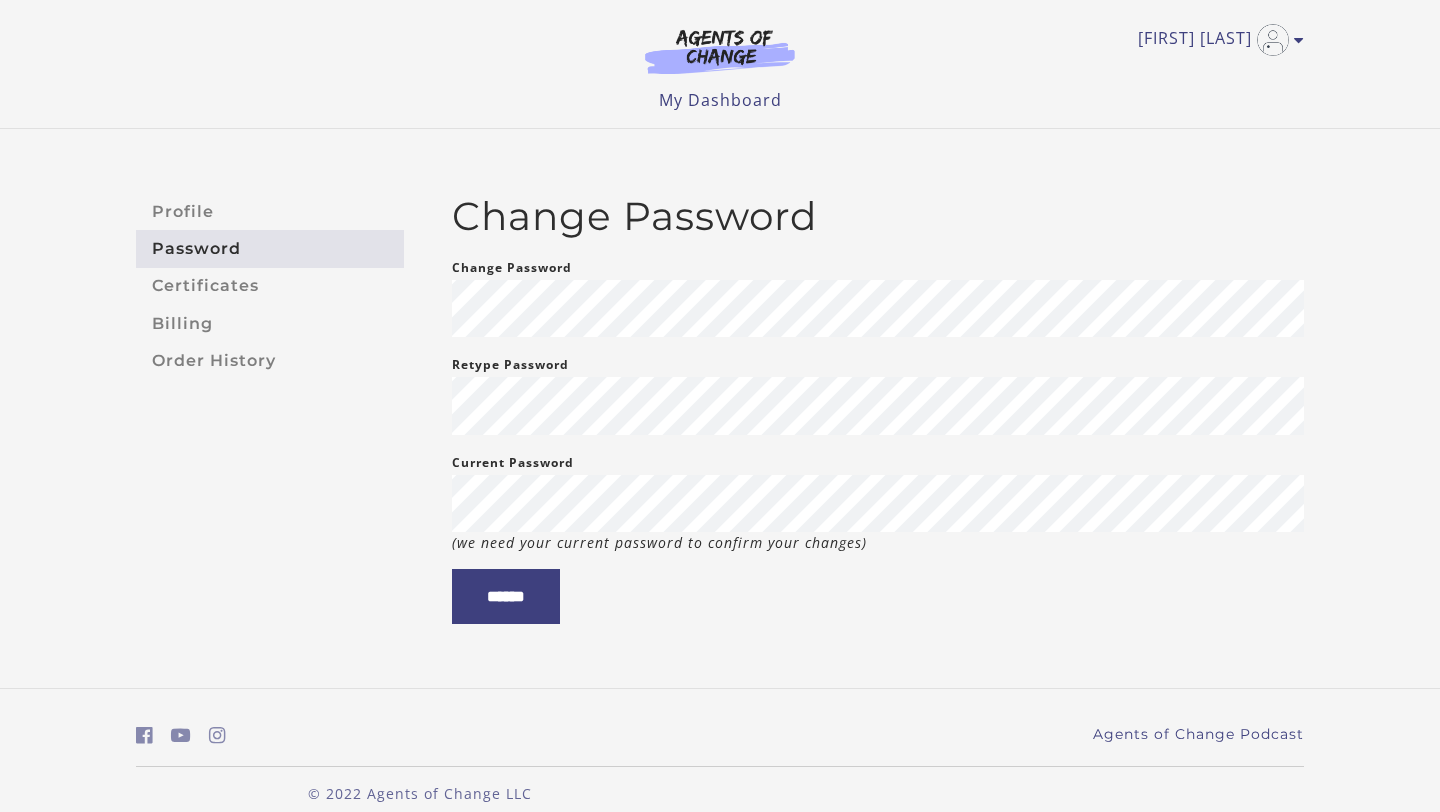 scroll, scrollTop: 0, scrollLeft: 0, axis: both 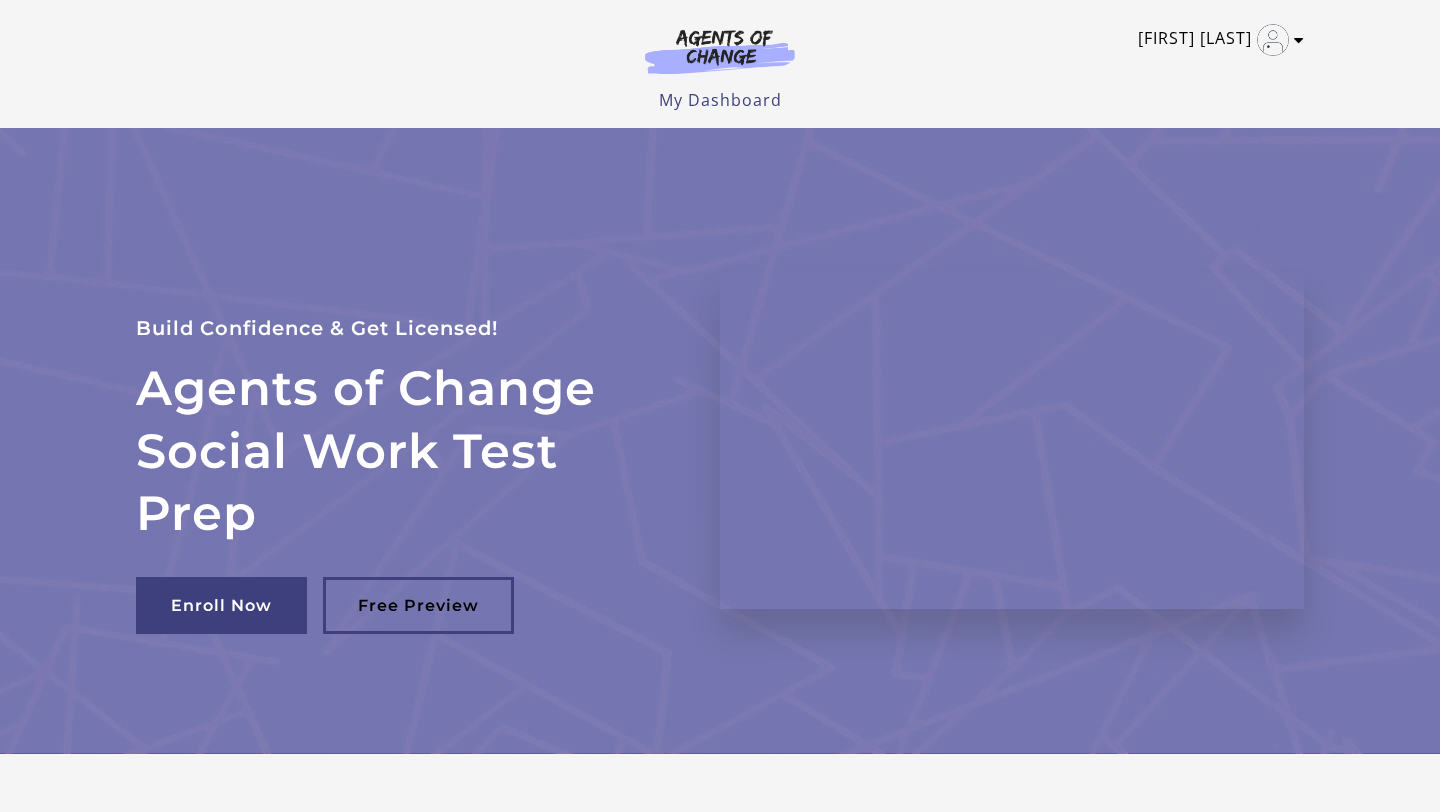 click at bounding box center (1299, 40) 